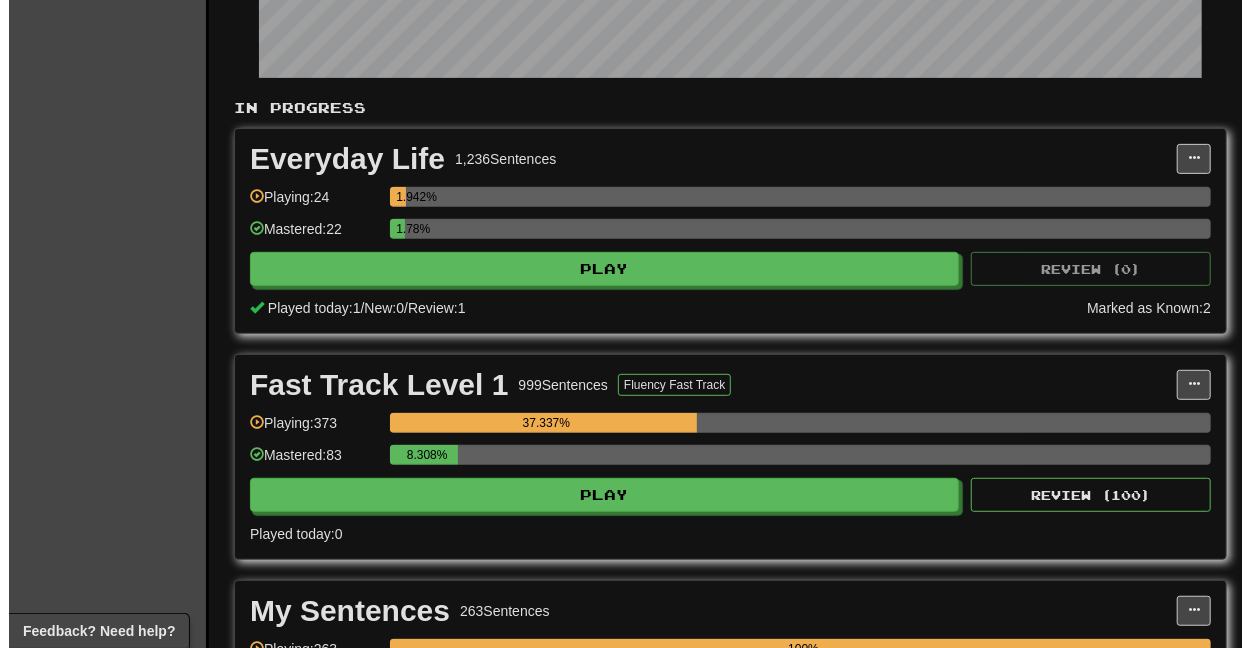 scroll, scrollTop: 666, scrollLeft: 0, axis: vertical 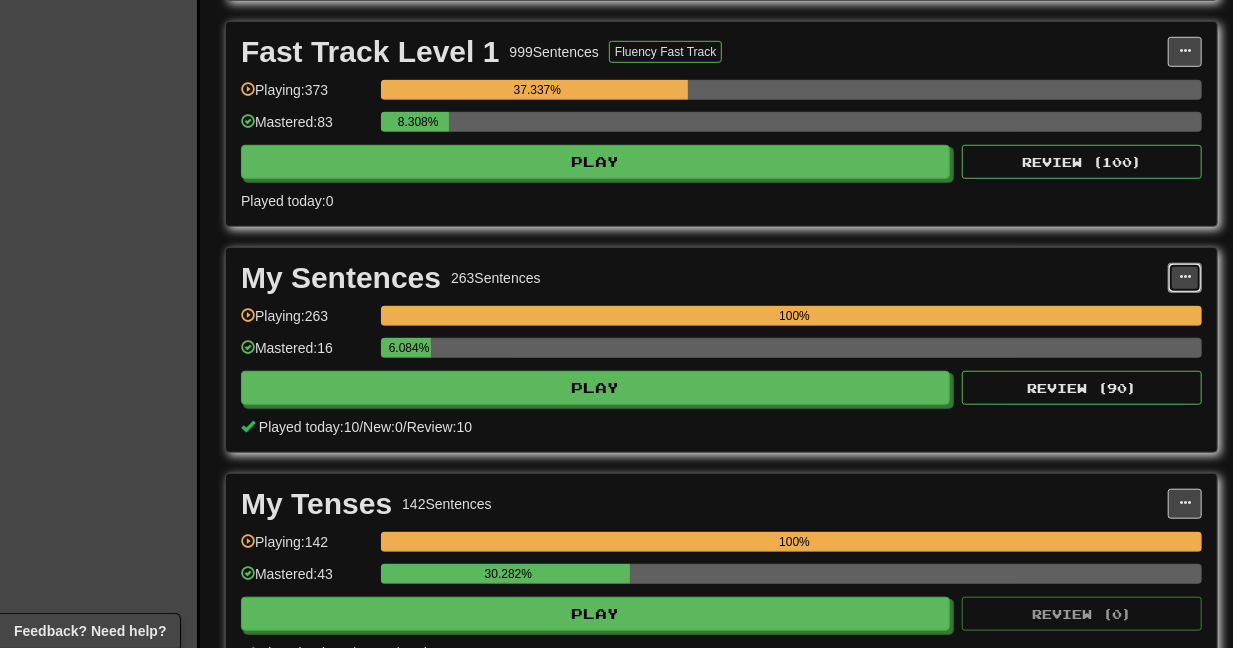 click at bounding box center (1185, 278) 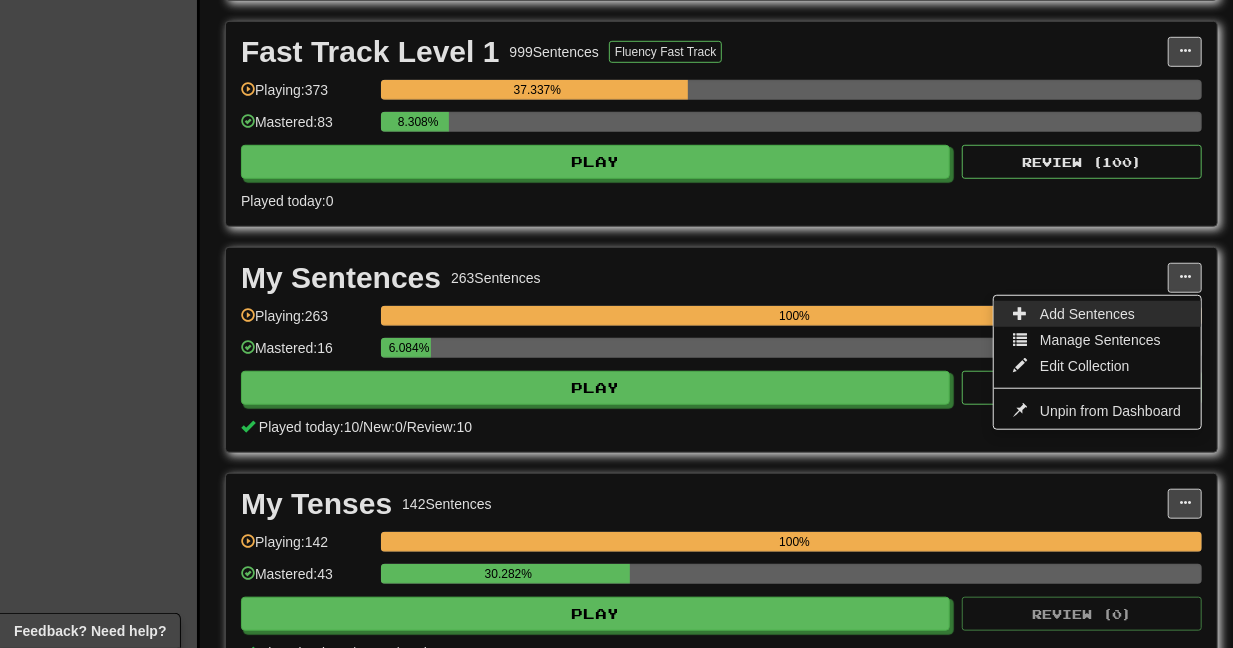 click on "Add Sentences" at bounding box center [1087, 314] 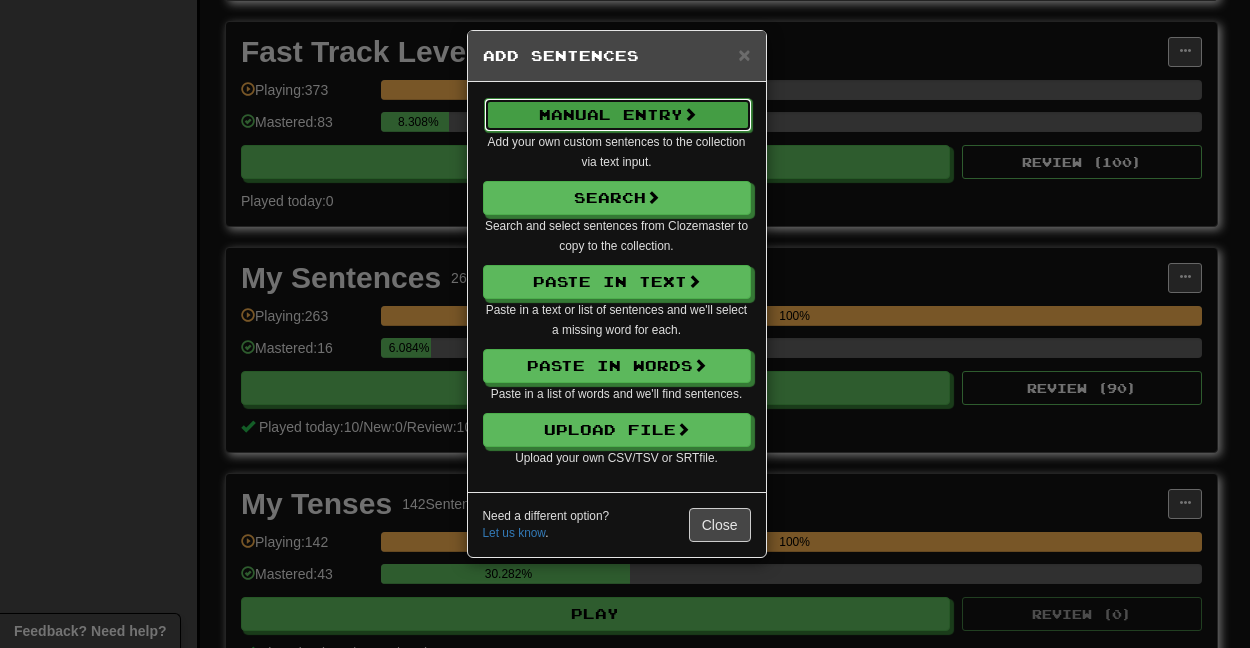click on "Manual Entry" at bounding box center [618, 115] 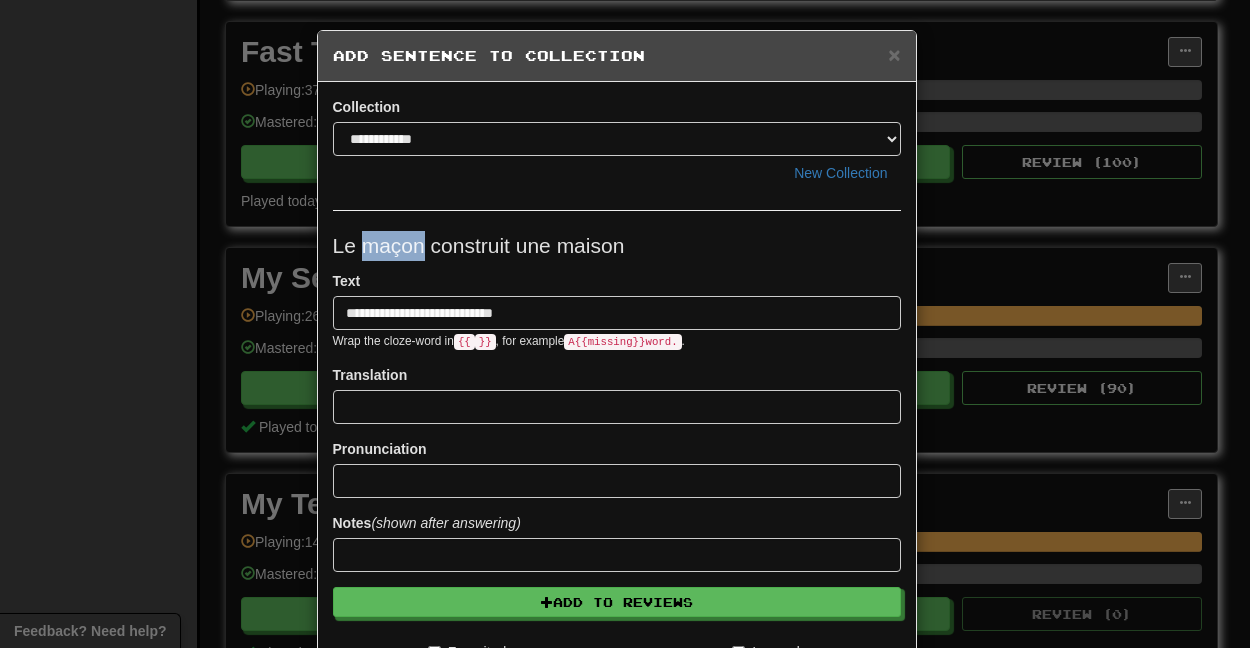 drag, startPoint x: 412, startPoint y: 247, endPoint x: 355, endPoint y: 252, distance: 57.21888 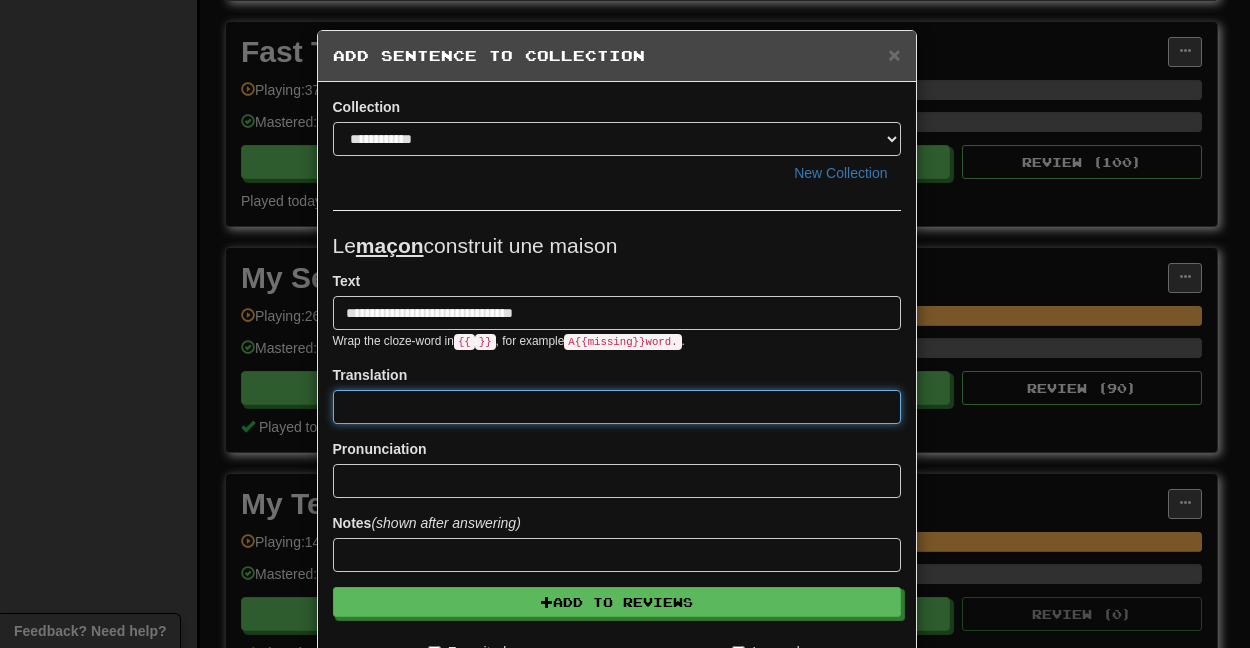 click at bounding box center (617, 407) 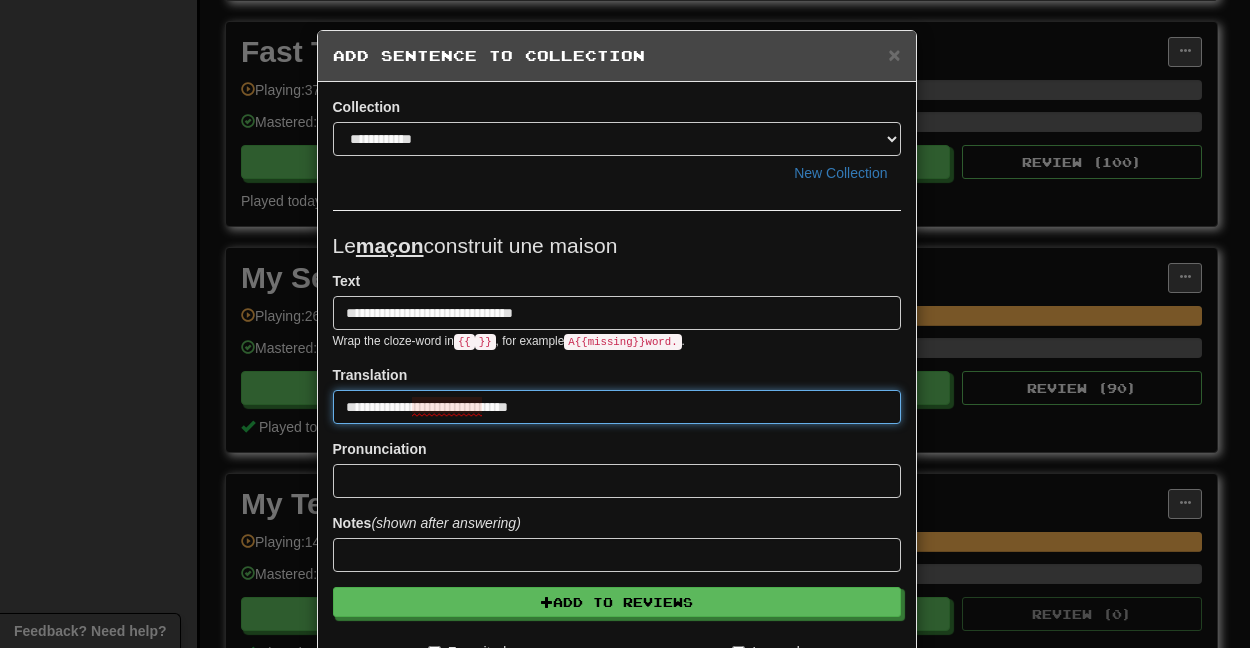 click on "**********" at bounding box center (617, 407) 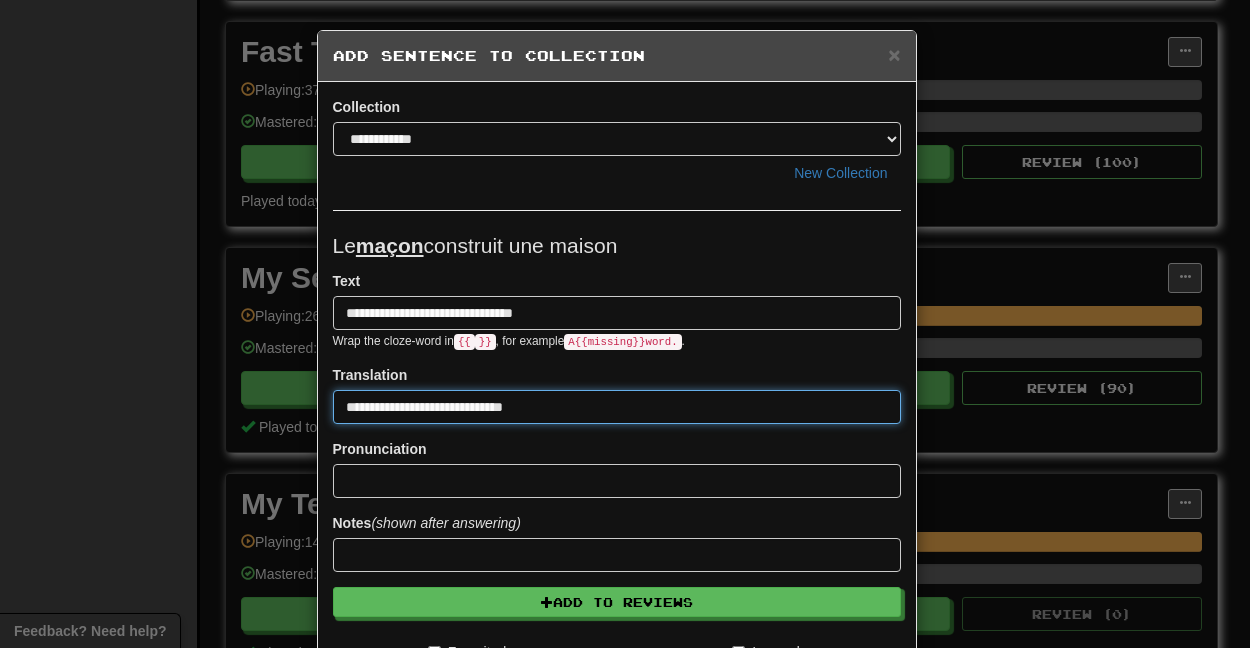 click on "**********" at bounding box center (617, 407) 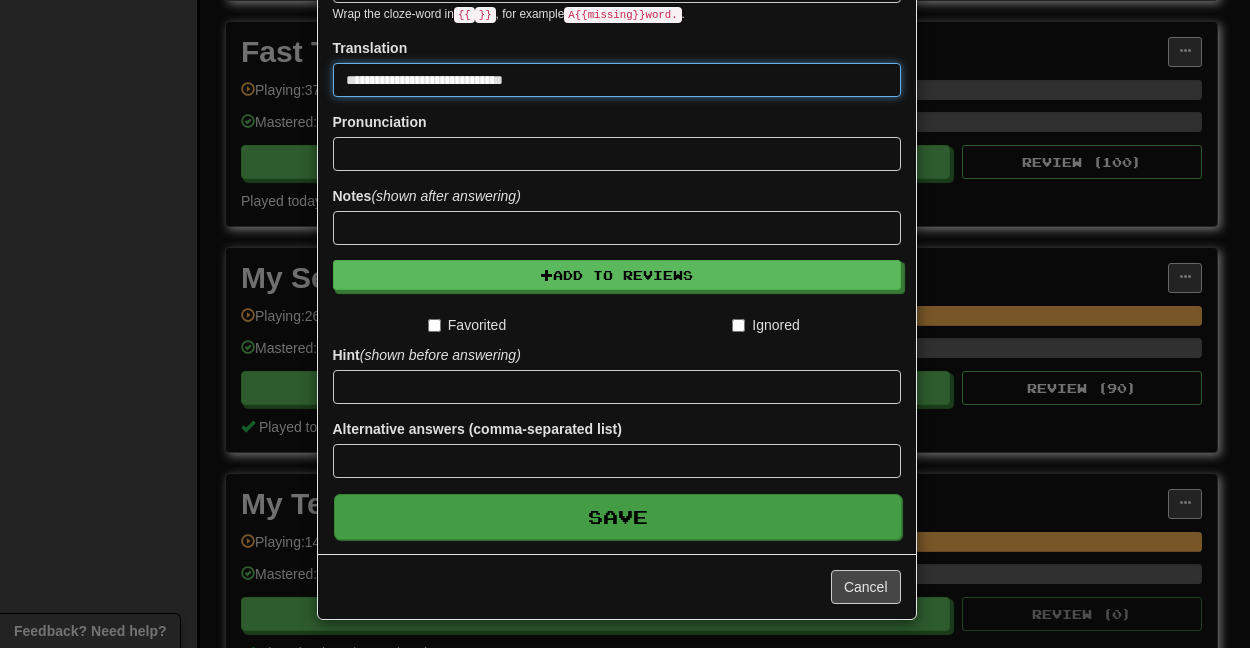 type on "**********" 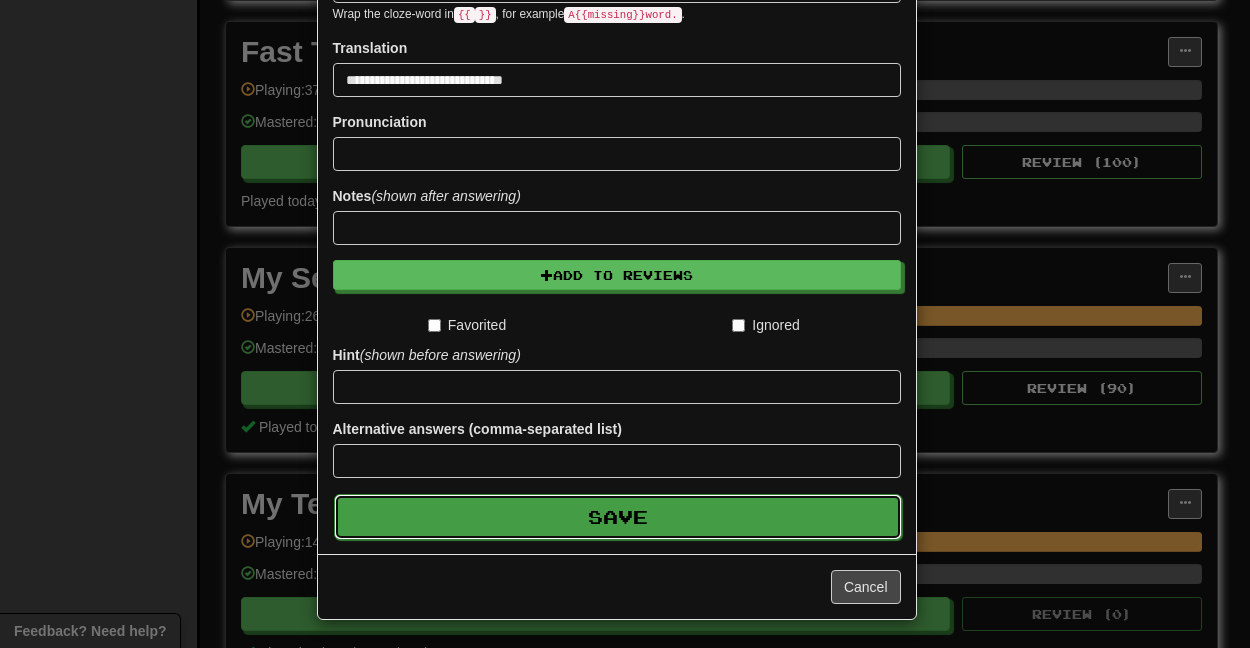 click on "Save" at bounding box center (618, 517) 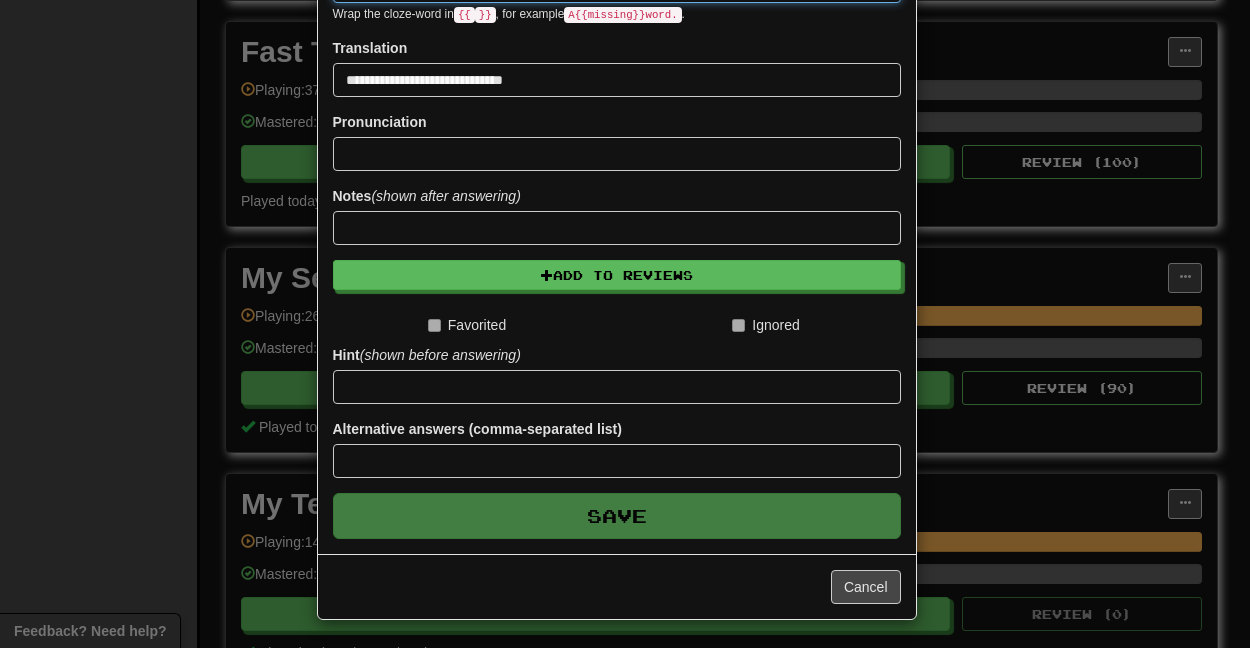 type 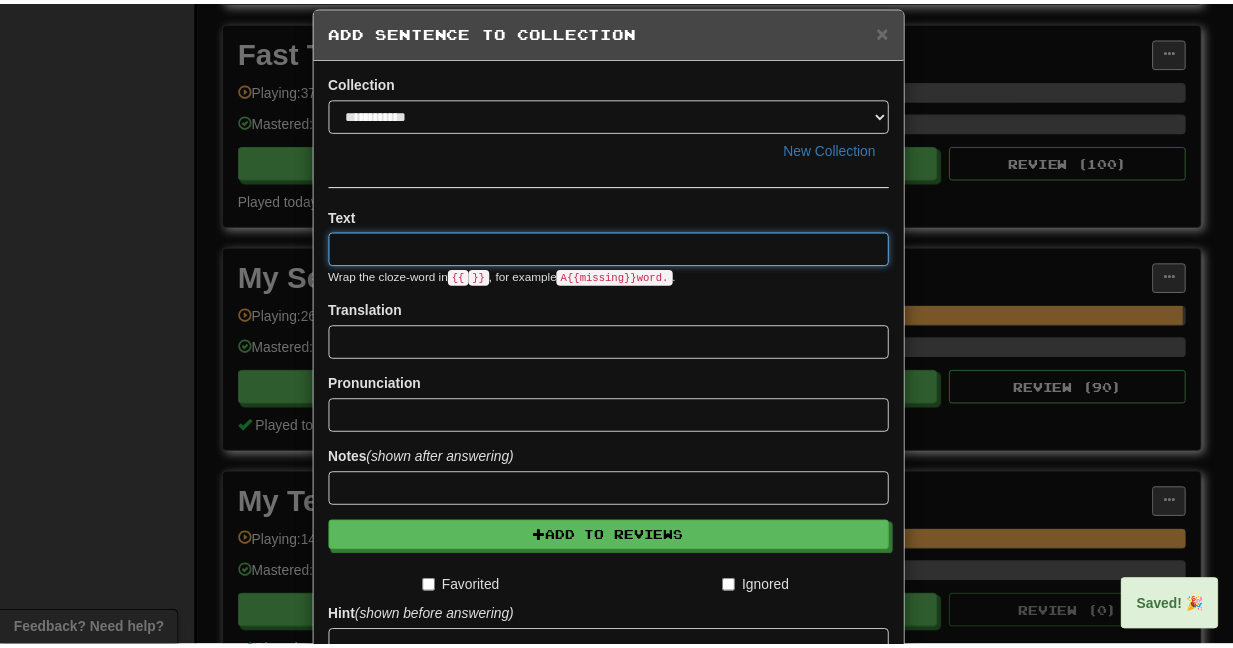scroll, scrollTop: 0, scrollLeft: 0, axis: both 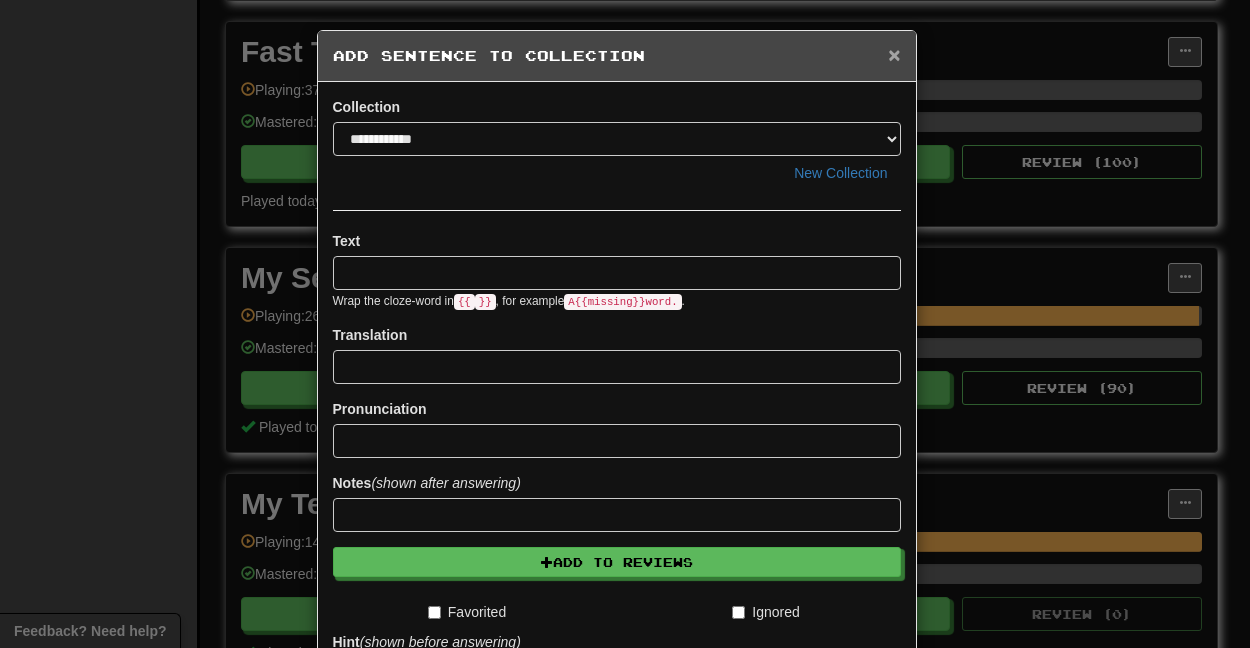 click on "×" at bounding box center (894, 54) 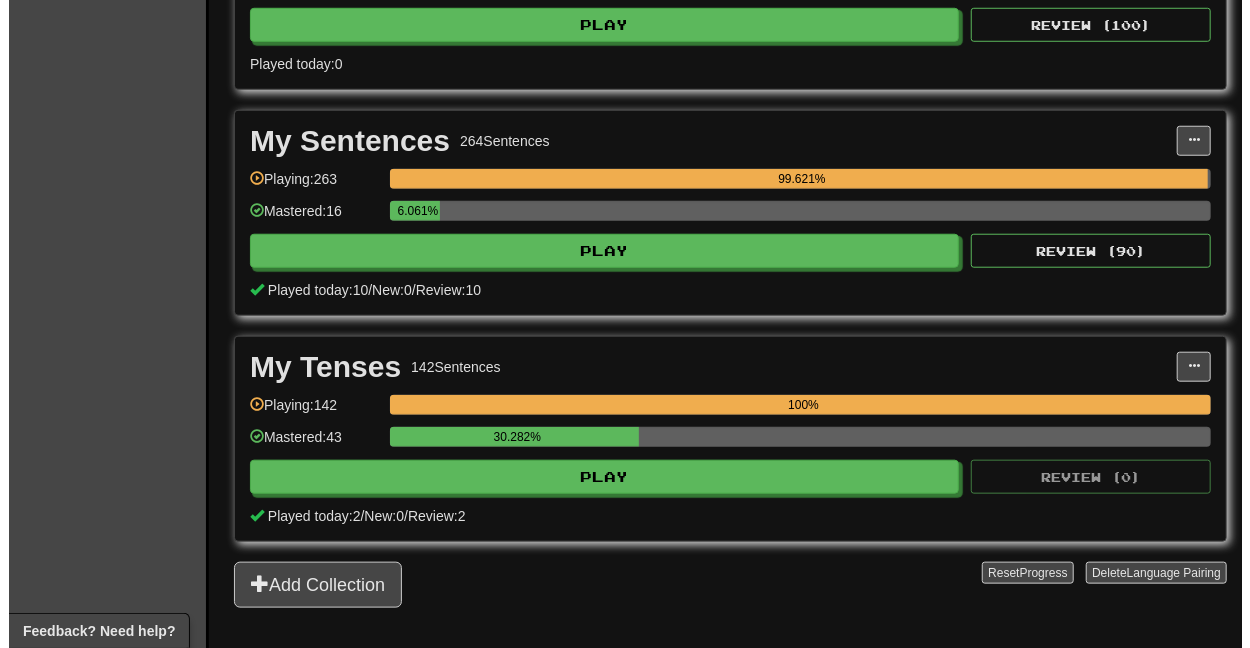scroll, scrollTop: 888, scrollLeft: 0, axis: vertical 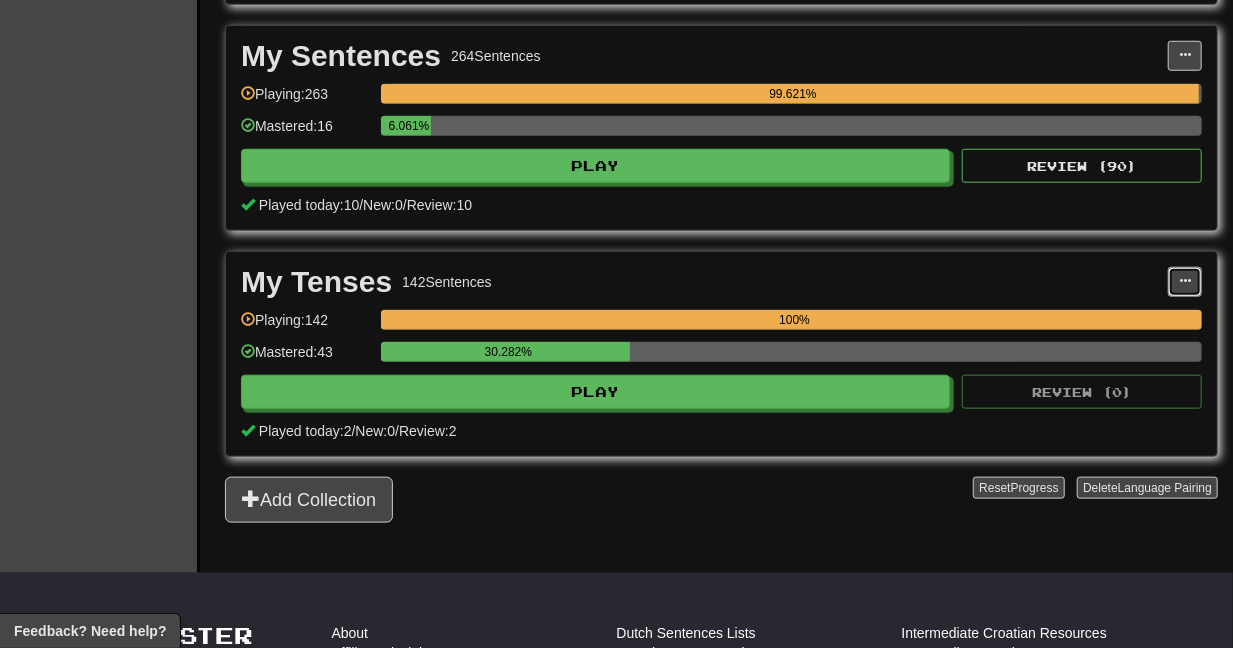 click at bounding box center [1185, 281] 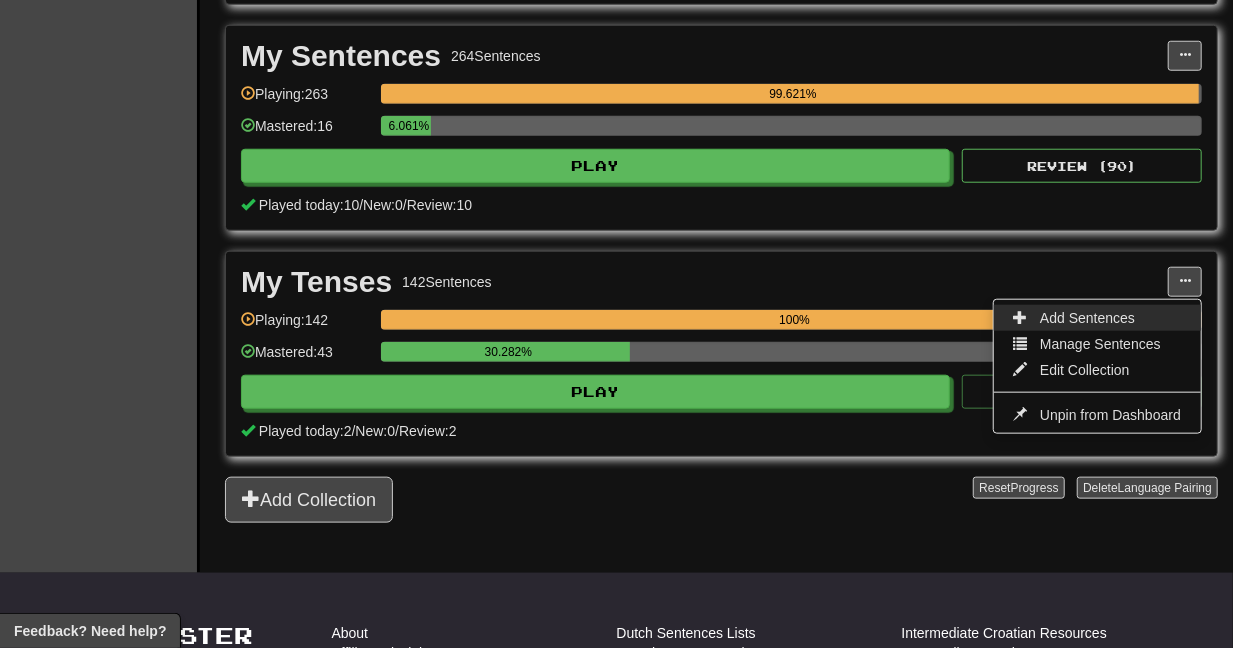click on "Add Sentences" at bounding box center [1087, 318] 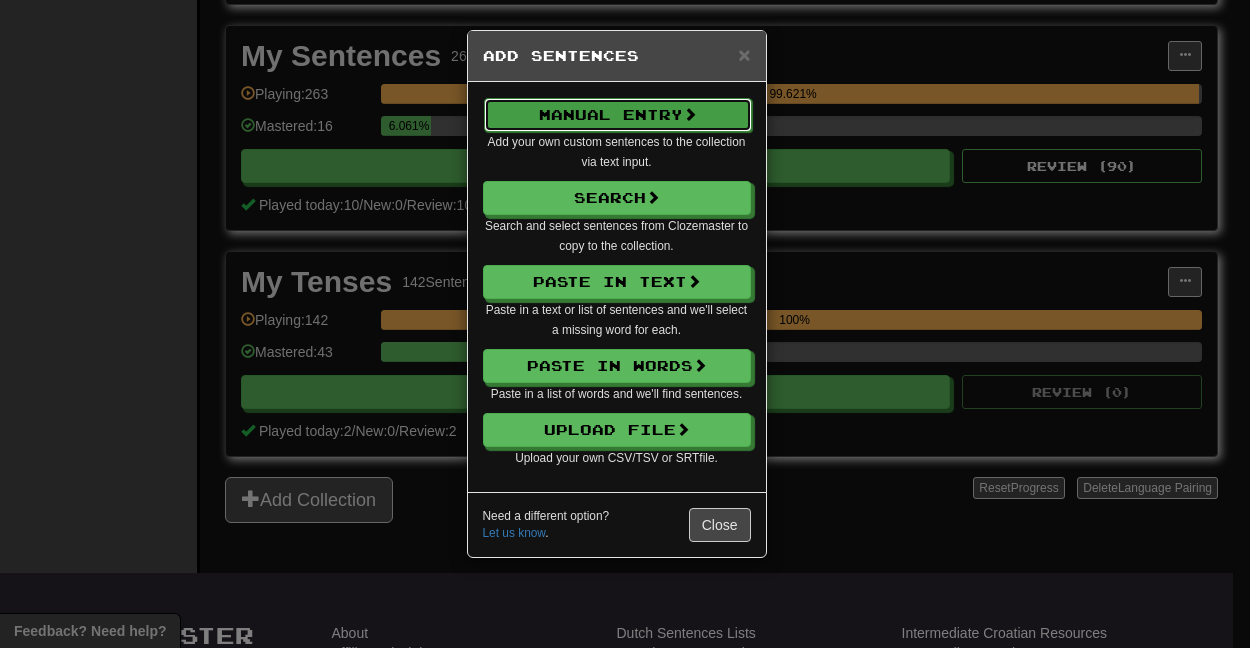 click on "Manual Entry" at bounding box center (618, 115) 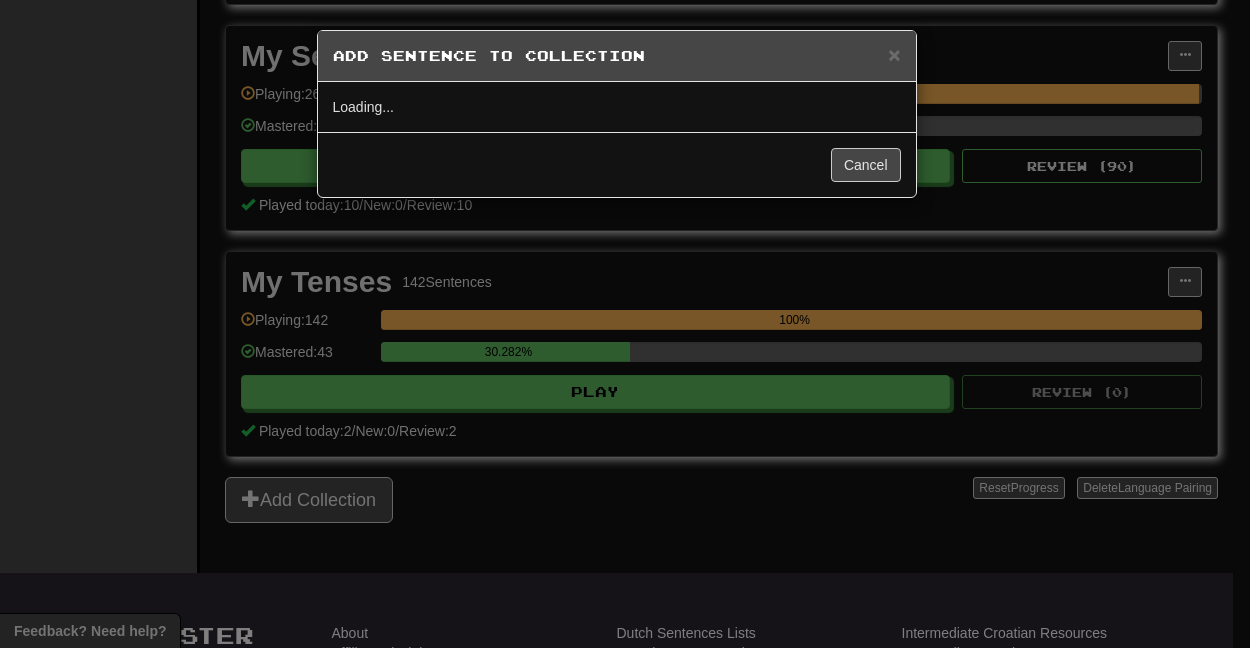 select on "*****" 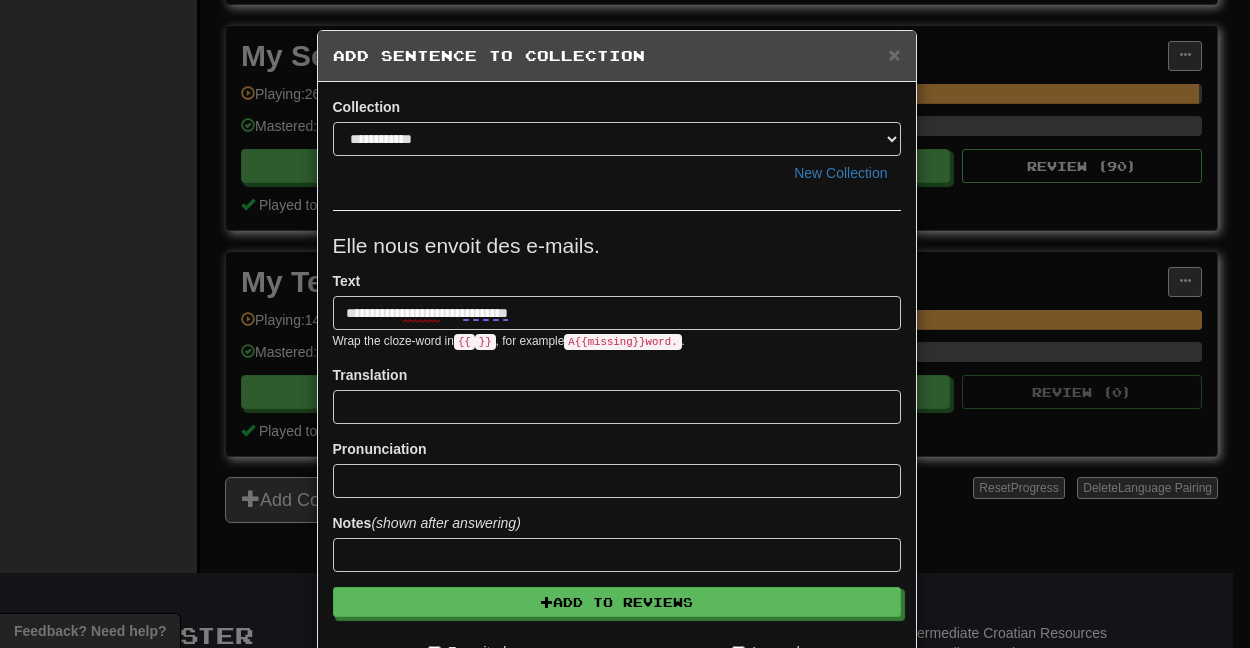 click on "**********" at bounding box center [617, 313] 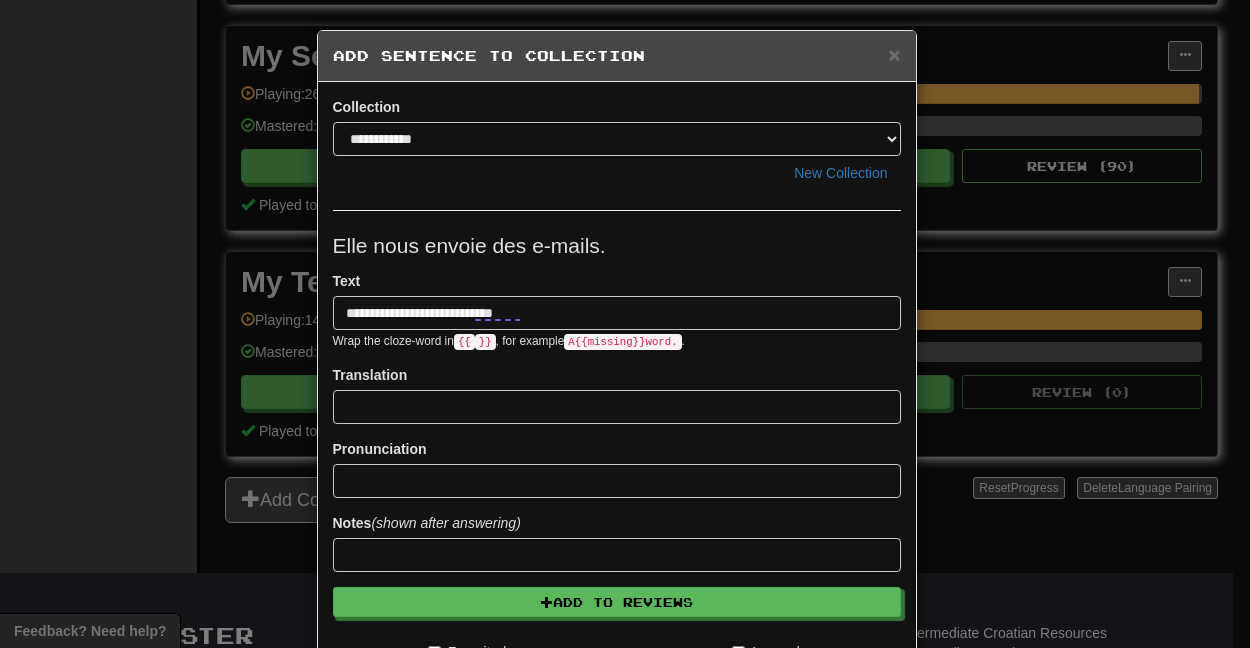 type on "**********" 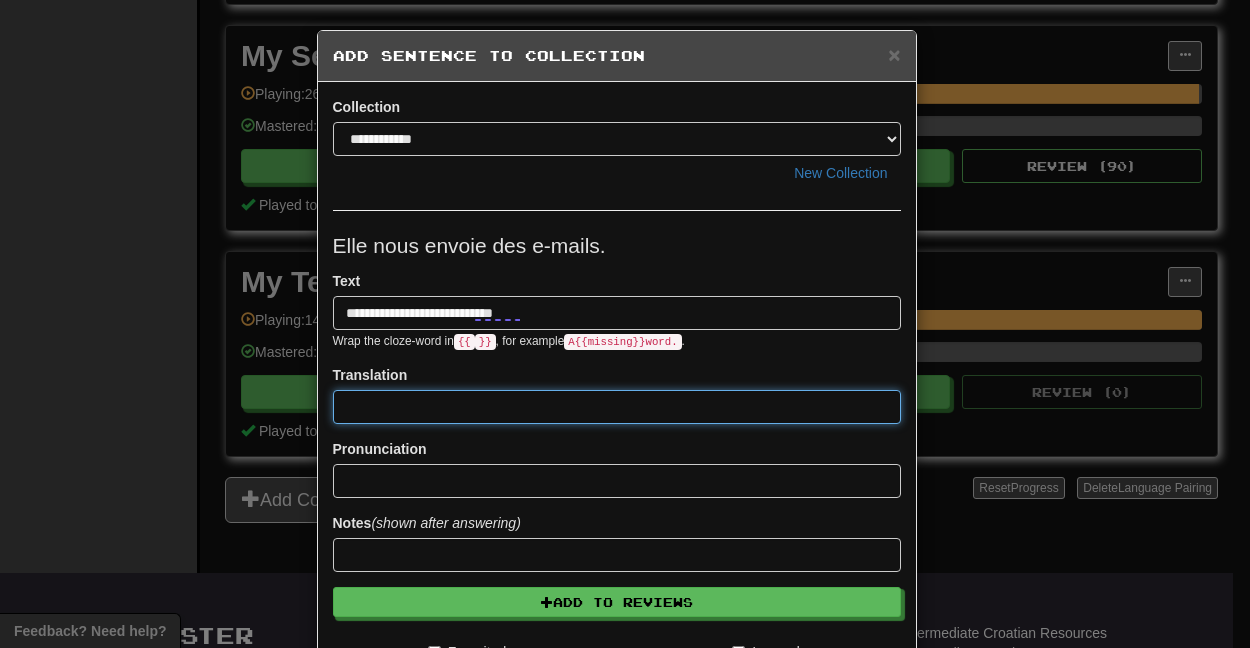 click at bounding box center [617, 407] 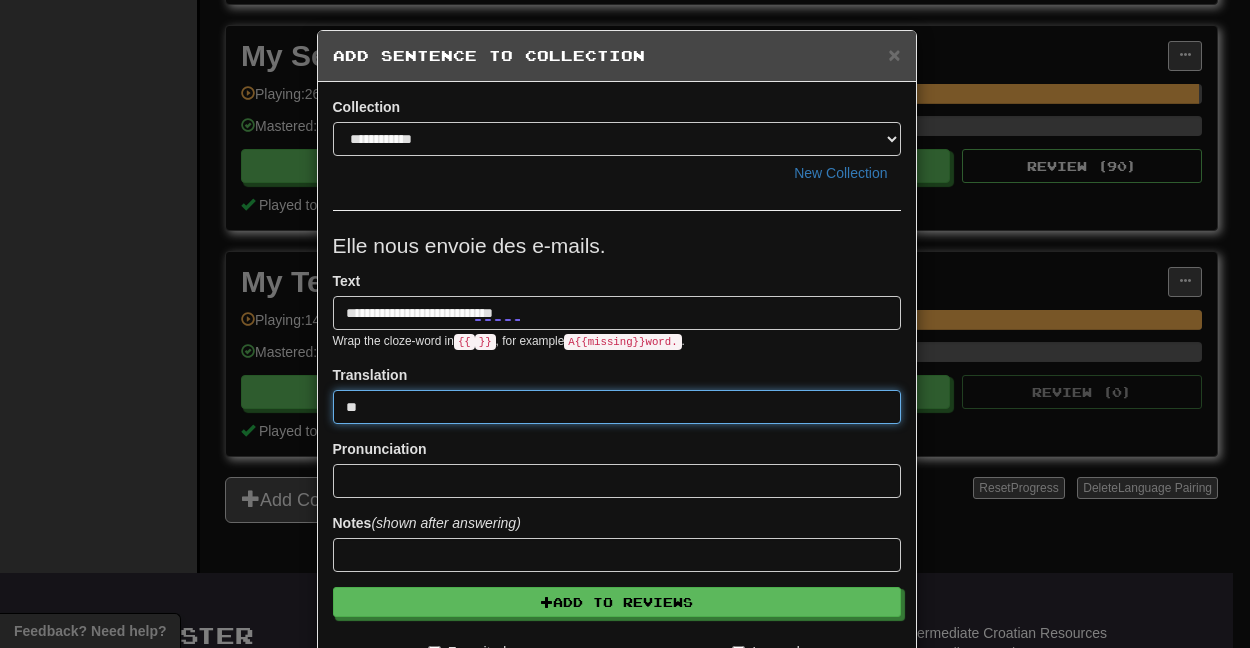 type on "*" 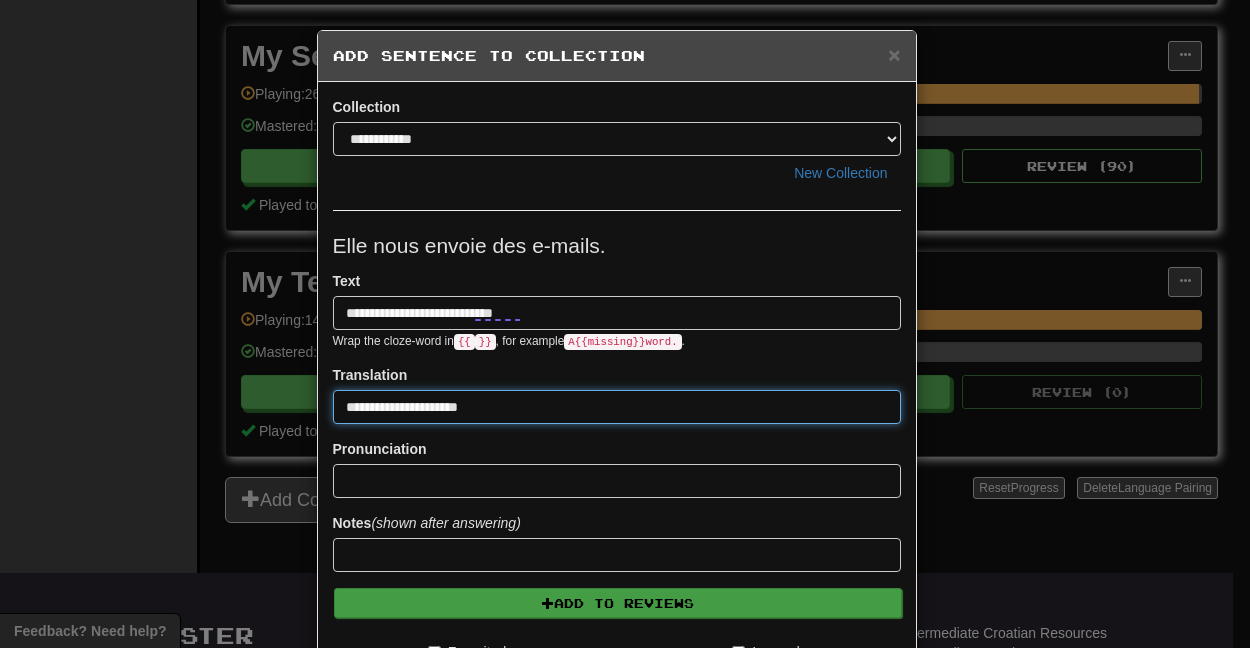 type on "**********" 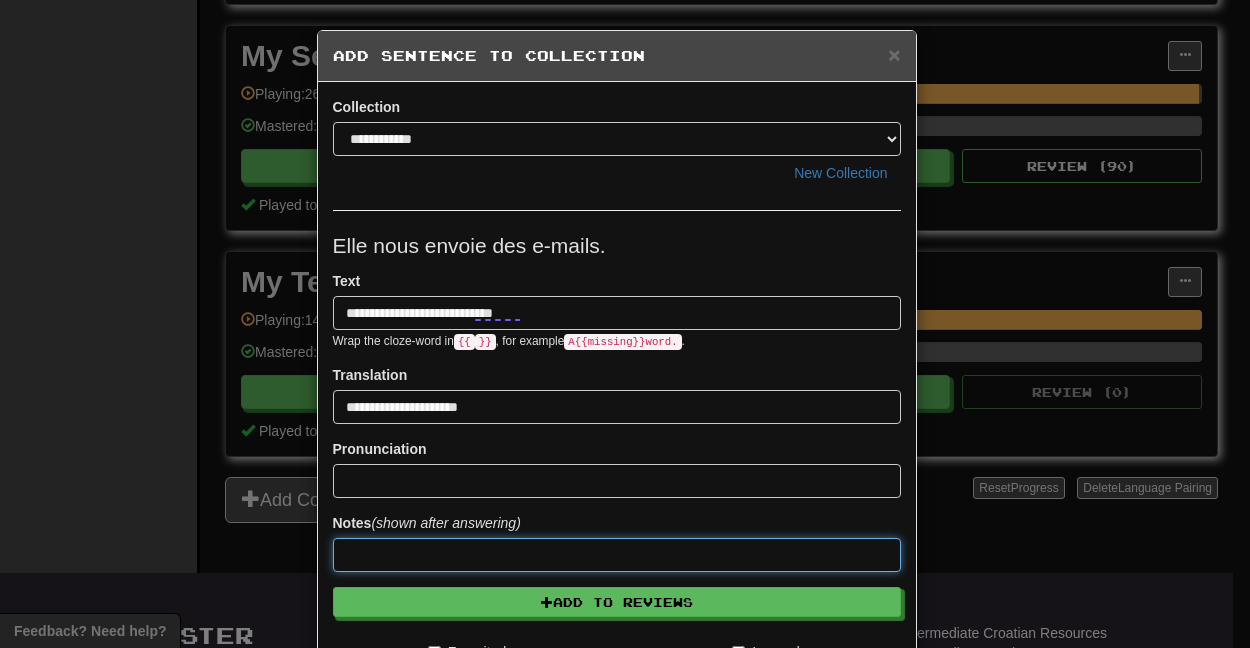 click at bounding box center (617, 555) 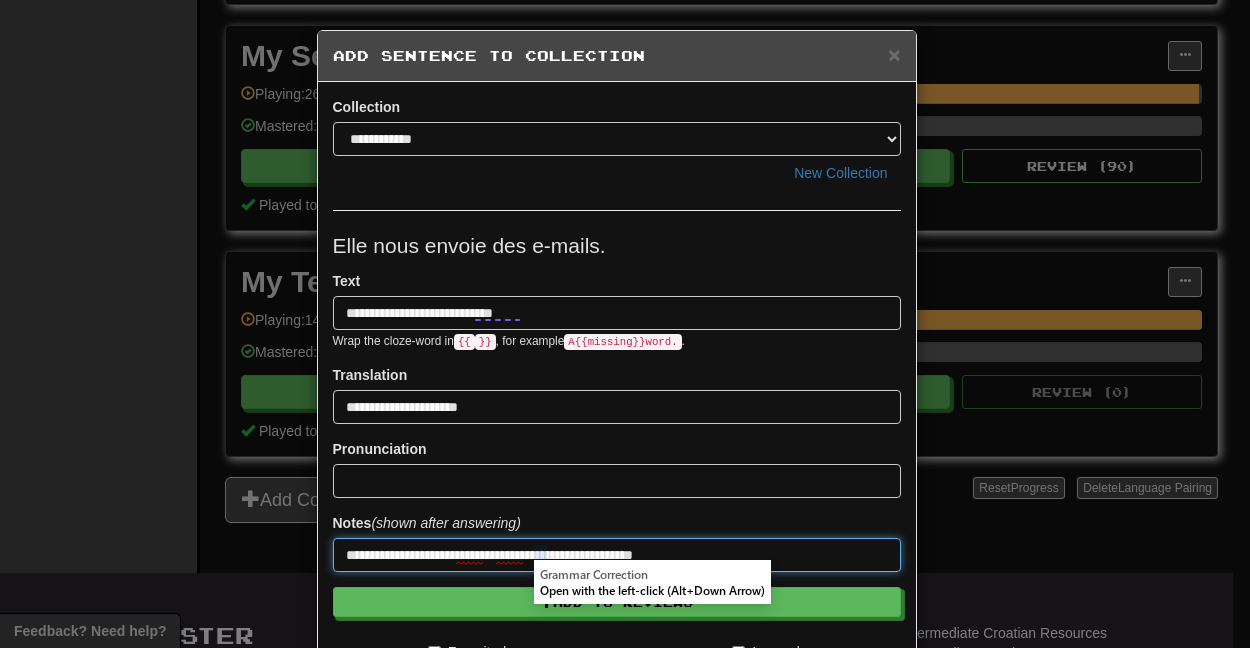 click on "**********" at bounding box center (617, 555) 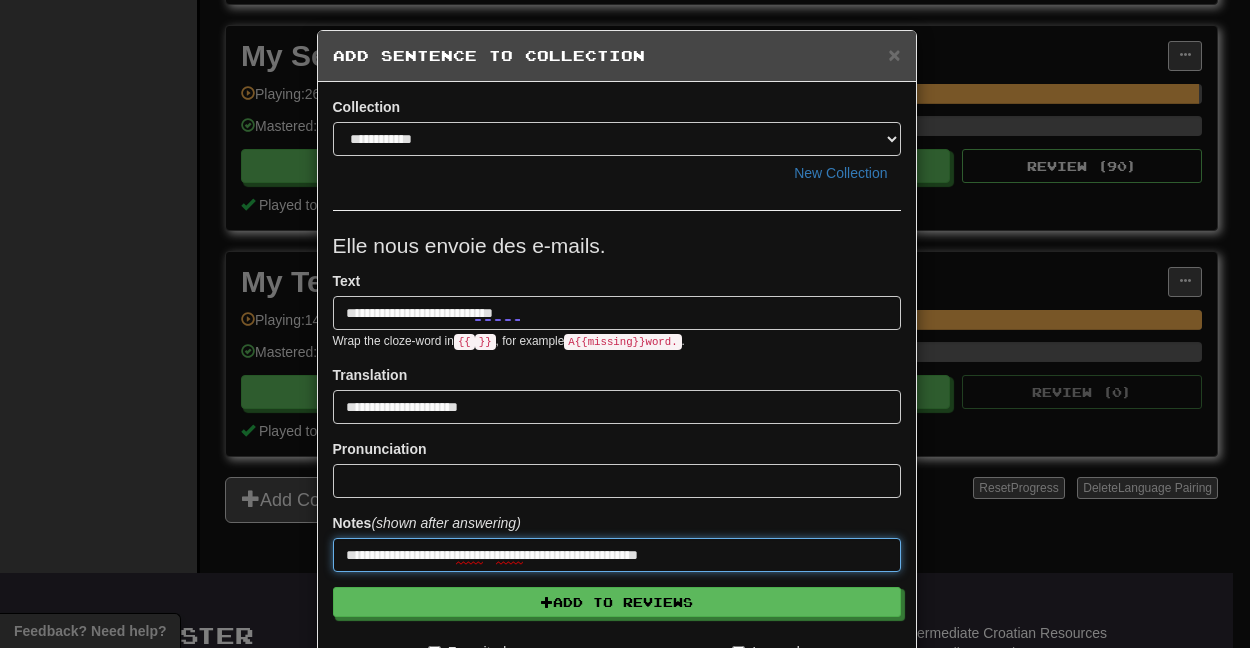 click on "**********" at bounding box center [617, 555] 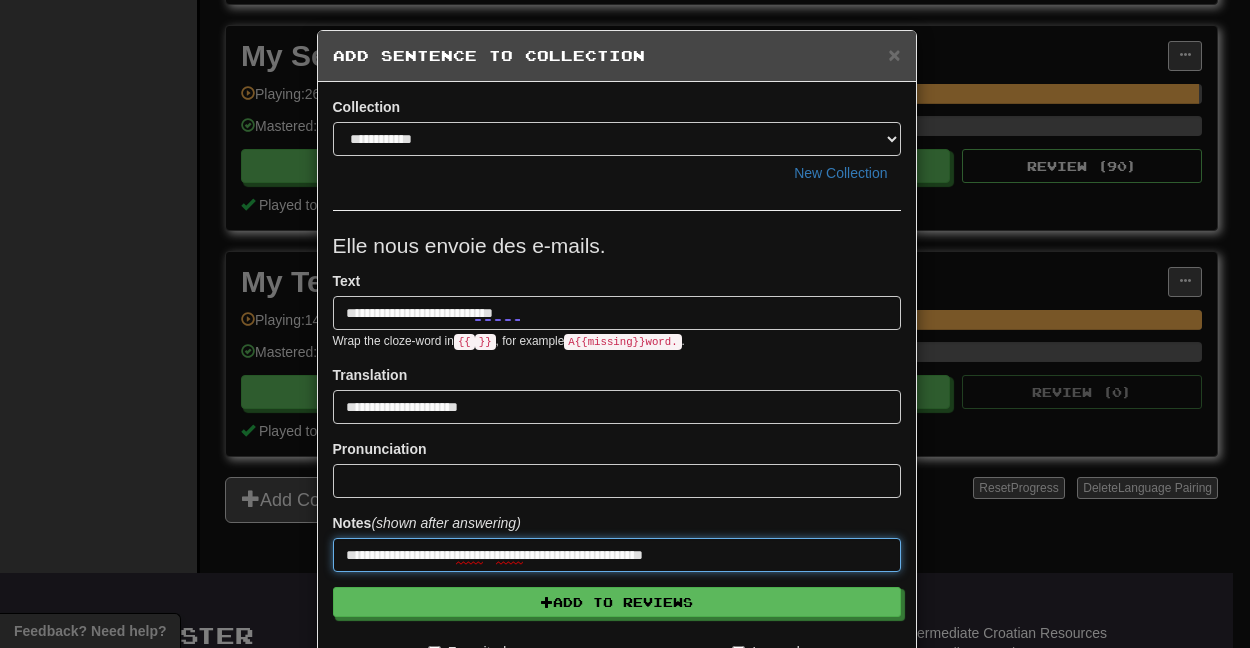 paste on "**********" 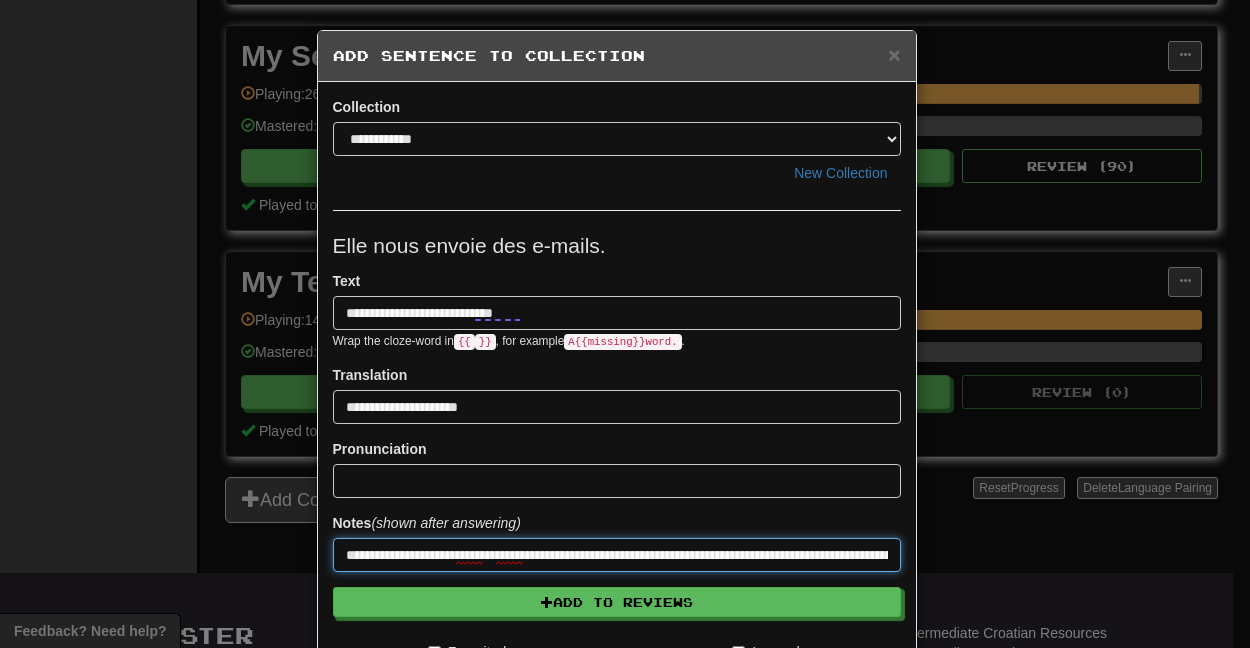scroll, scrollTop: 0, scrollLeft: 257, axis: horizontal 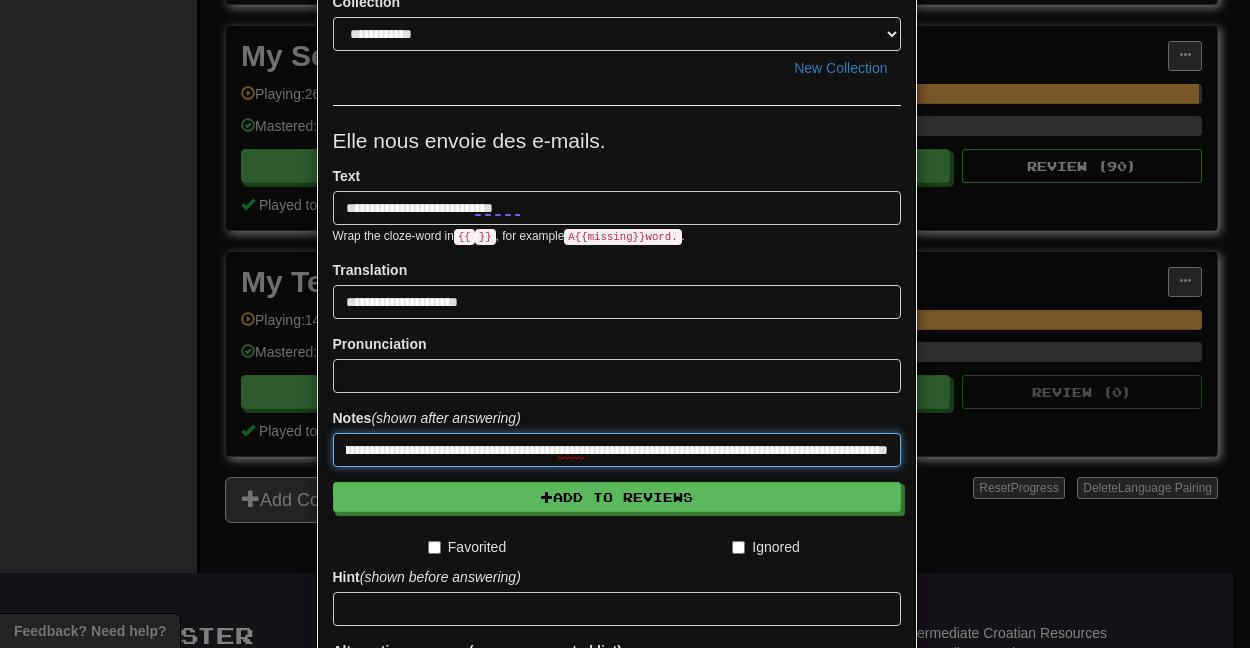 drag, startPoint x: 425, startPoint y: 443, endPoint x: 945, endPoint y: 451, distance: 520.0615 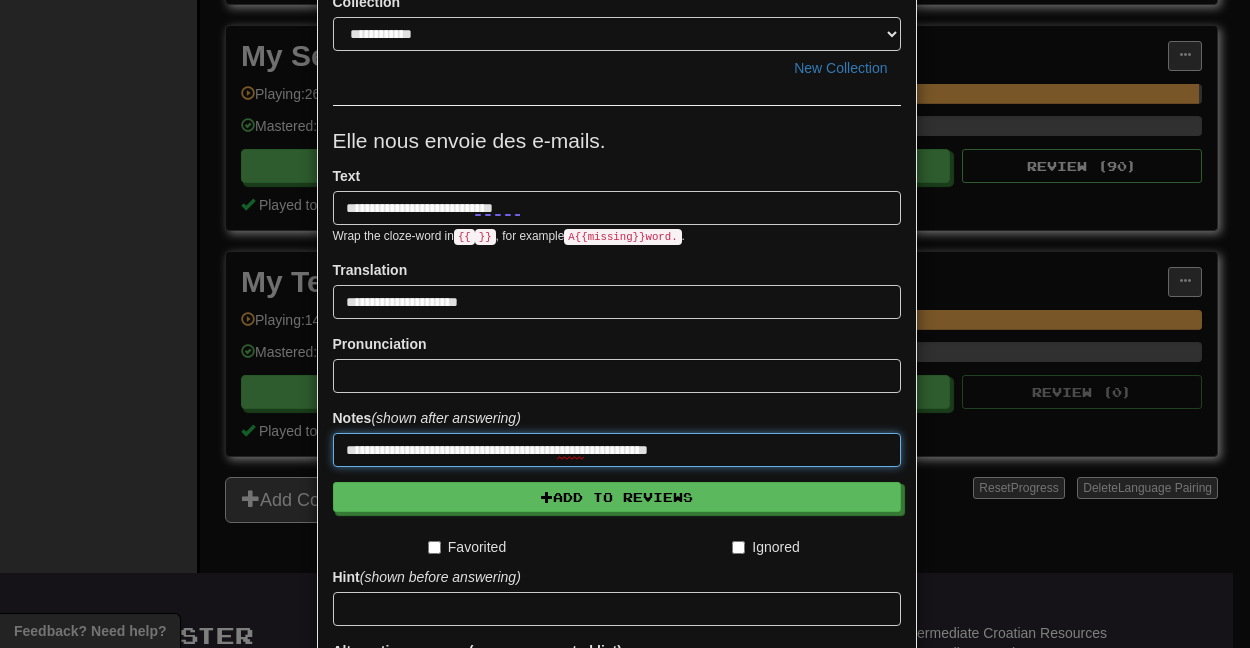 scroll, scrollTop: 0, scrollLeft: 0, axis: both 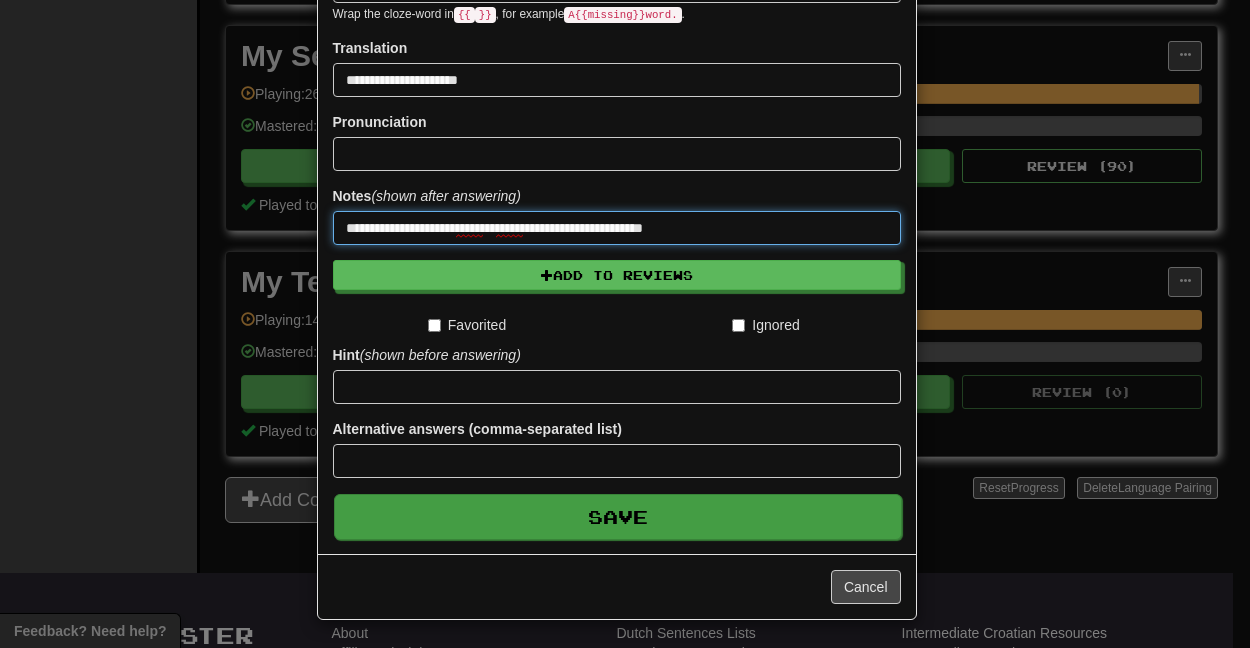 type on "**********" 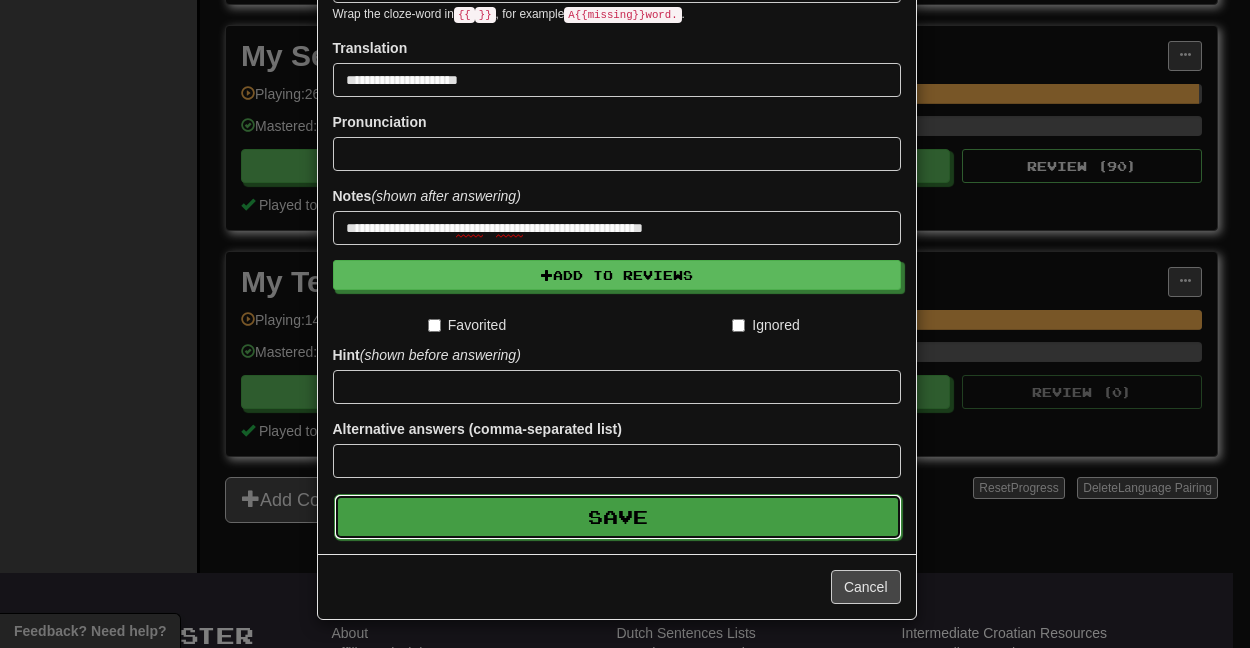 click on "Save" at bounding box center (618, 517) 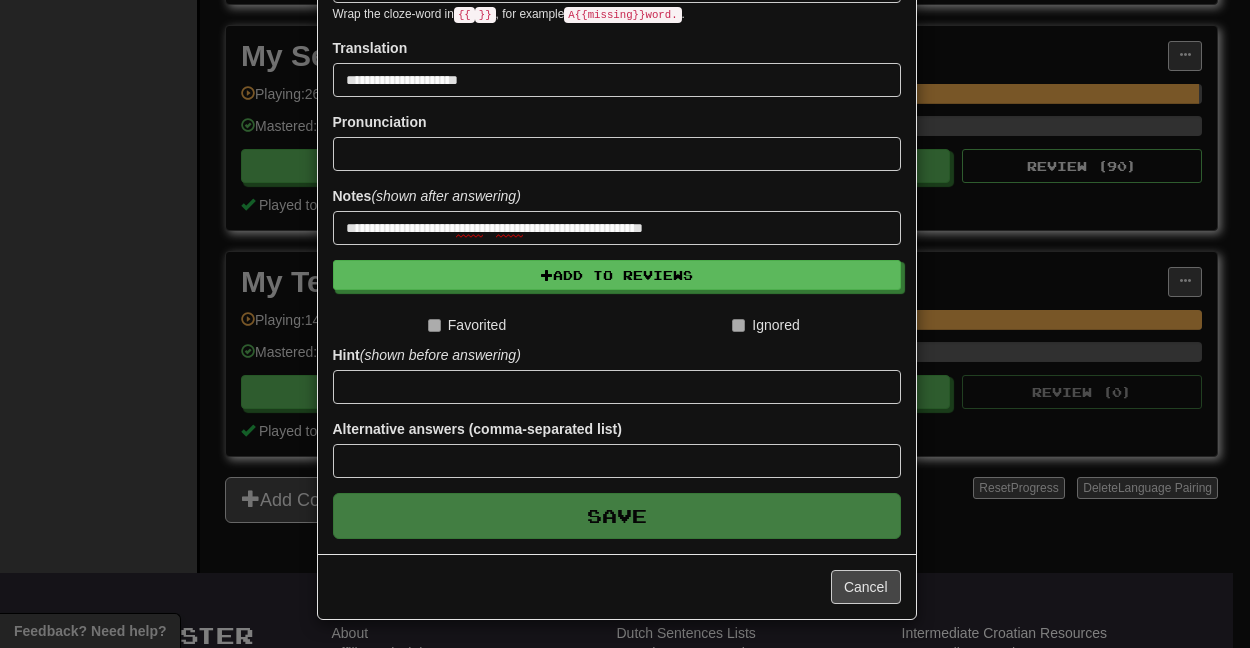 scroll, scrollTop: 334, scrollLeft: 0, axis: vertical 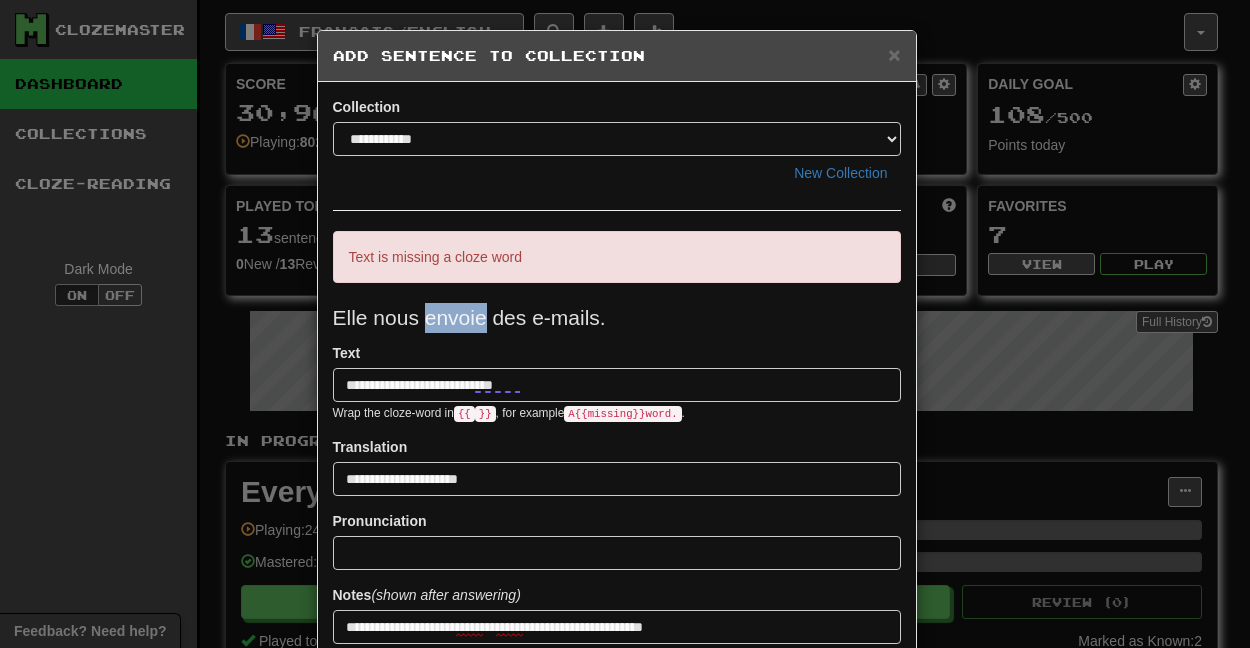 drag, startPoint x: 415, startPoint y: 315, endPoint x: 476, endPoint y: 318, distance: 61.073727 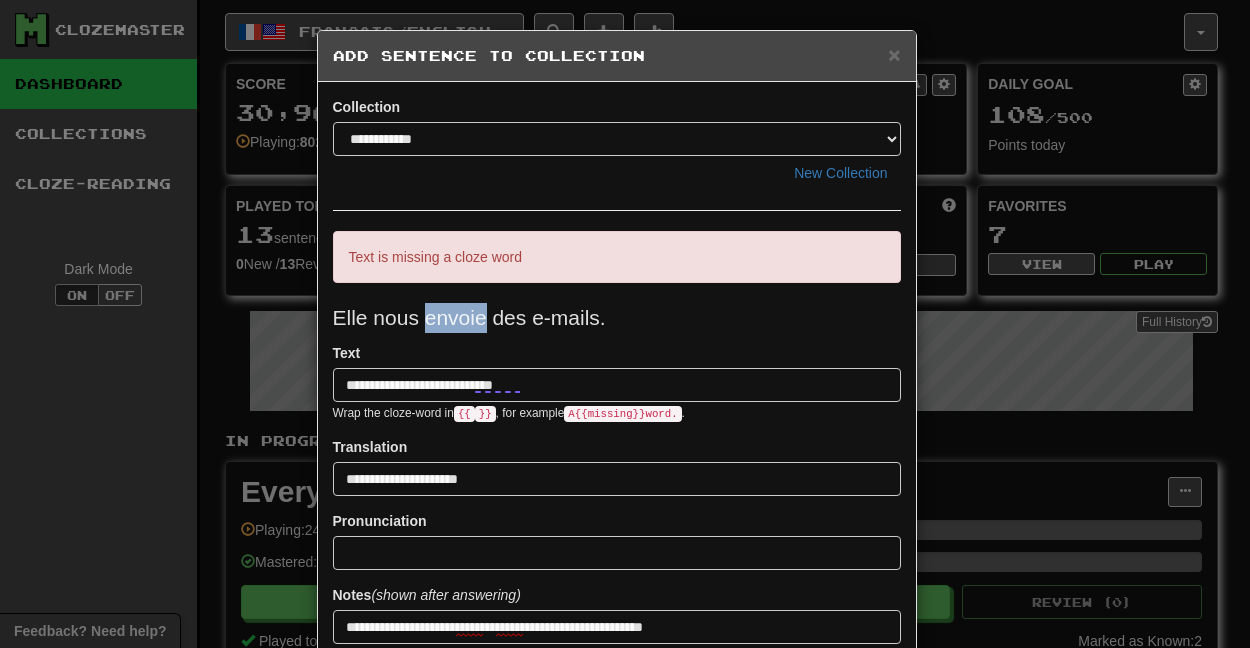 click on "Elle nous envoie des e-mails." at bounding box center (617, 318) 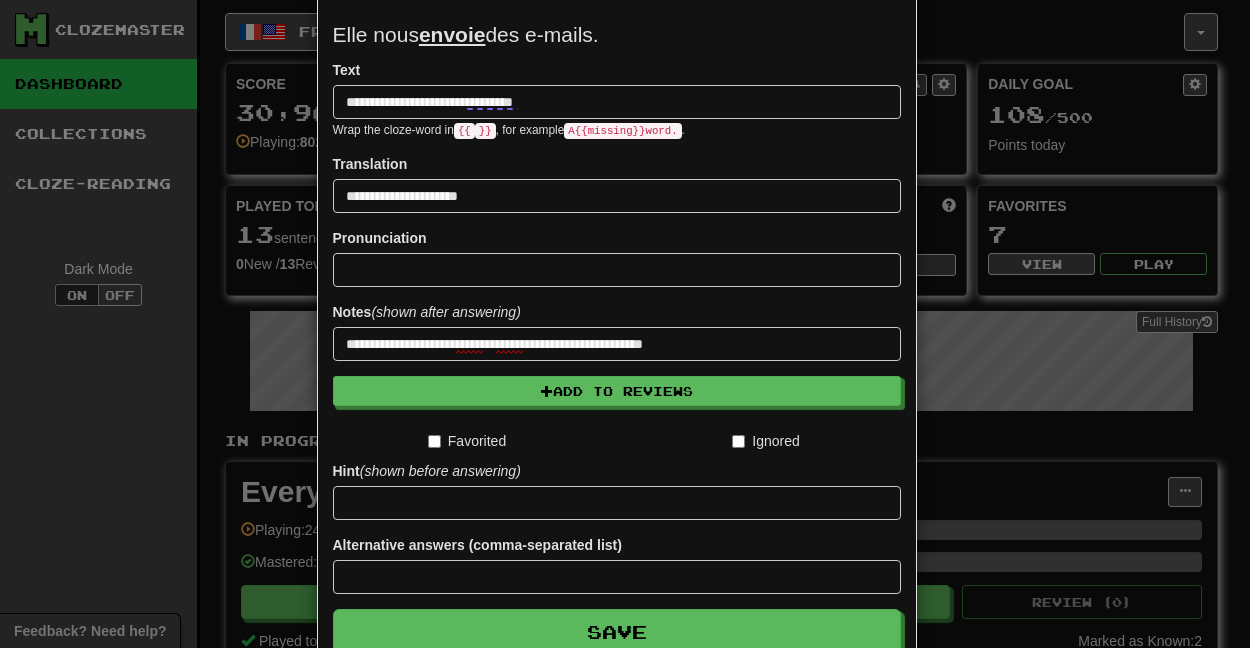 scroll, scrollTop: 399, scrollLeft: 0, axis: vertical 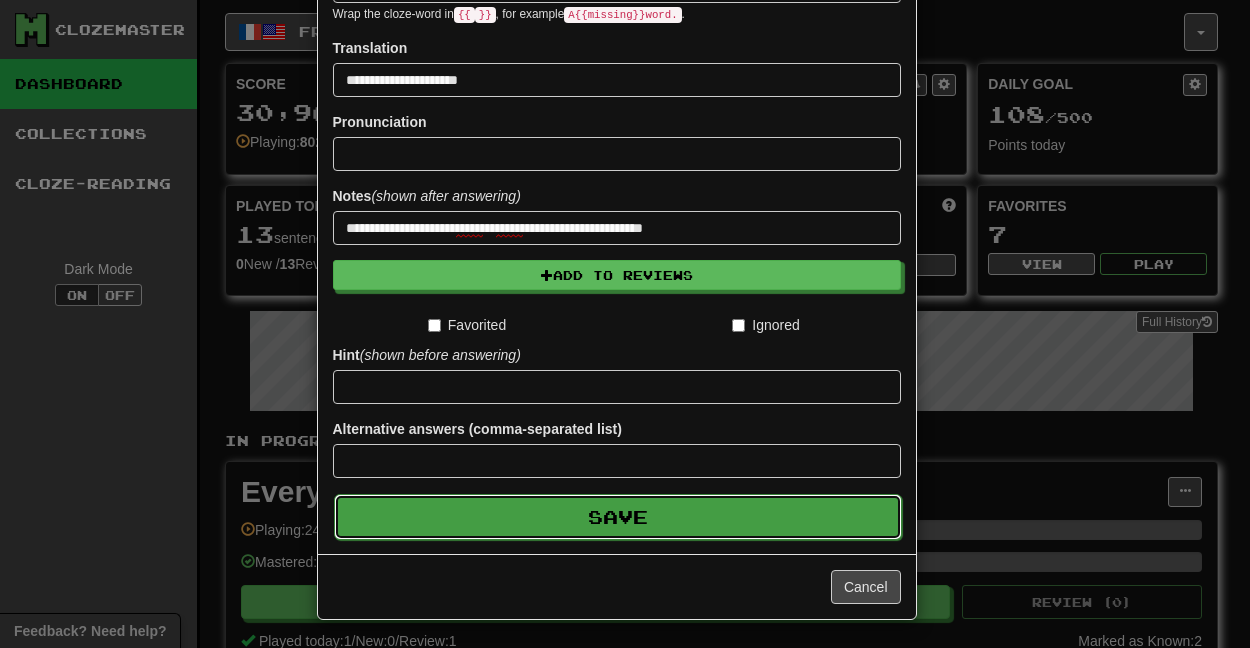 click on "Save" at bounding box center (618, 517) 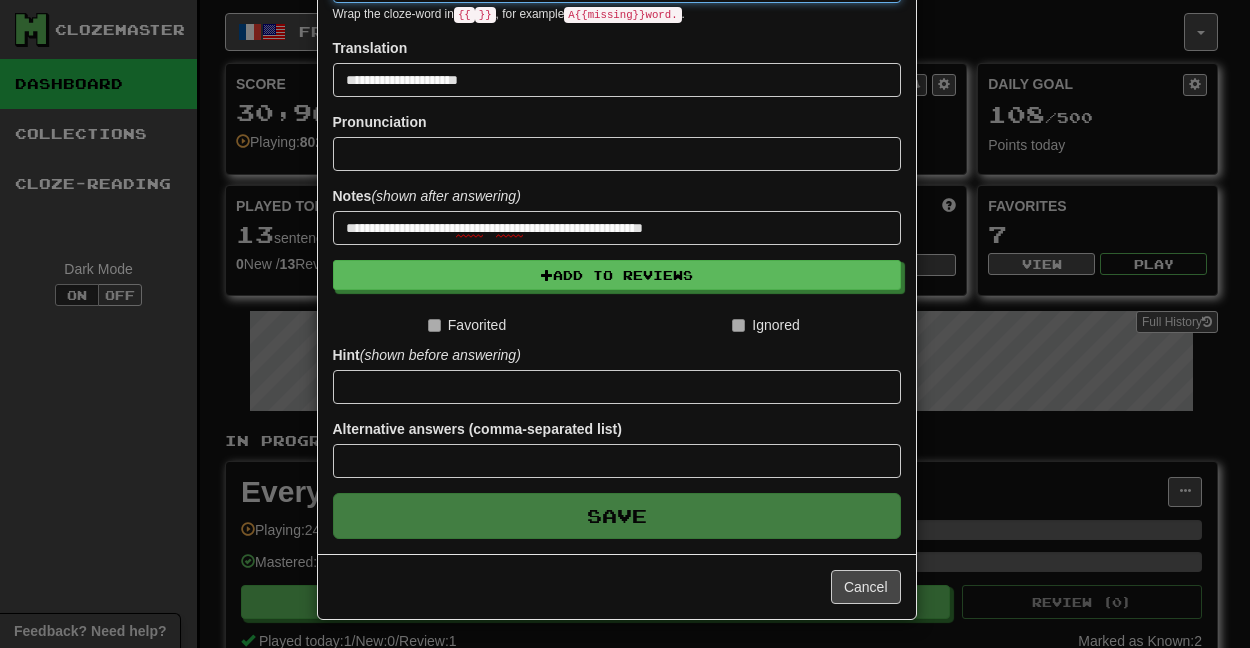 type 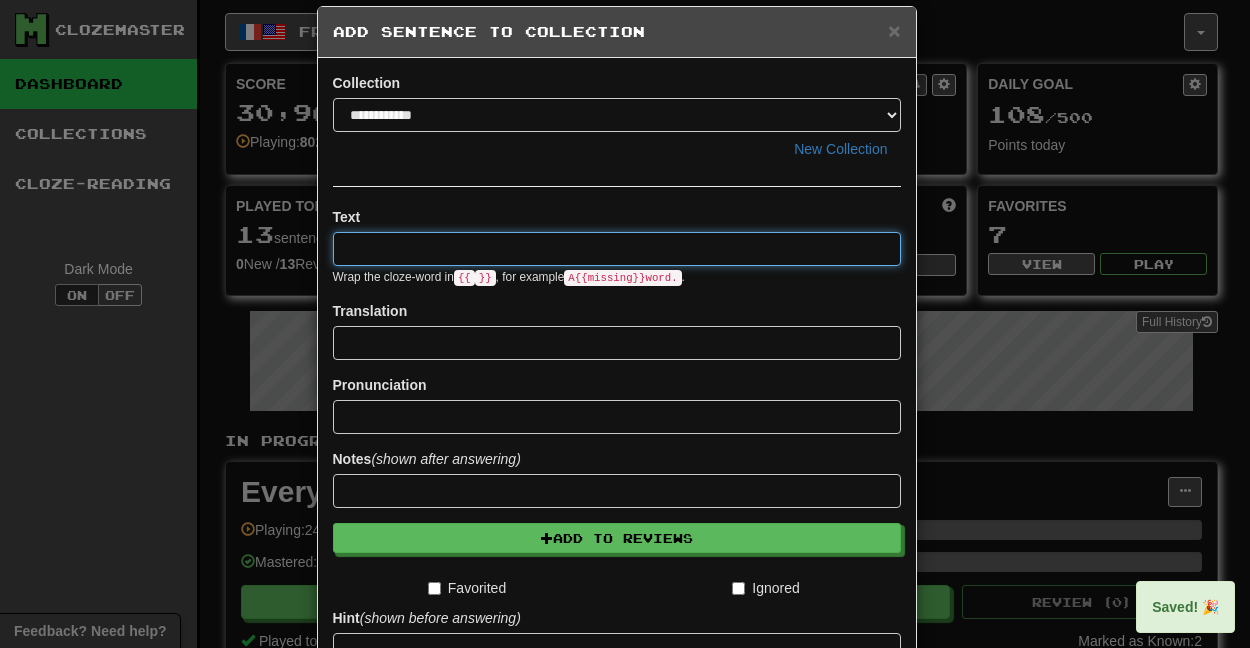 scroll, scrollTop: 0, scrollLeft: 0, axis: both 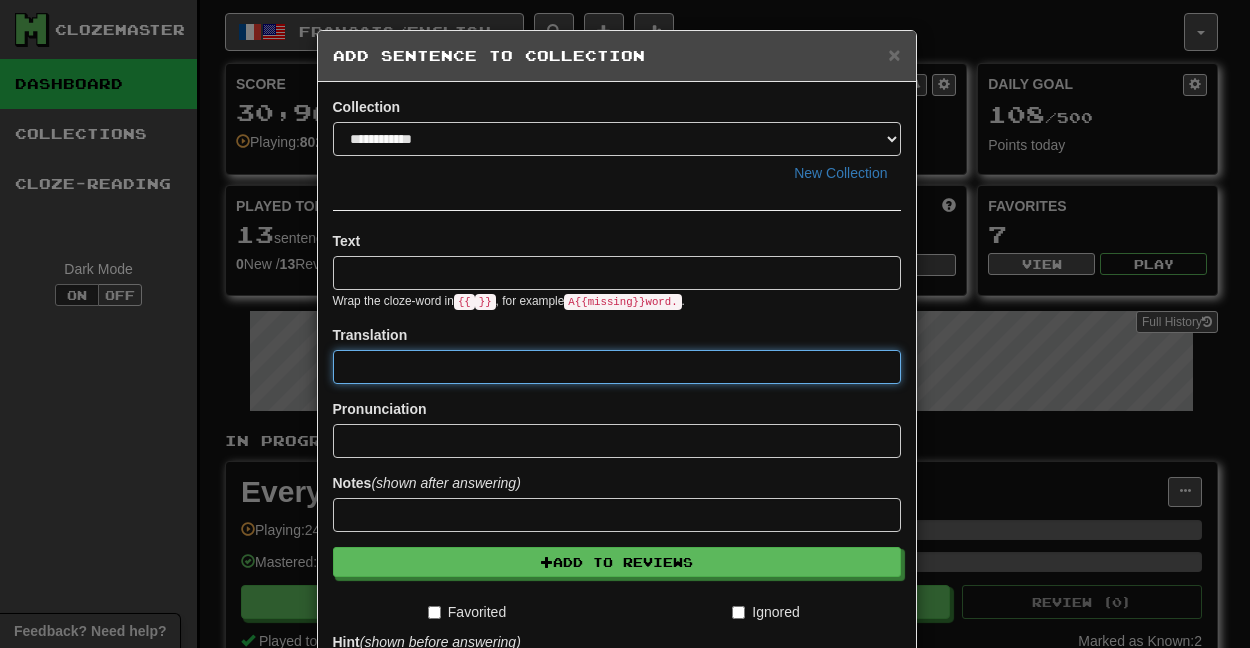 click at bounding box center [617, 367] 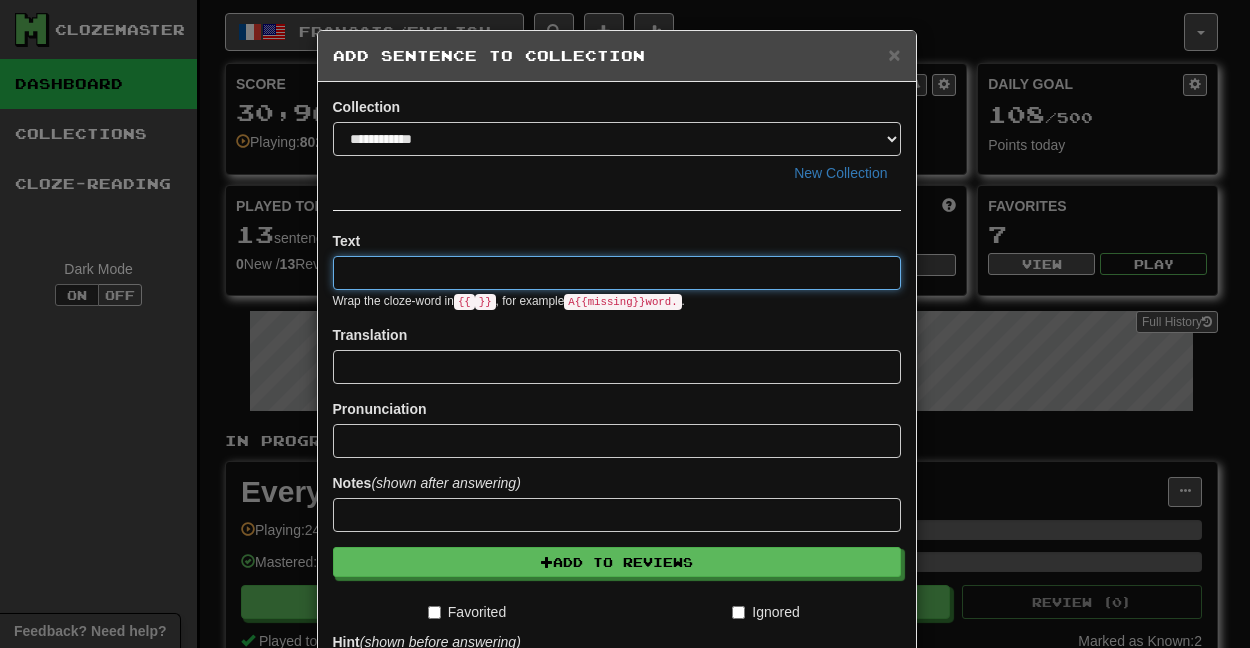 click at bounding box center [617, 273] 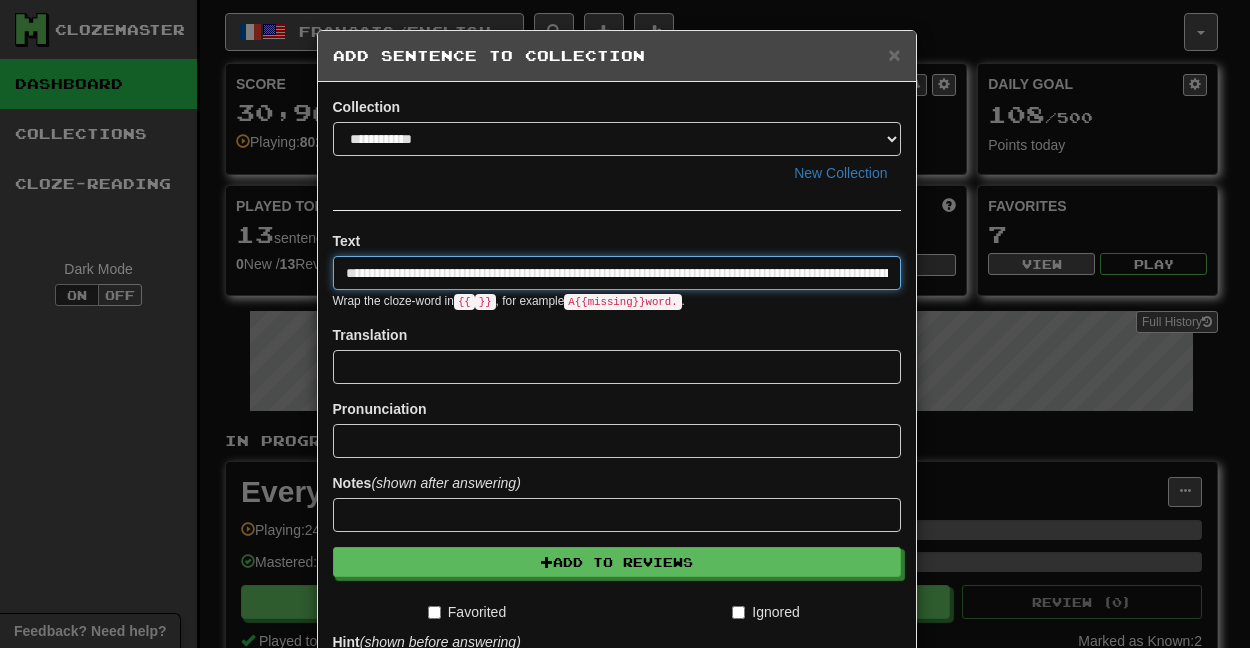 scroll, scrollTop: 0, scrollLeft: 299, axis: horizontal 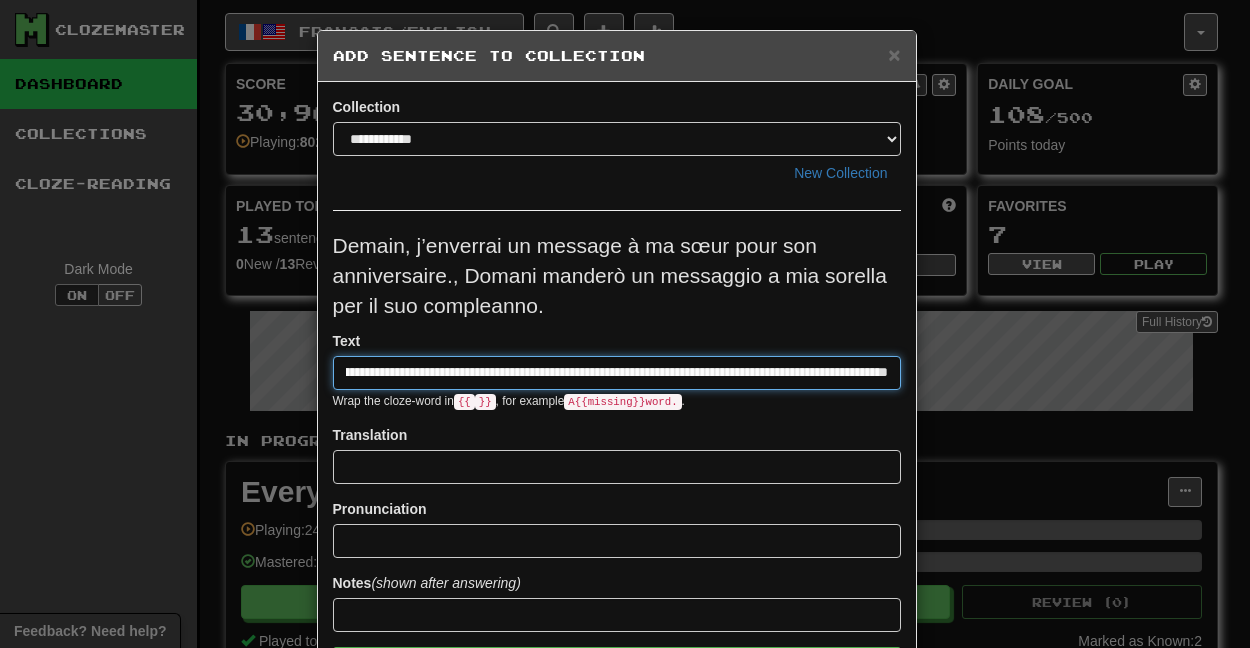 drag, startPoint x: 447, startPoint y: 370, endPoint x: 905, endPoint y: 377, distance: 458.0535 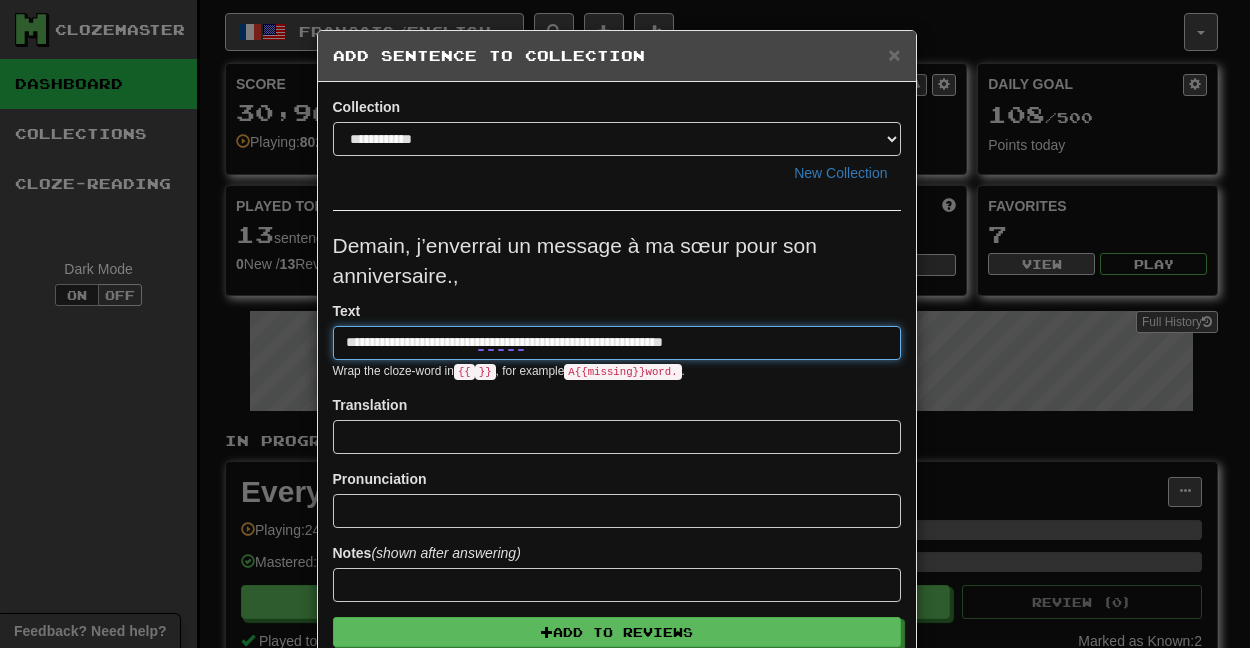 scroll, scrollTop: 0, scrollLeft: 0, axis: both 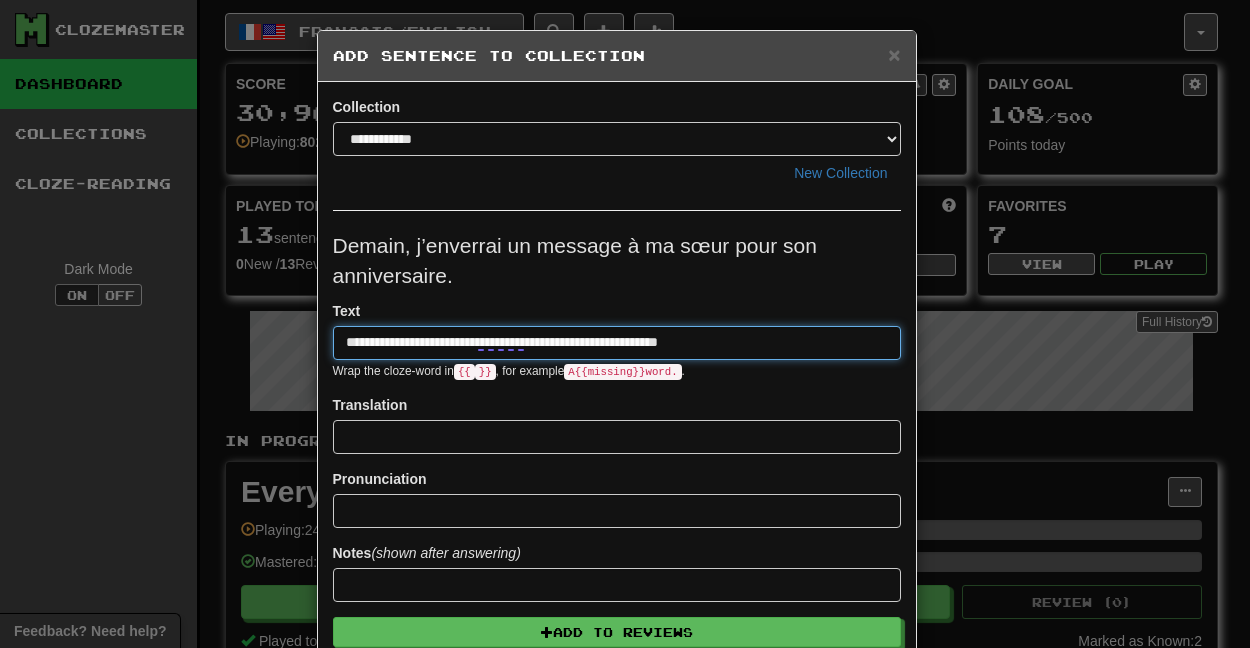 type on "**********" 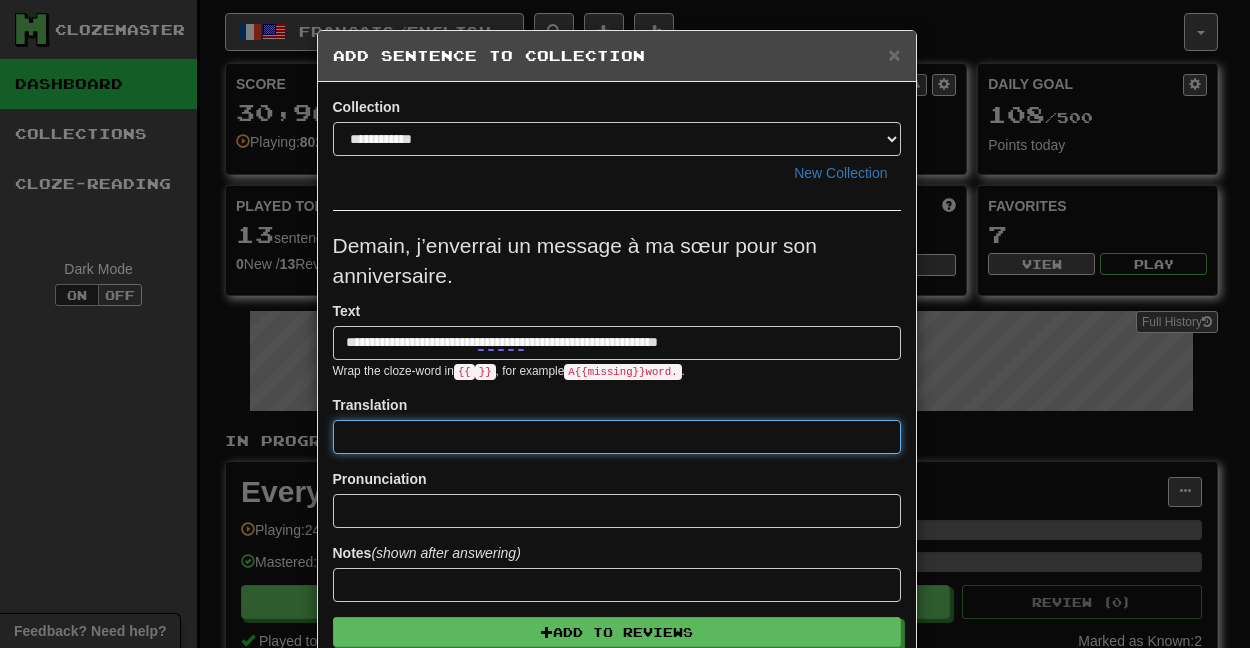 click at bounding box center [617, 437] 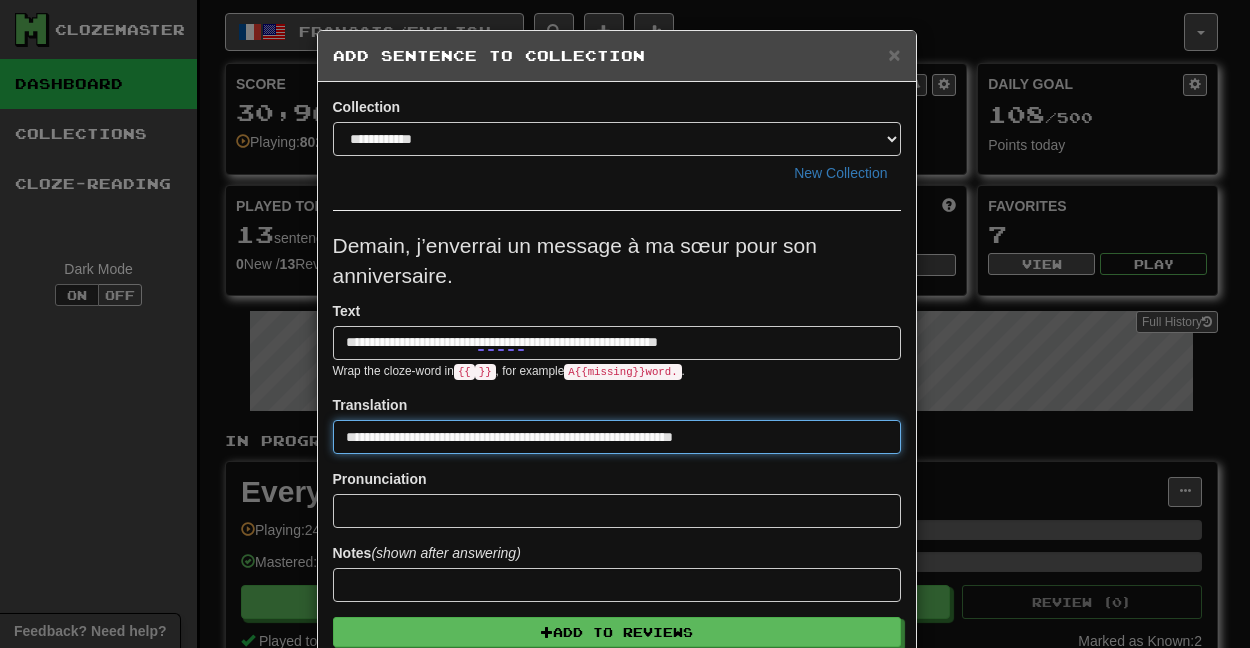 type on "**********" 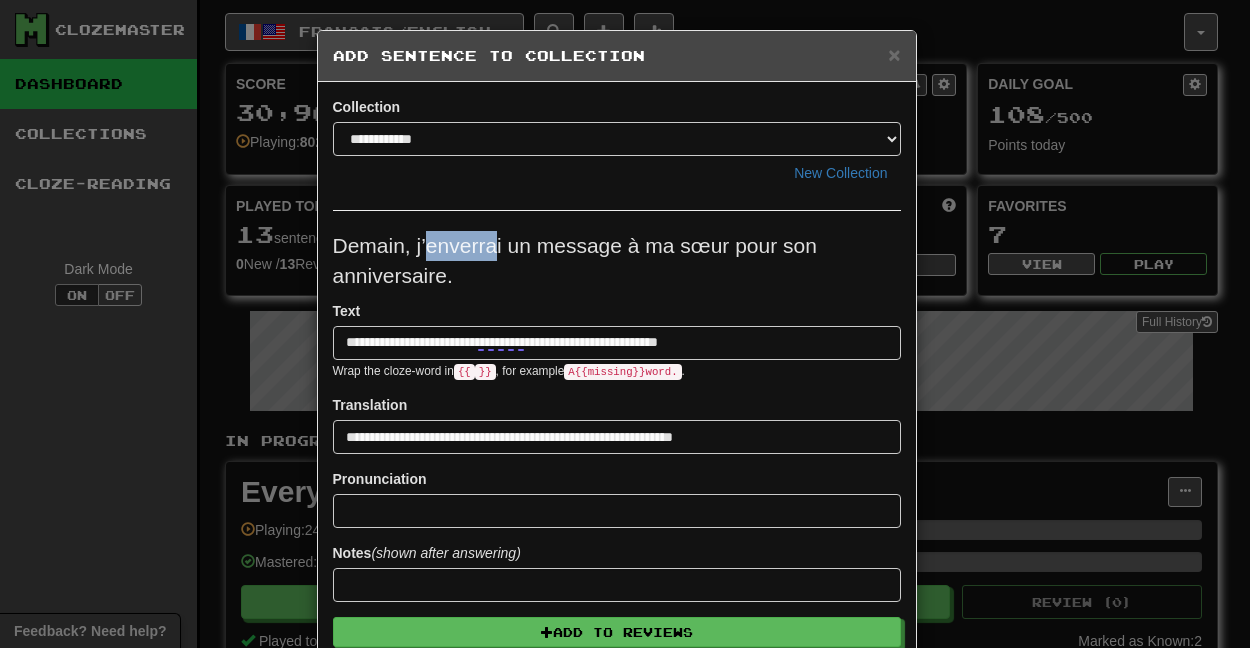 drag, startPoint x: 480, startPoint y: 250, endPoint x: 418, endPoint y: 247, distance: 62.072536 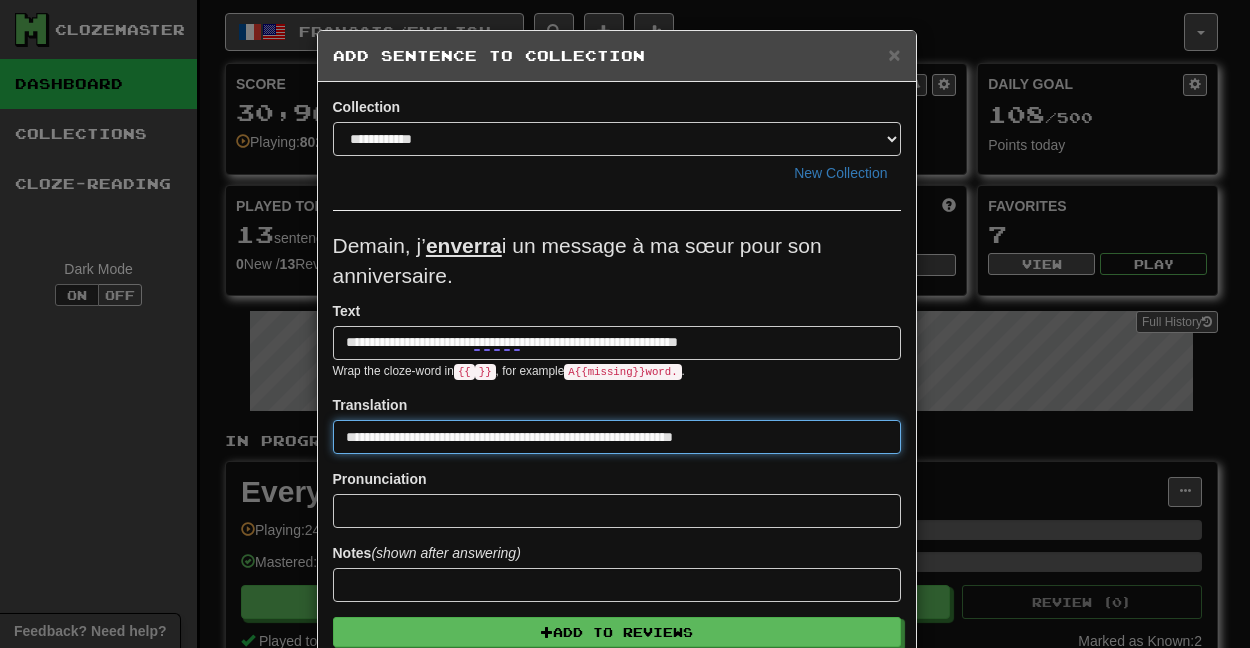 click on "**********" at bounding box center [617, 437] 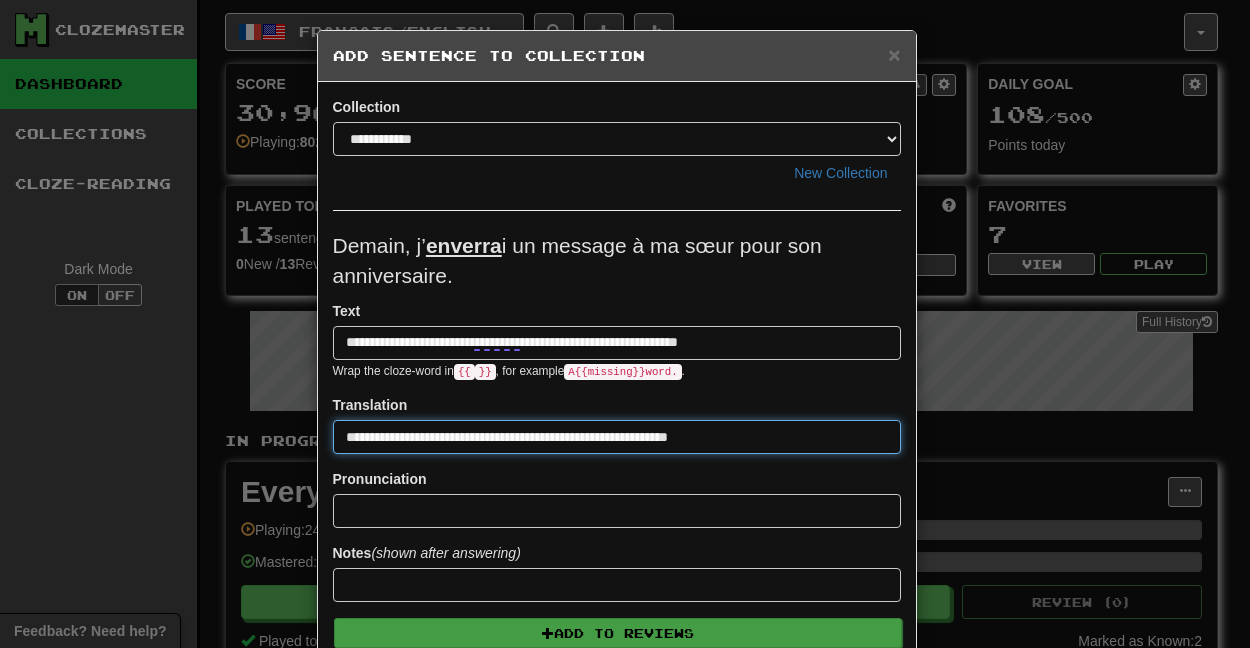 type on "**********" 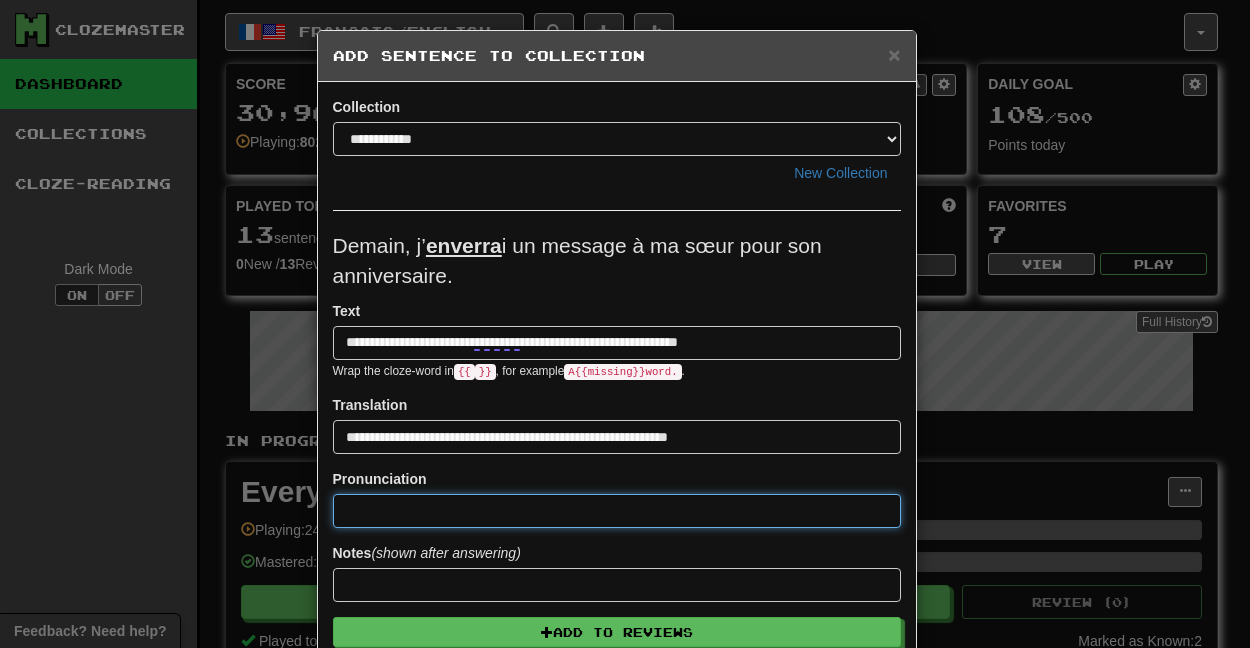 click at bounding box center [617, 511] 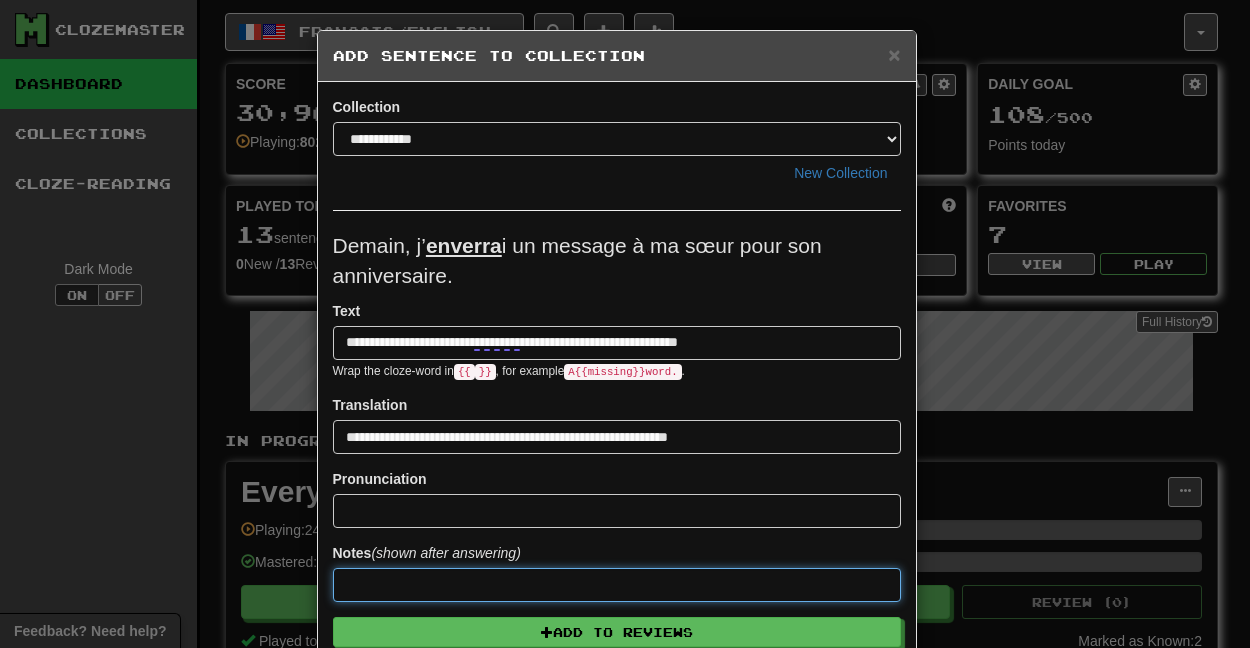 click at bounding box center (617, 585) 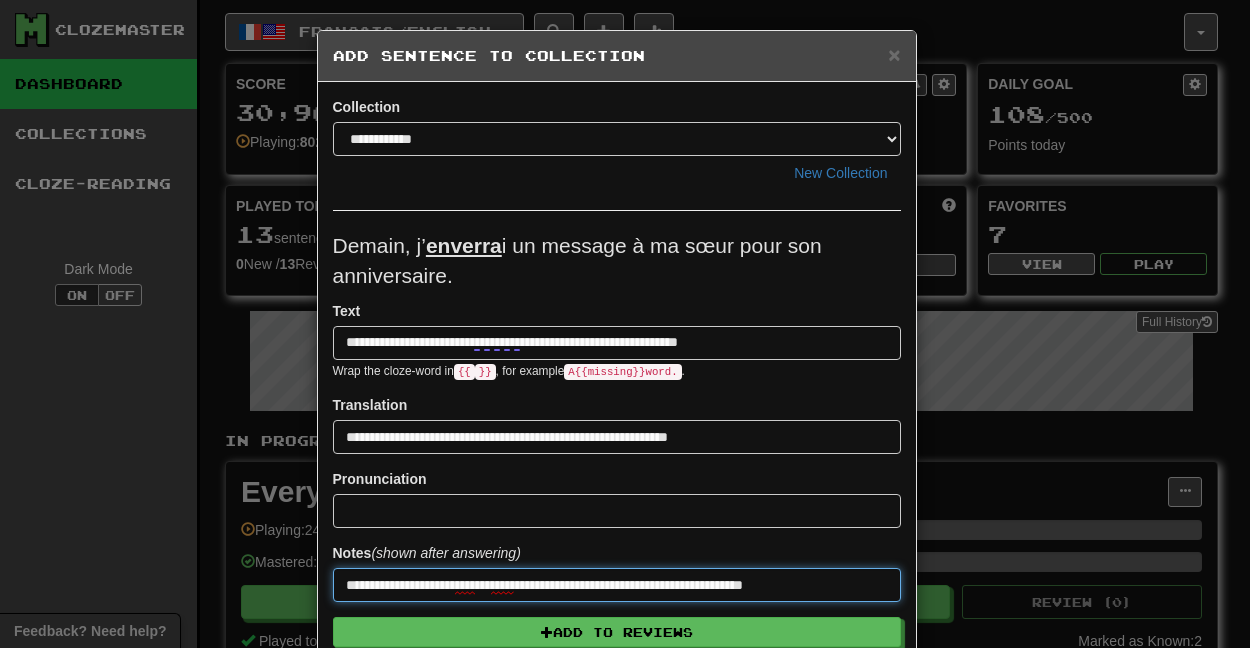 click on "**********" at bounding box center (617, 585) 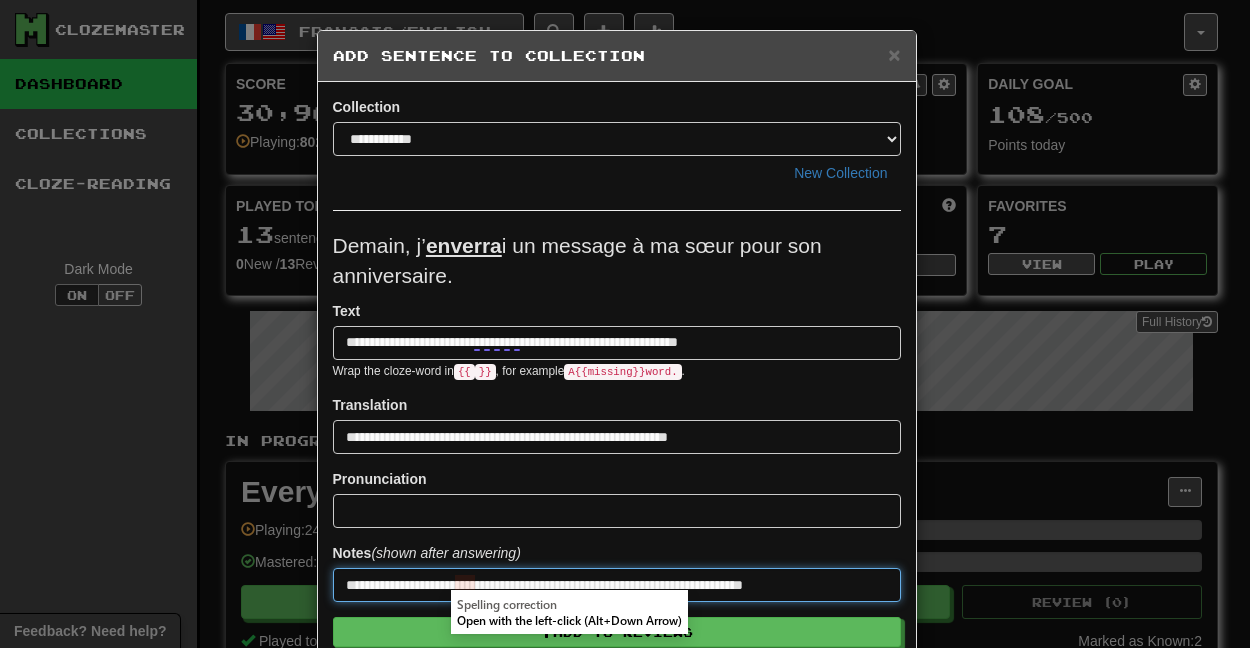 click on "**********" at bounding box center [617, 585] 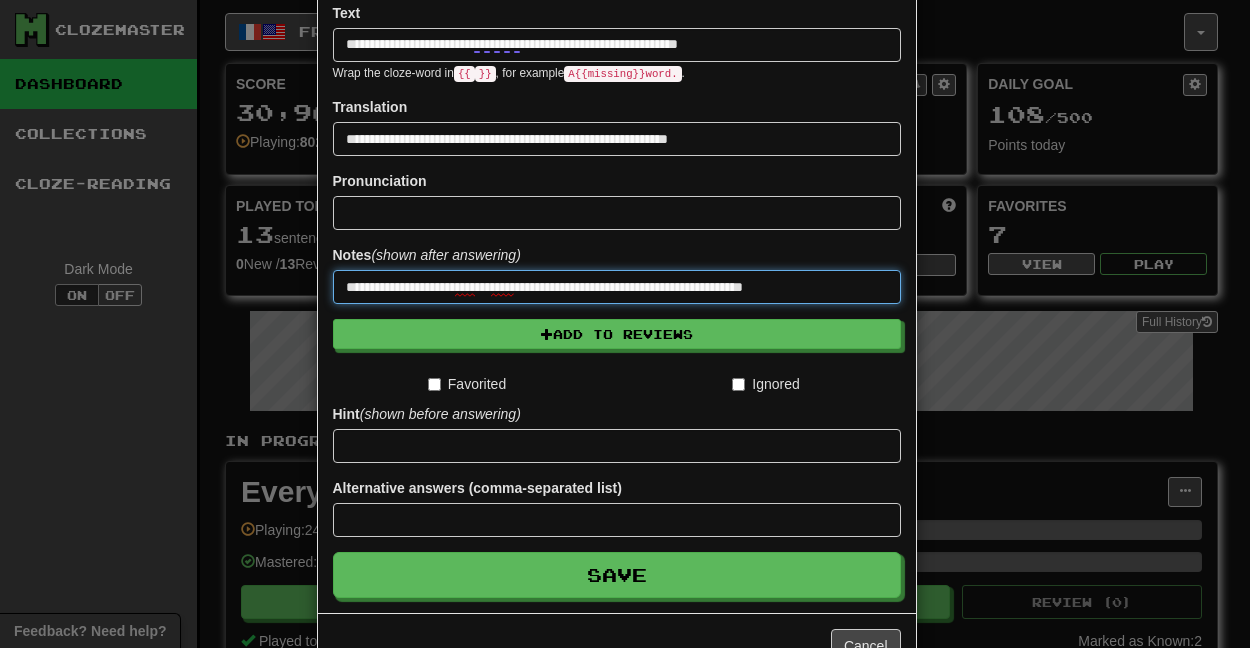 scroll, scrollTop: 333, scrollLeft: 0, axis: vertical 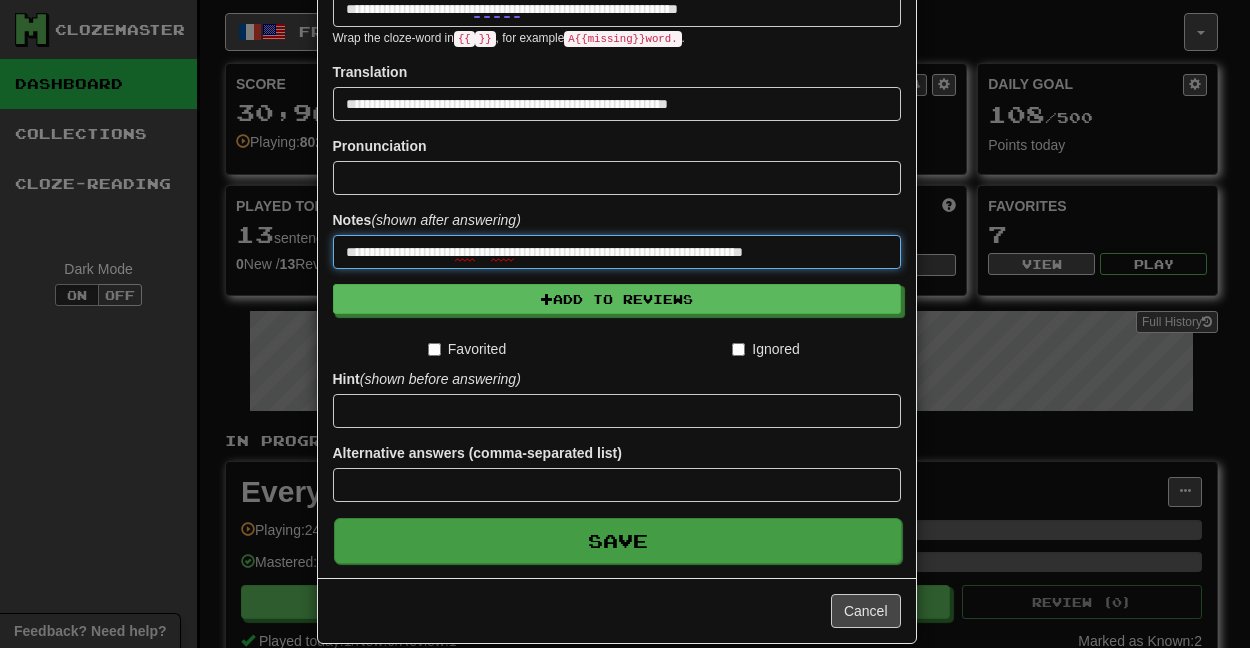 type on "**********" 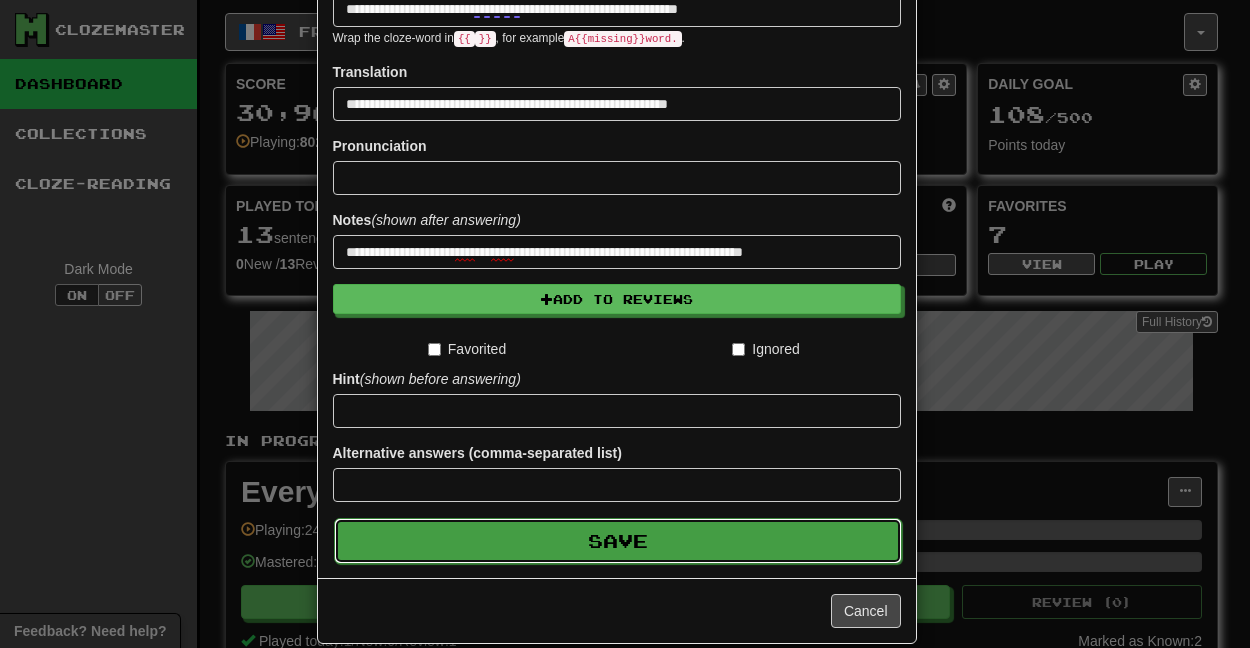 click on "Save" at bounding box center [618, 541] 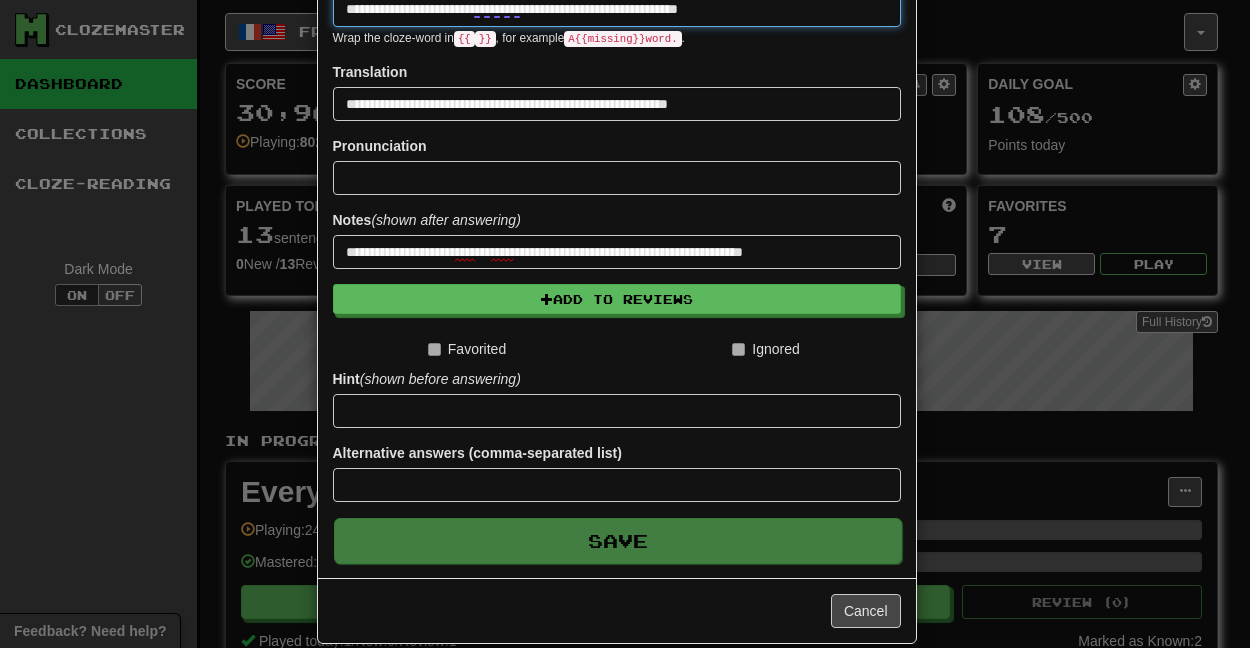 type 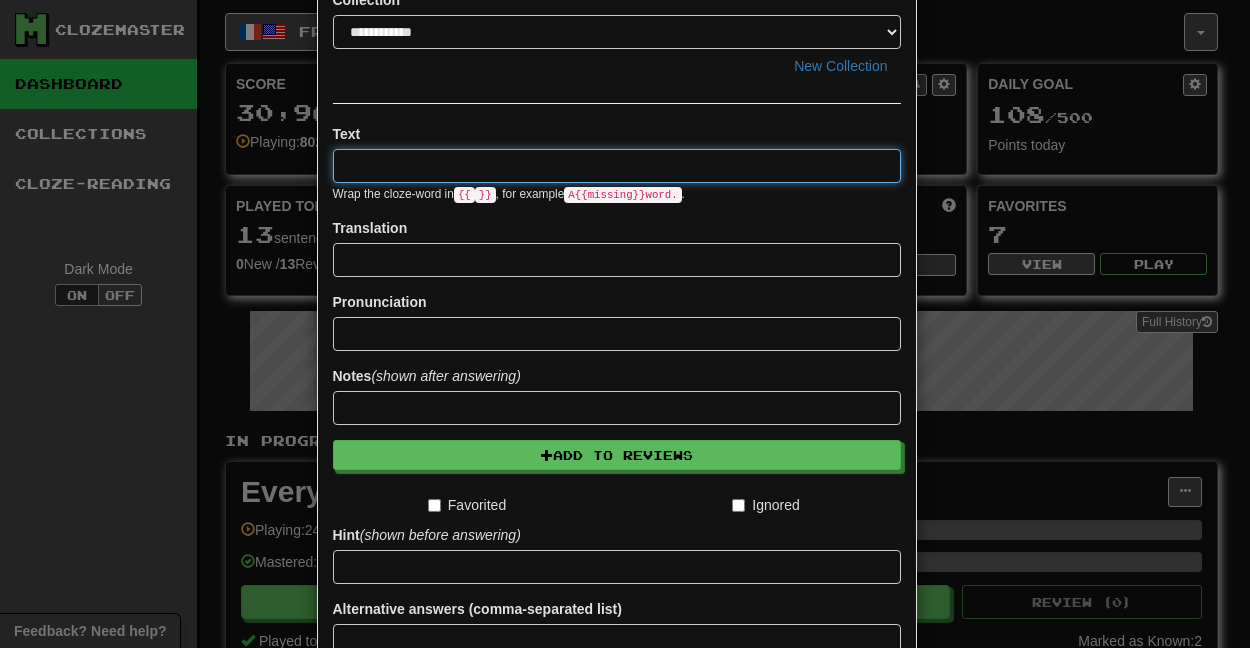 scroll, scrollTop: 222, scrollLeft: 0, axis: vertical 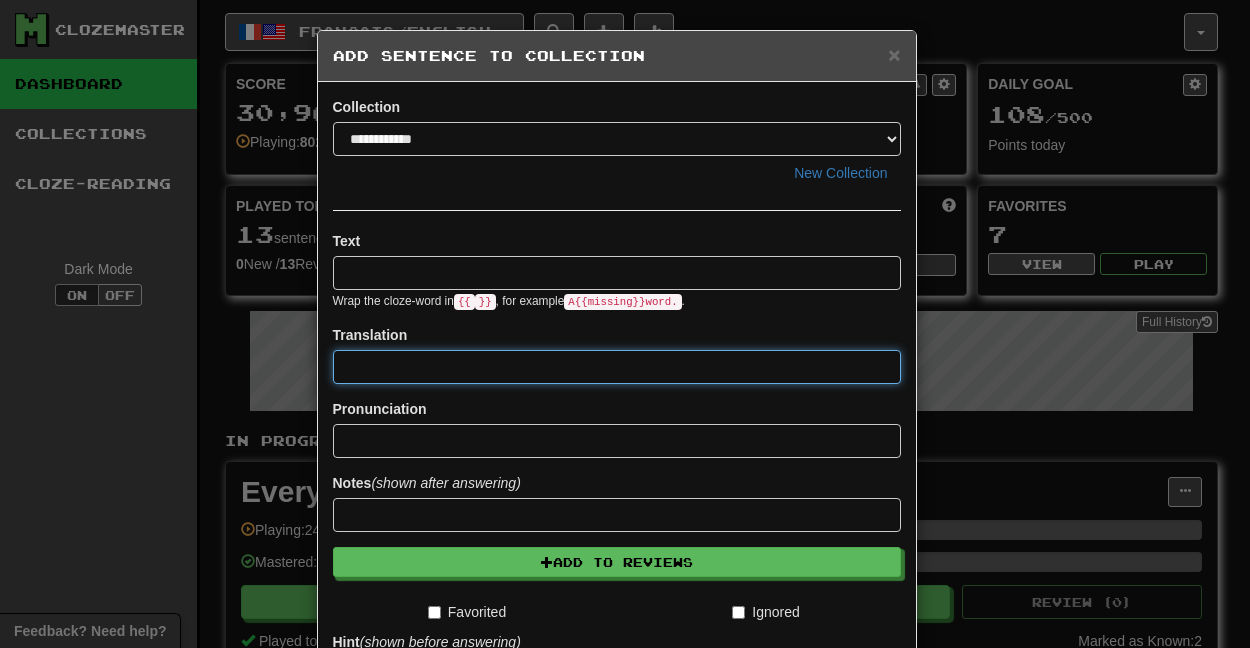 click at bounding box center (617, 367) 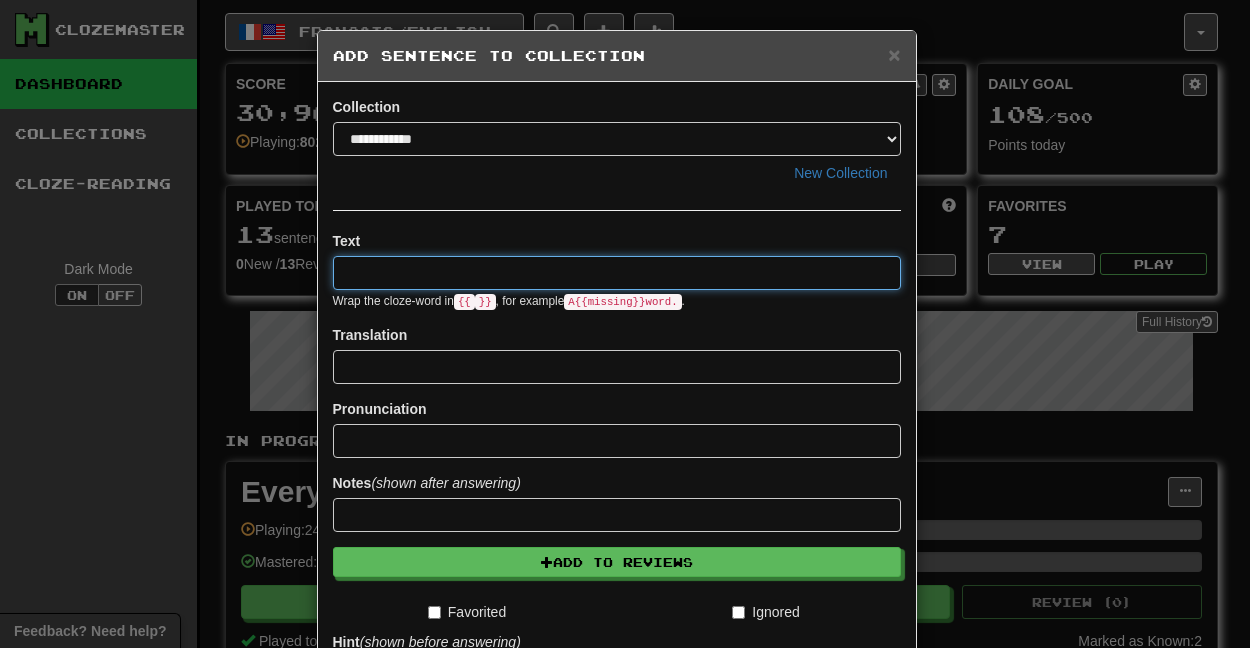 click at bounding box center [617, 273] 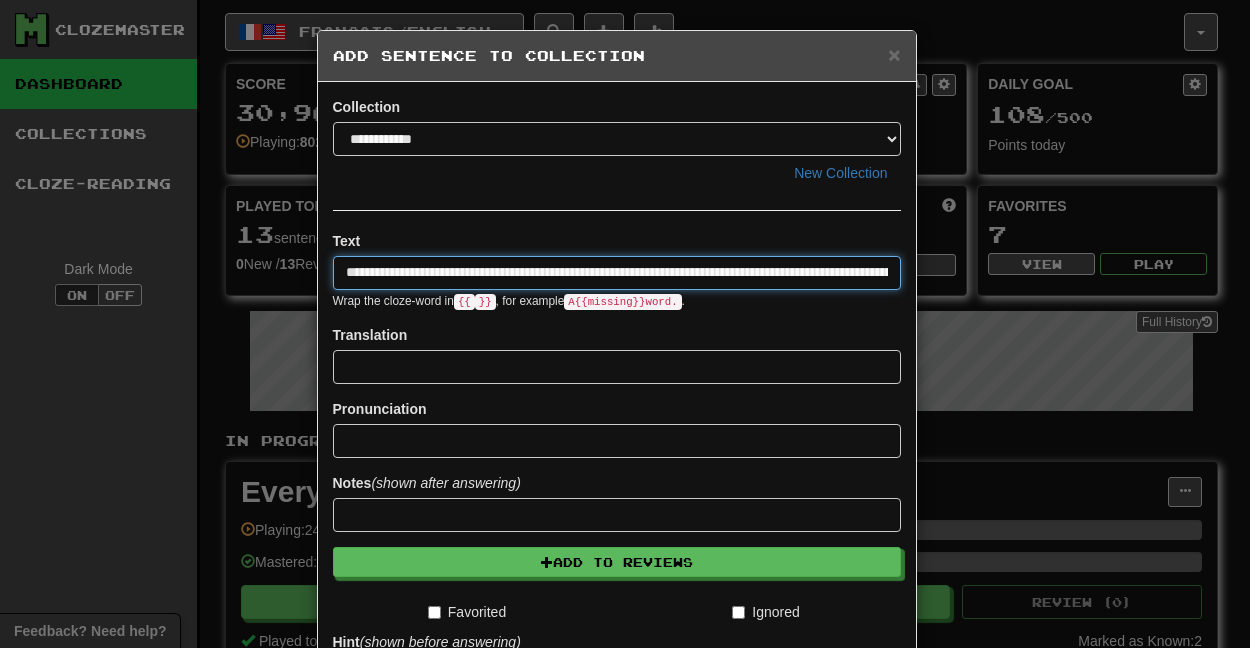 scroll, scrollTop: 0, scrollLeft: 279, axis: horizontal 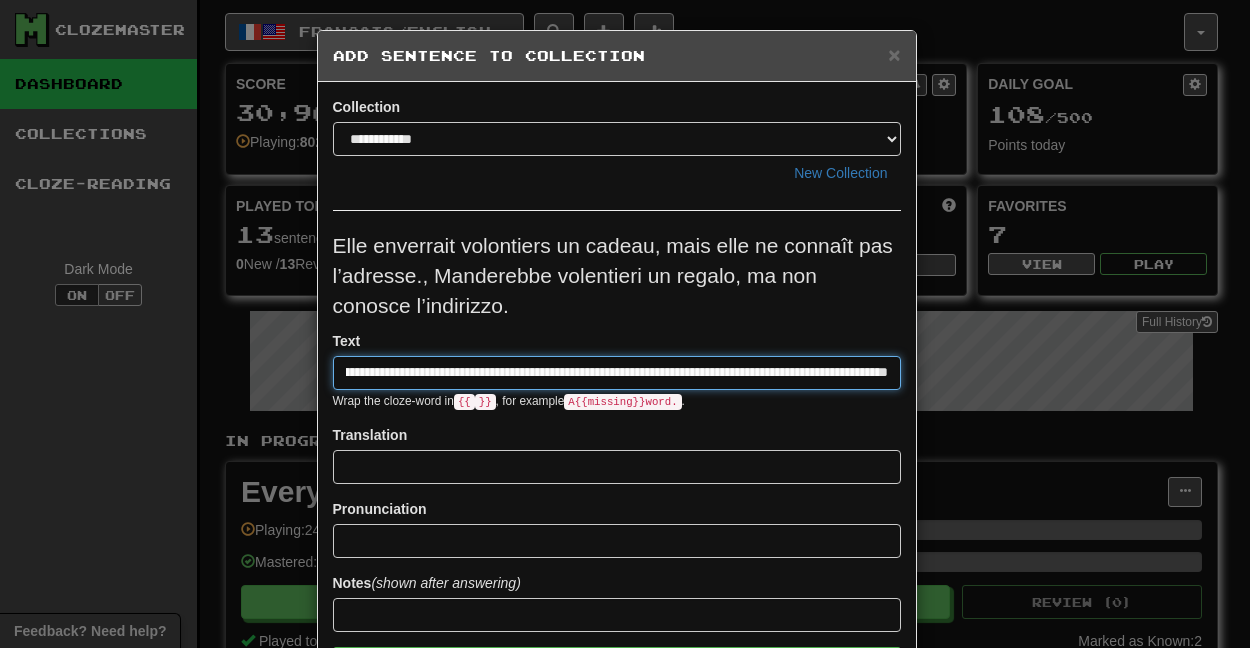 drag, startPoint x: 501, startPoint y: 365, endPoint x: 981, endPoint y: 380, distance: 480.2343 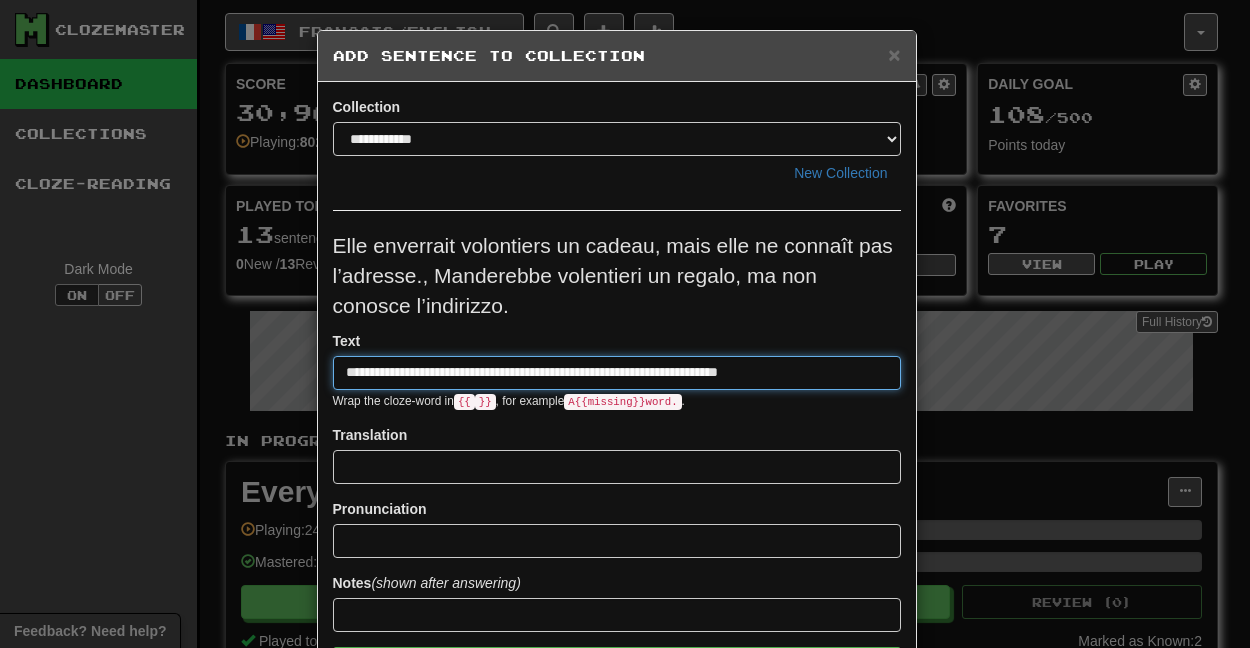 scroll, scrollTop: 0, scrollLeft: 0, axis: both 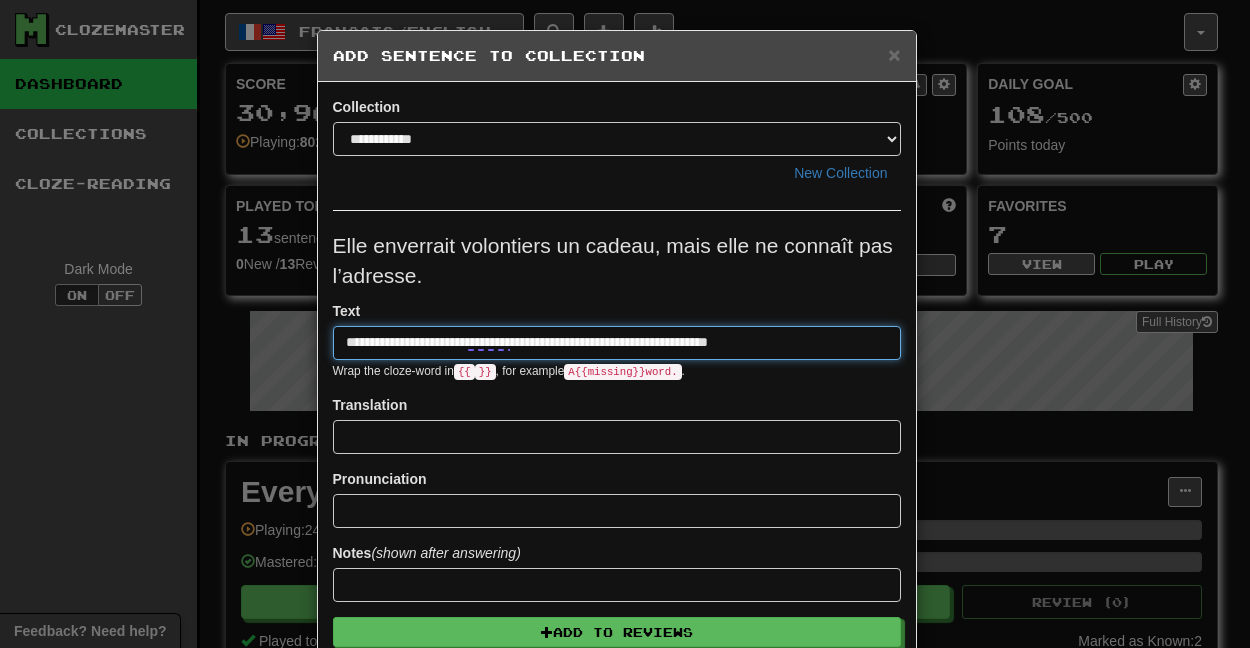 type on "**********" 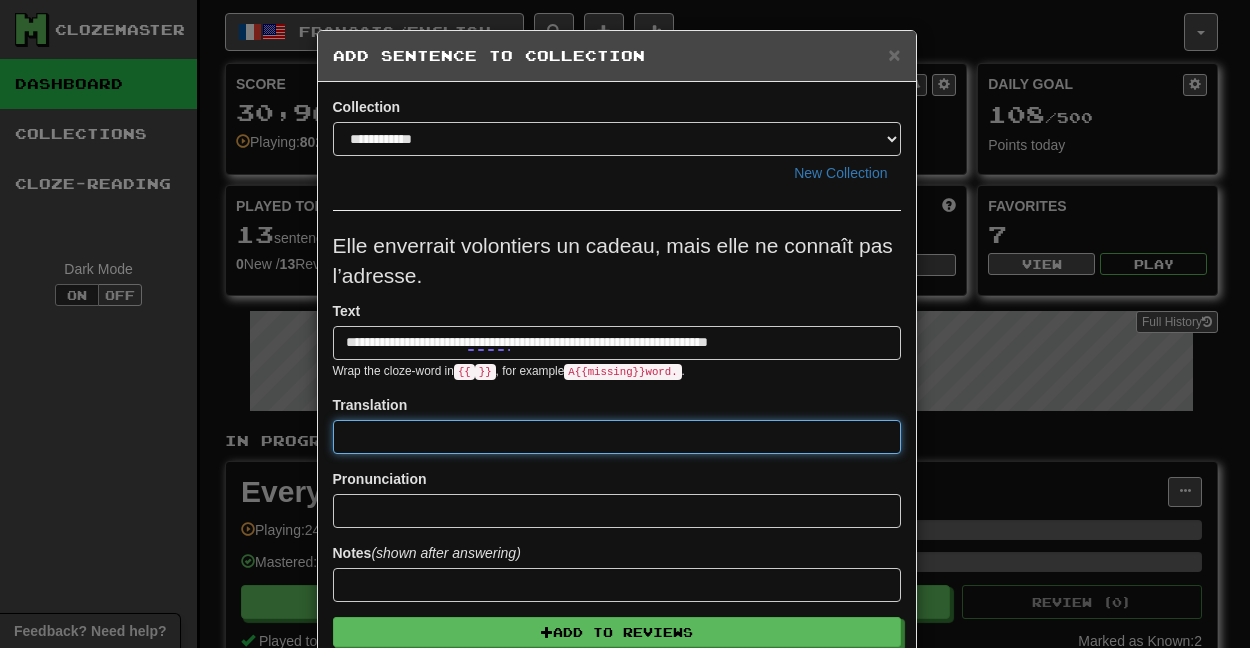 click at bounding box center (617, 437) 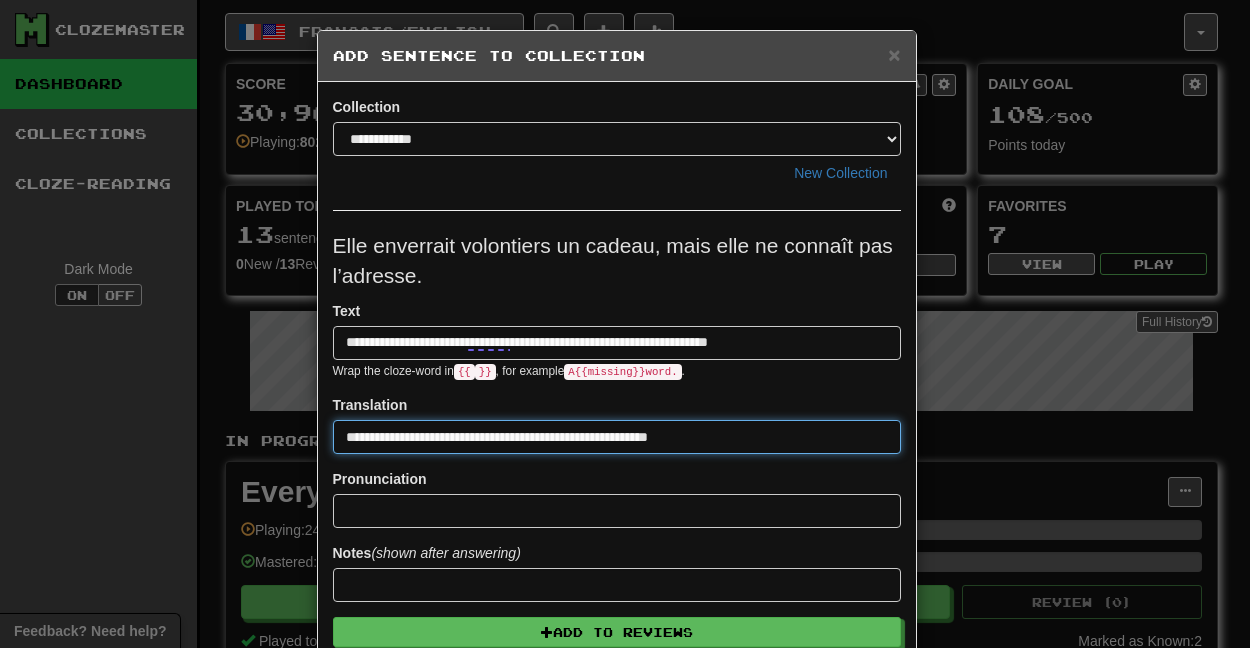 type on "**********" 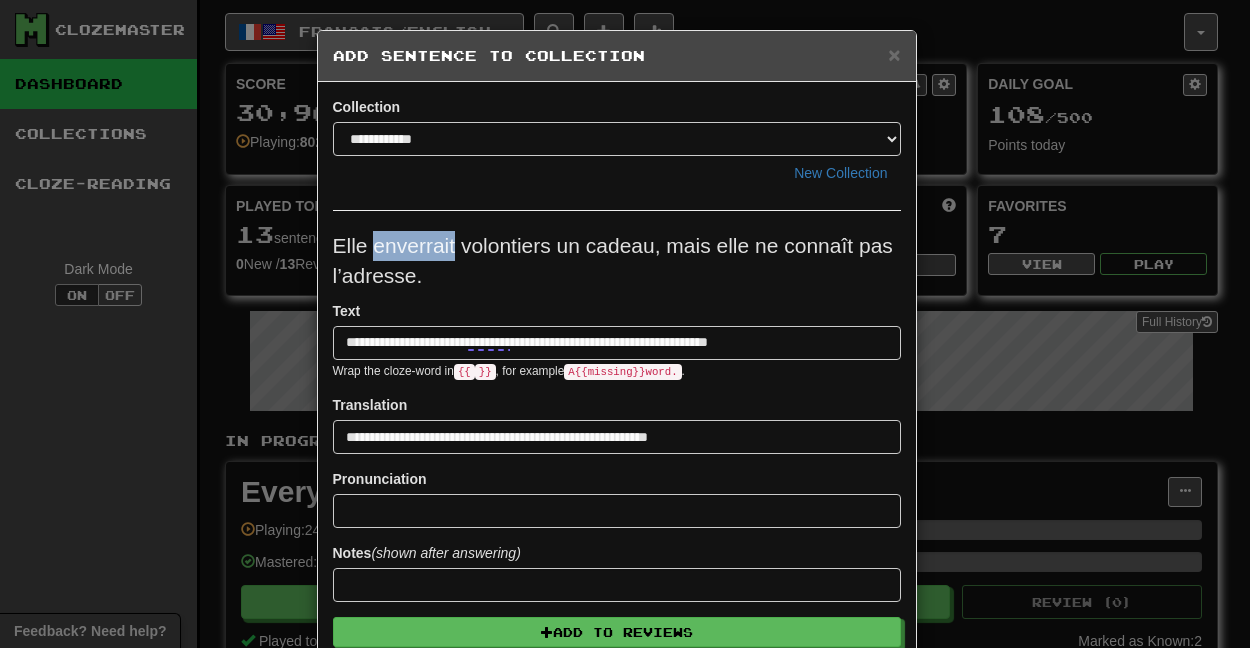 drag, startPoint x: 366, startPoint y: 245, endPoint x: 444, endPoint y: 245, distance: 78 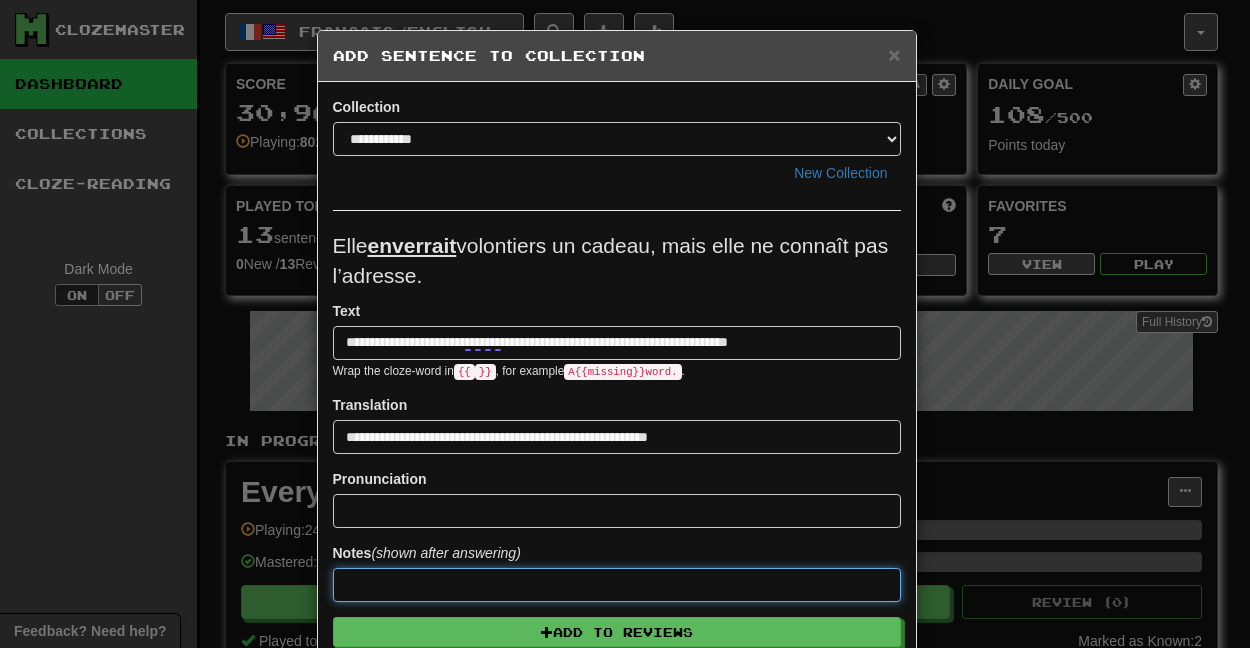 click at bounding box center [617, 585] 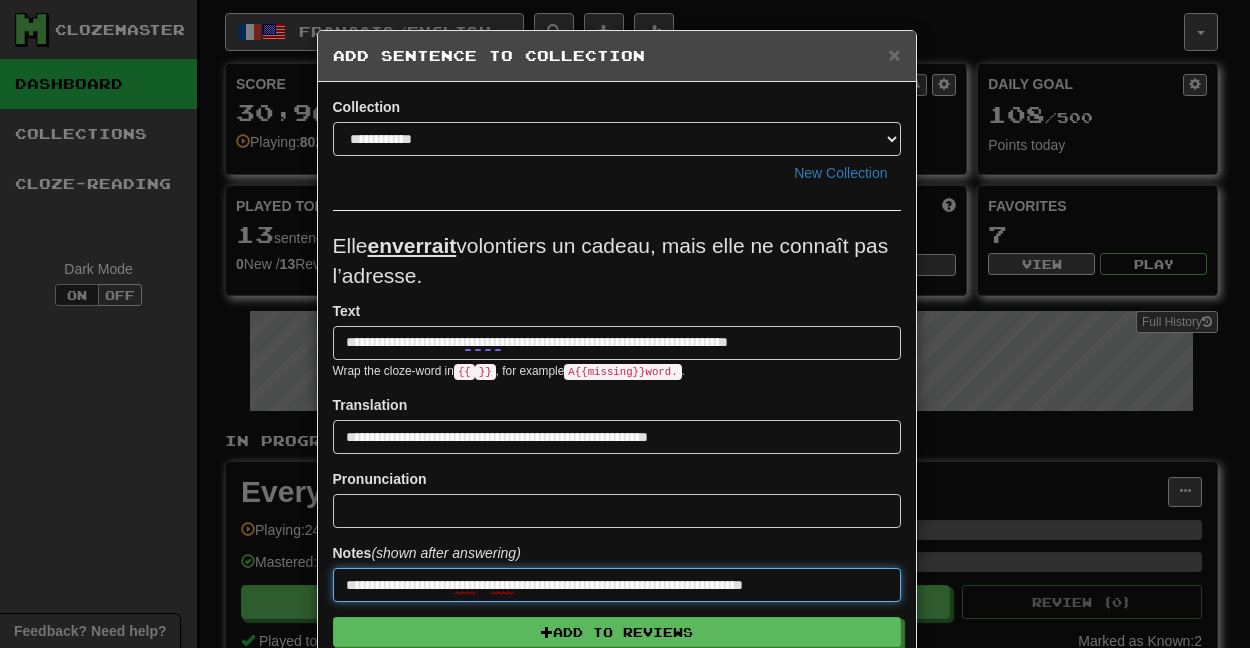 scroll, scrollTop: 333, scrollLeft: 0, axis: vertical 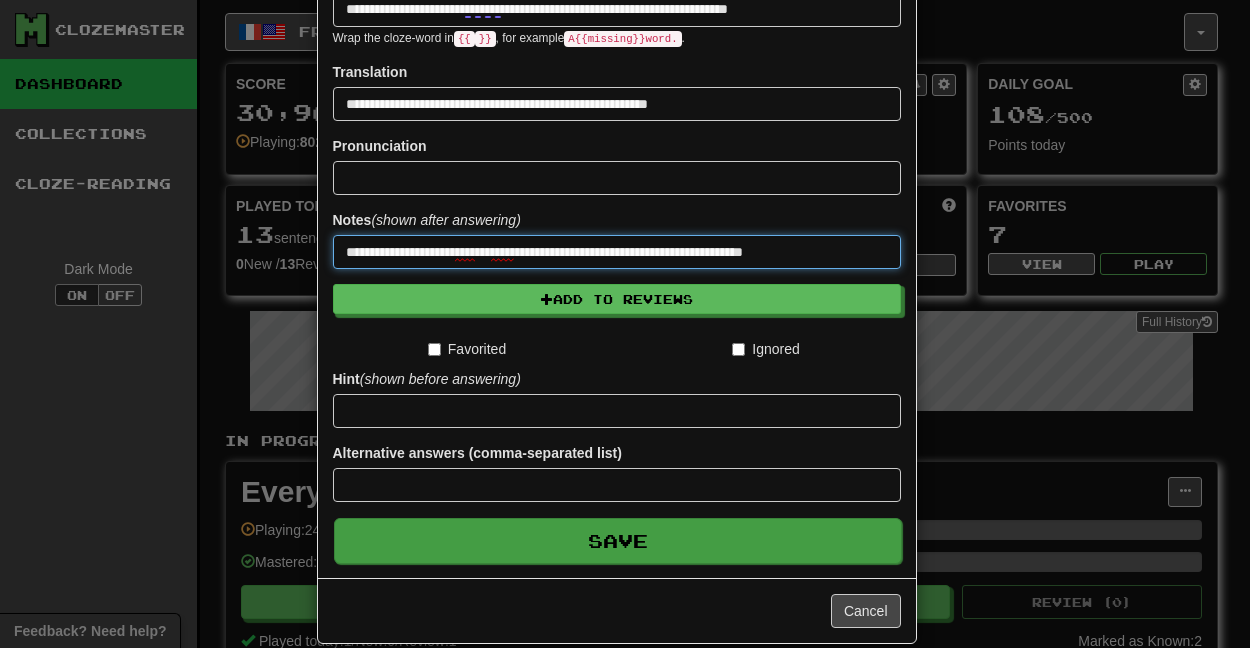 type on "**********" 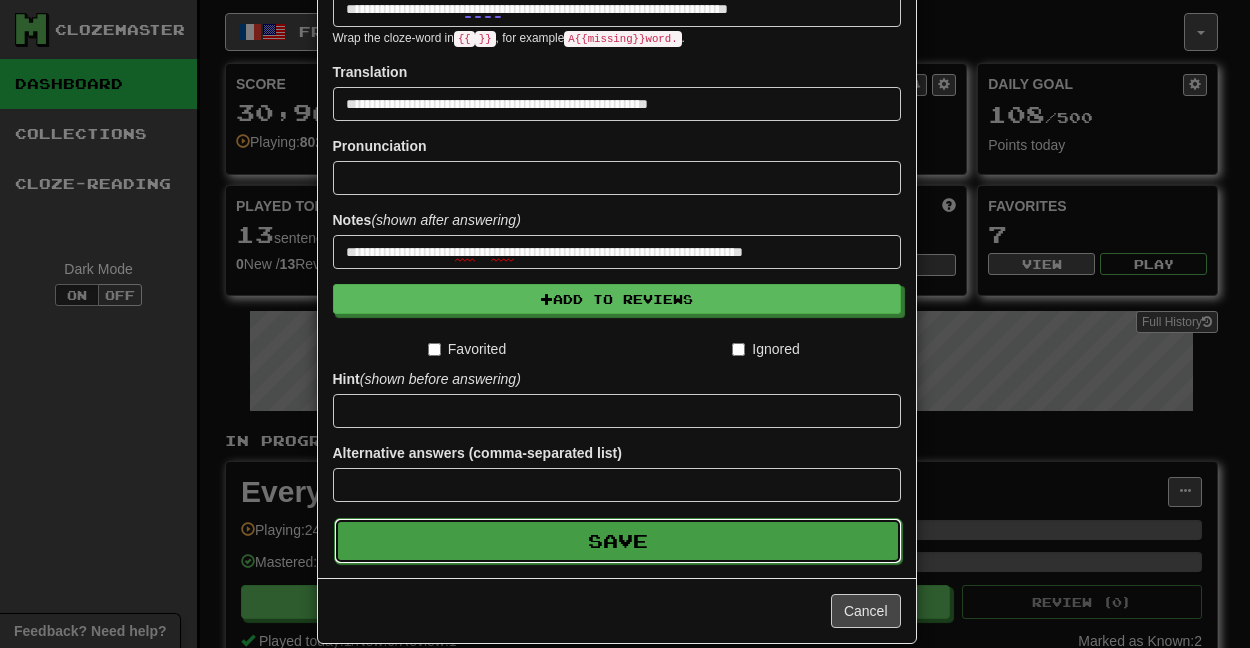 click on "Save" at bounding box center (618, 541) 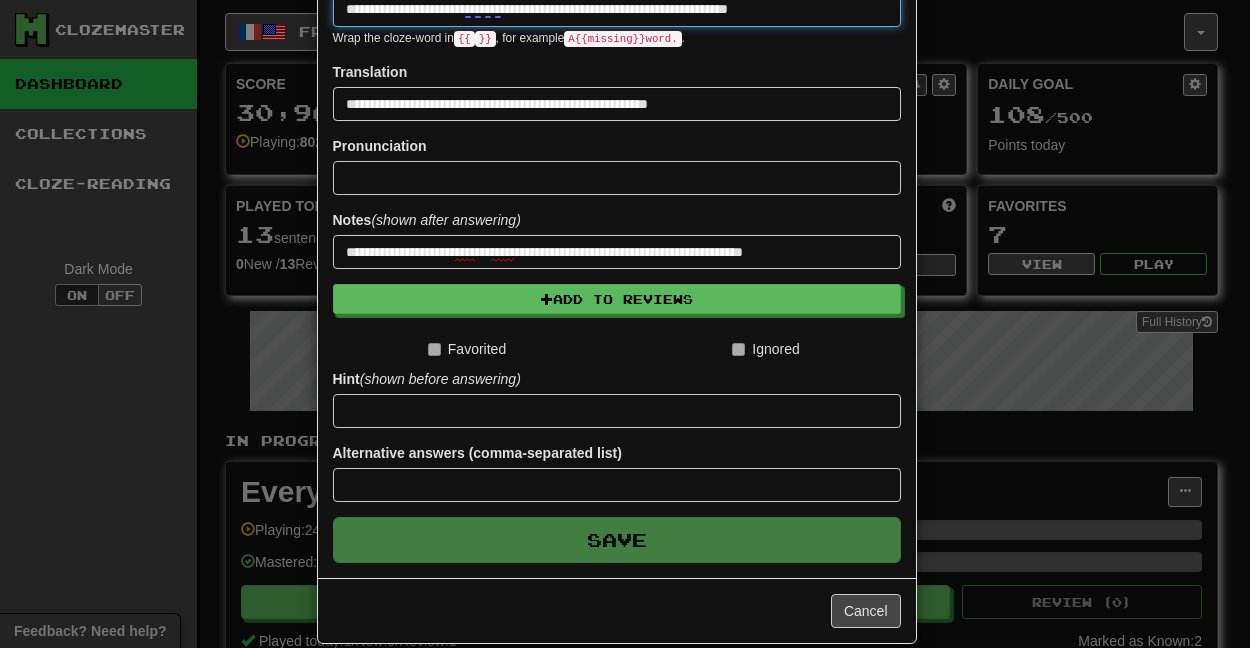 type 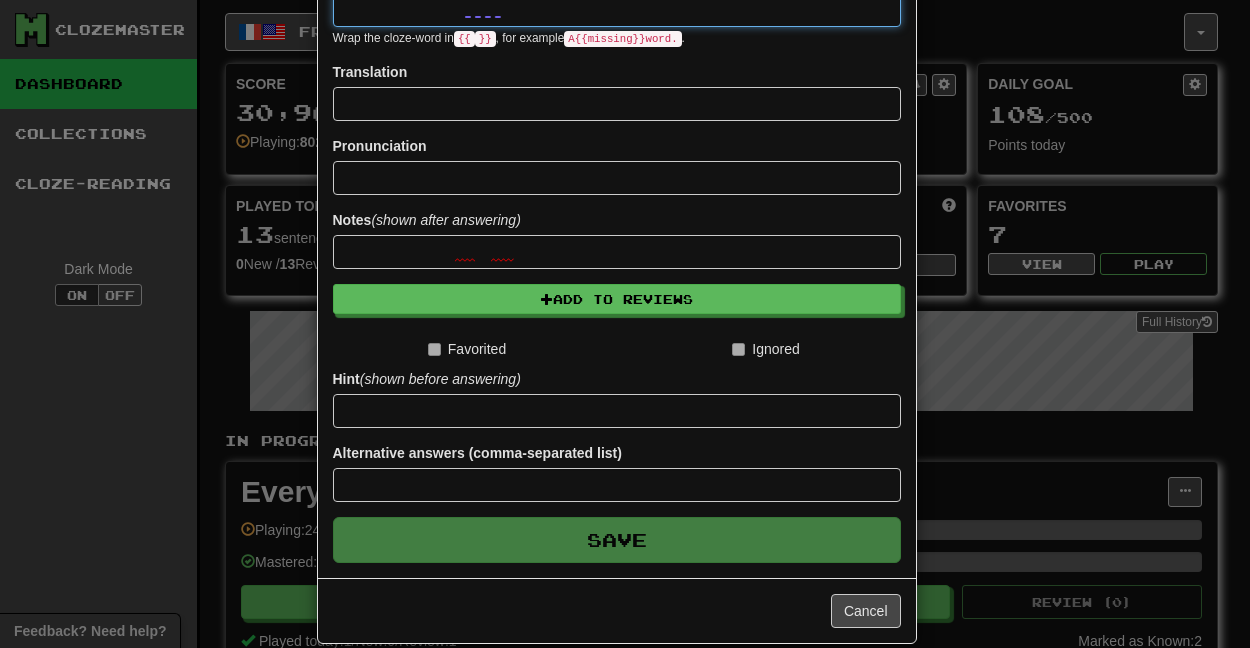 scroll, scrollTop: 287, scrollLeft: 0, axis: vertical 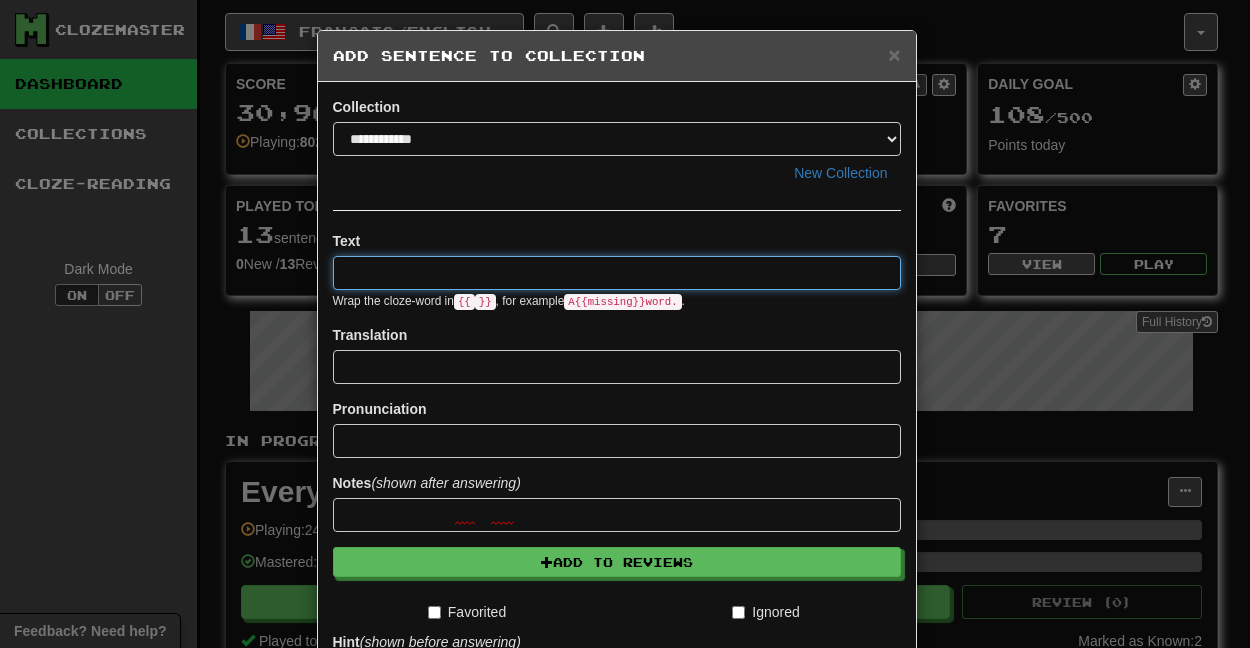 paste on "**********" 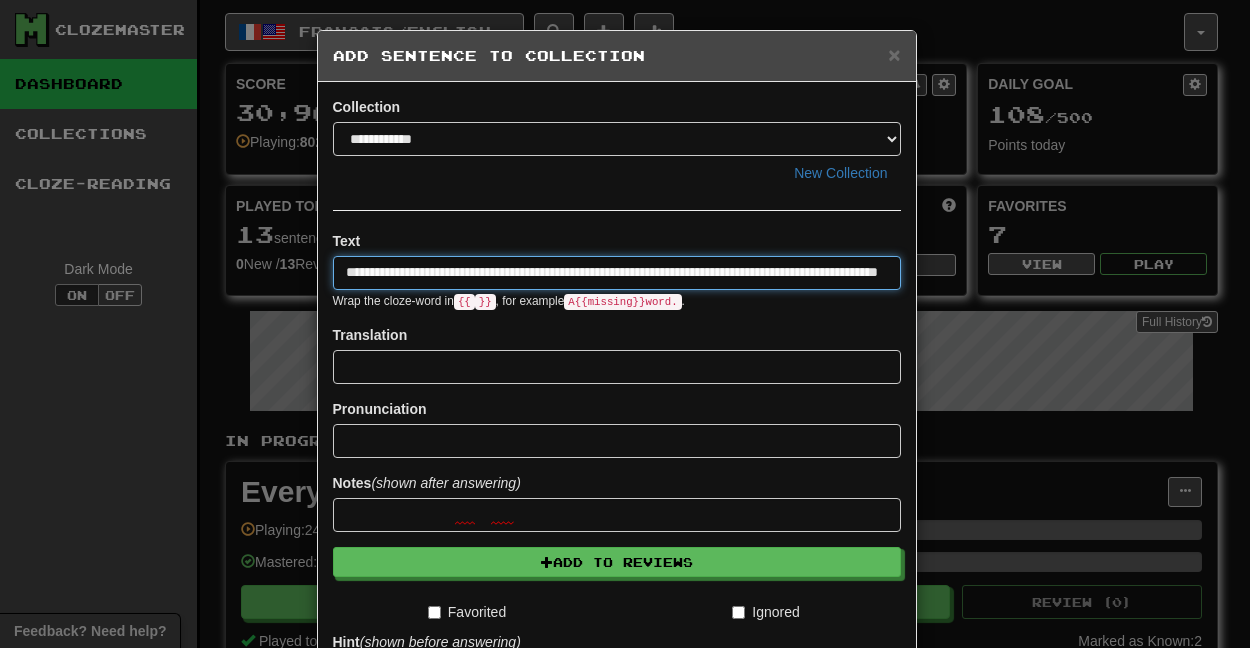 scroll, scrollTop: 0, scrollLeft: 85, axis: horizontal 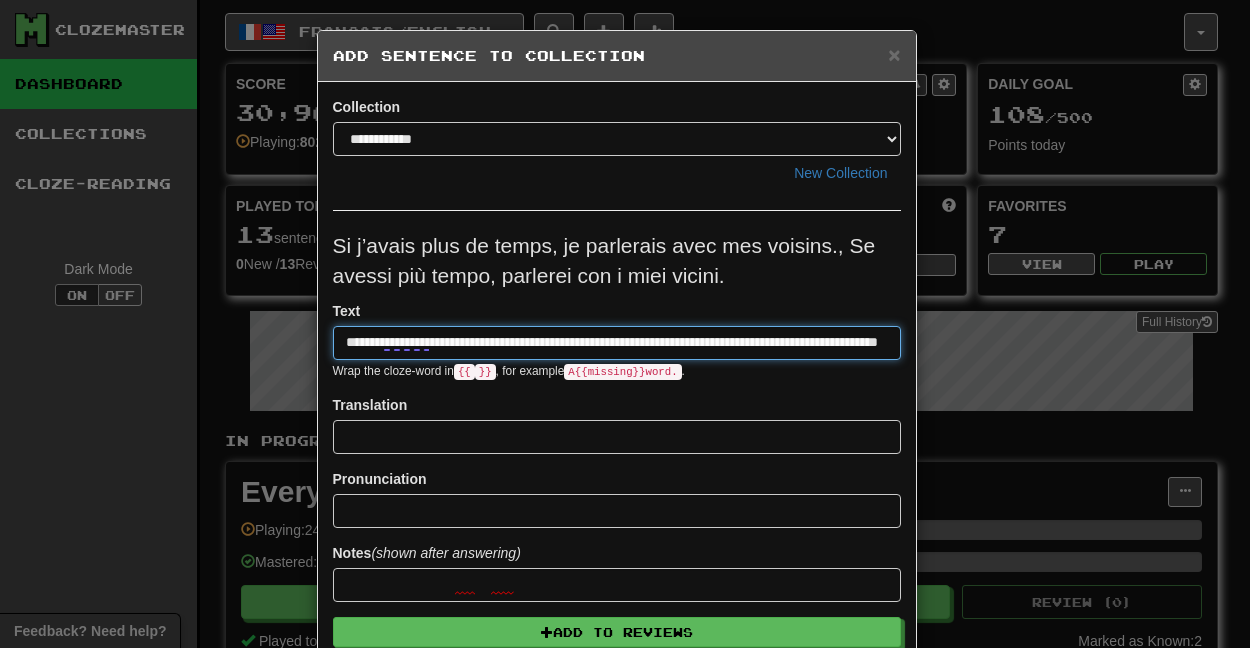 drag, startPoint x: 593, startPoint y: 352, endPoint x: 927, endPoint y: 352, distance: 334 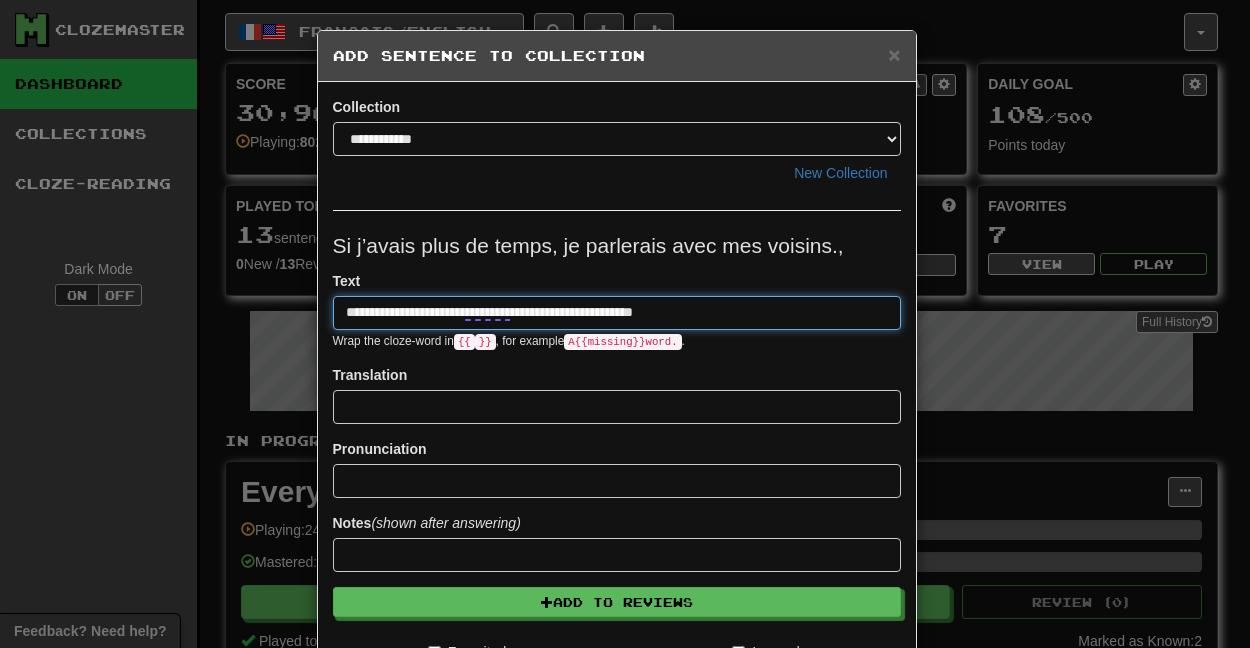 scroll, scrollTop: 0, scrollLeft: 0, axis: both 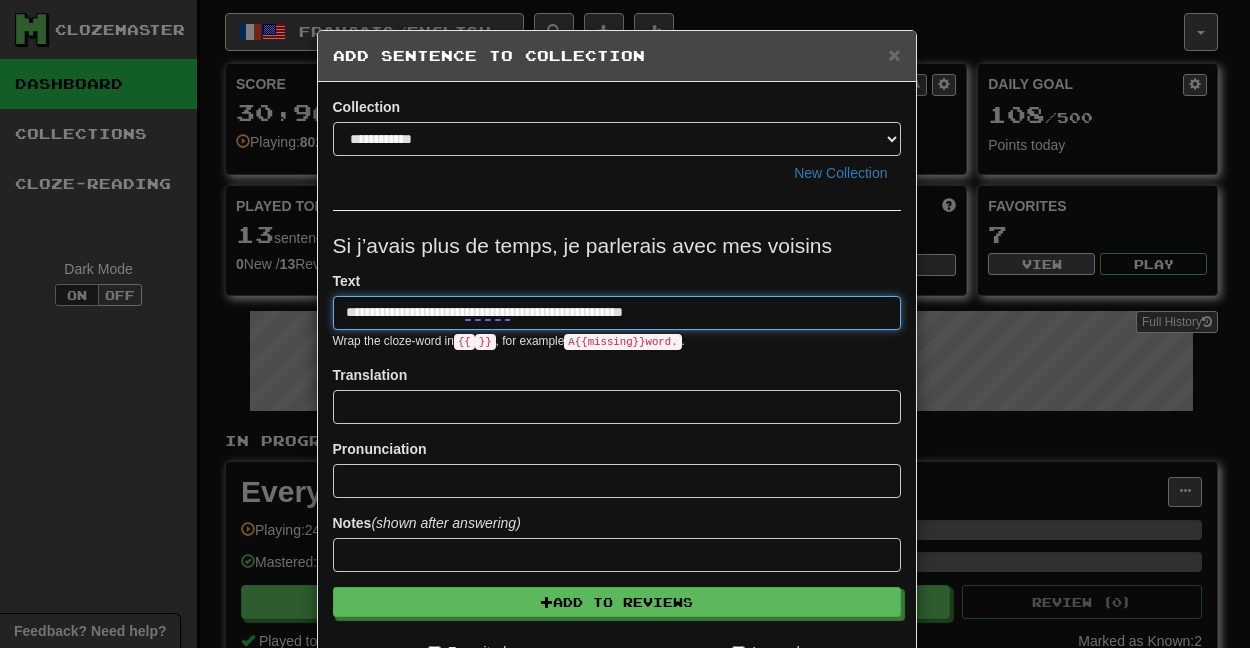 type on "**********" 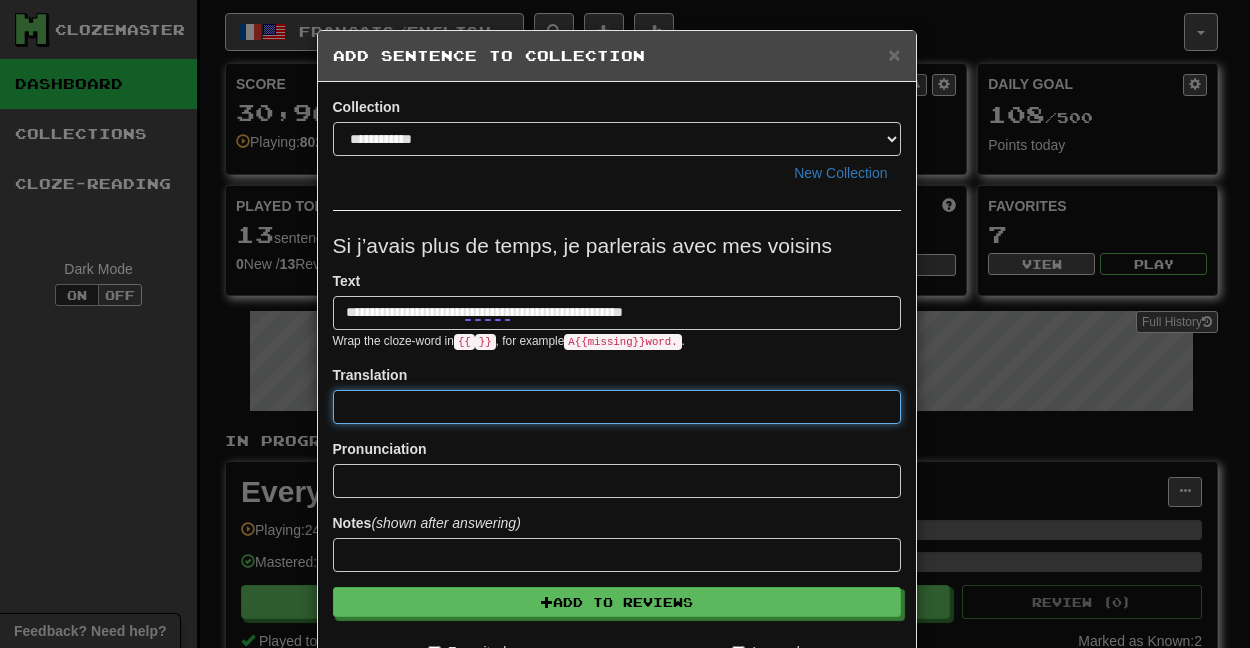 click at bounding box center [617, 407] 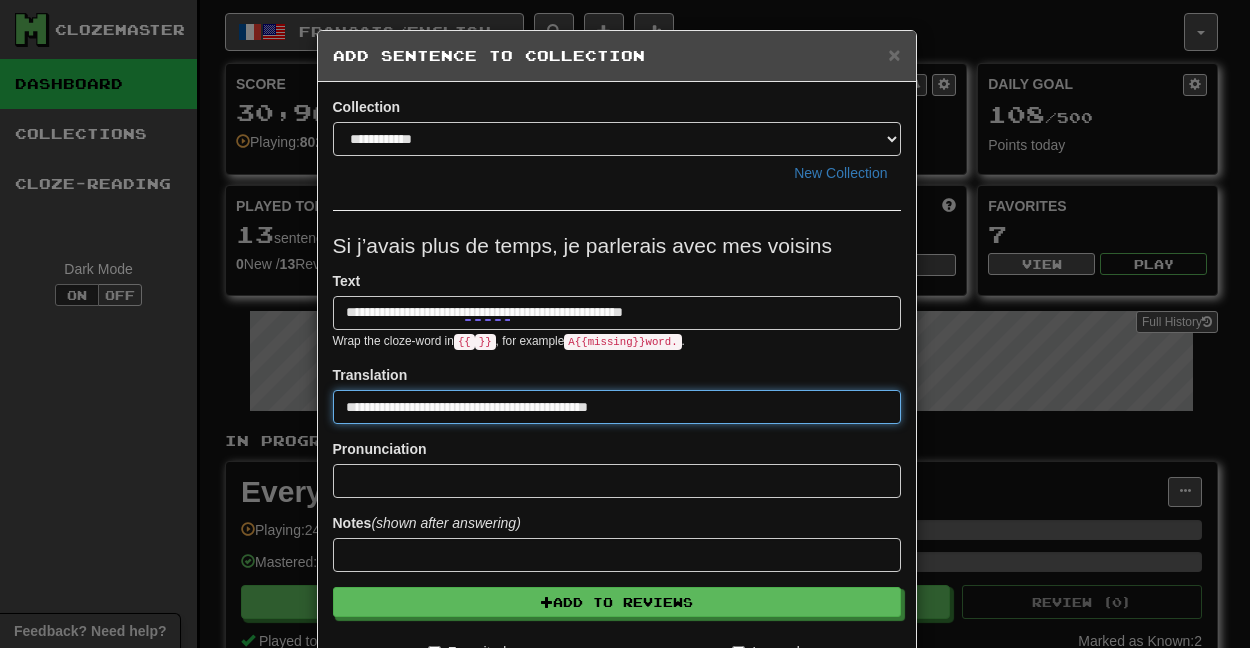 type on "**********" 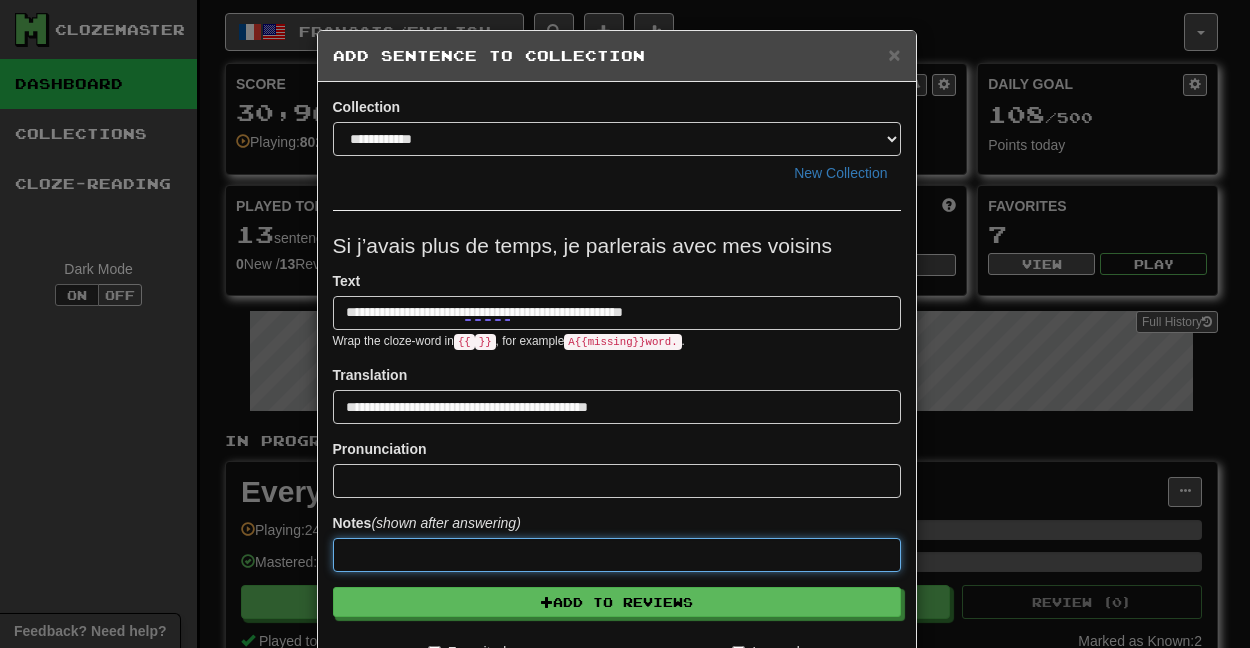 click at bounding box center (617, 555) 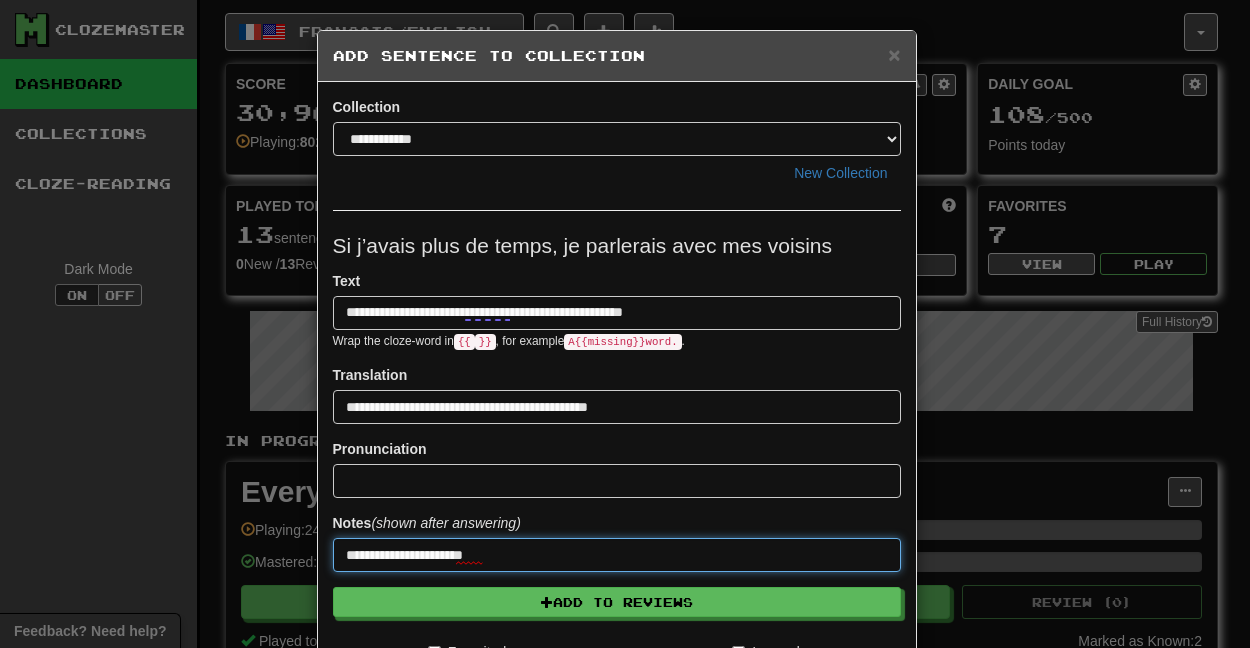 click on "**********" at bounding box center [617, 555] 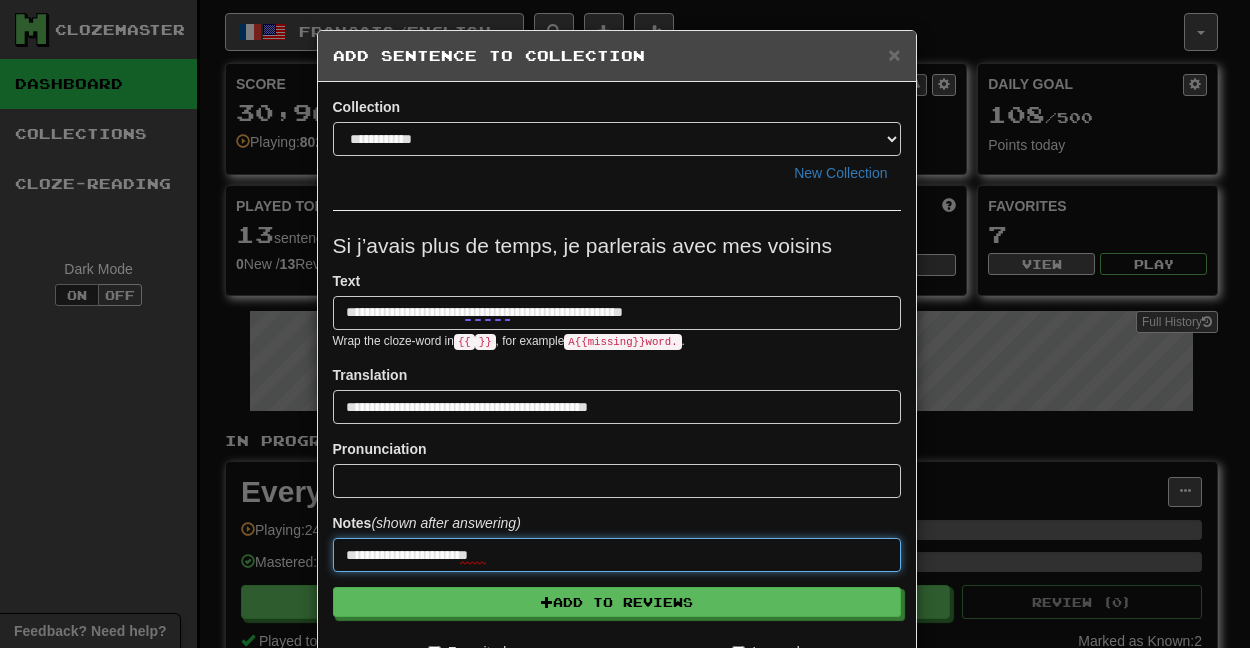 type on "**********" 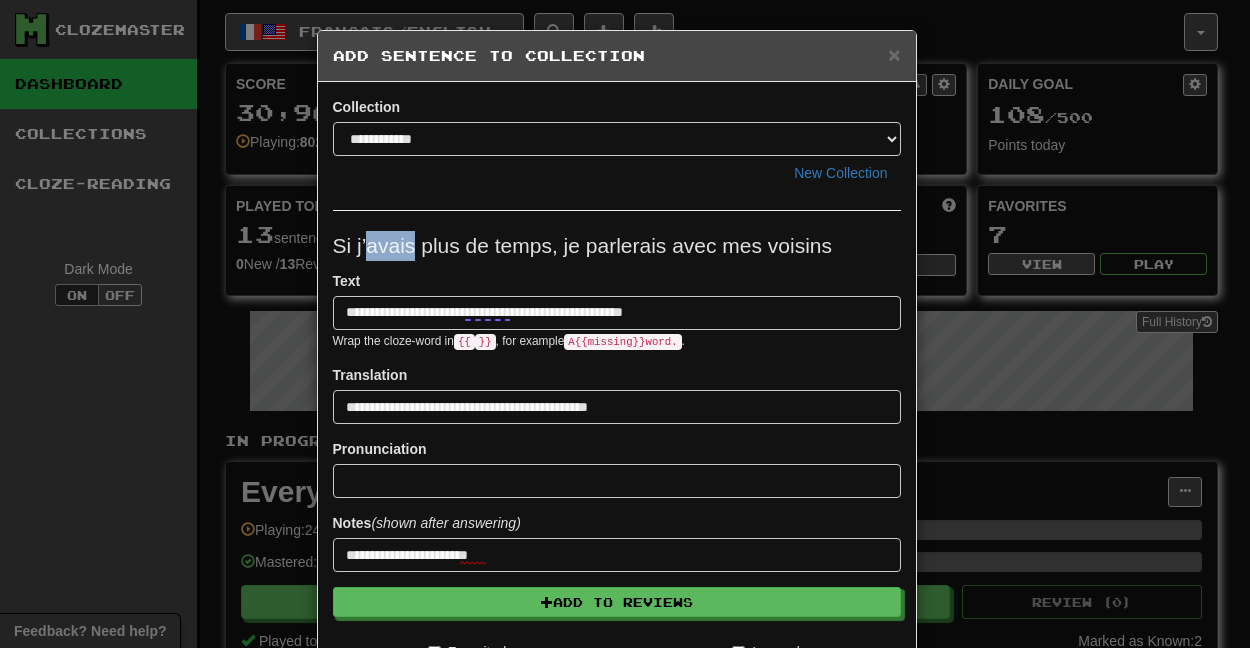 drag, startPoint x: 406, startPoint y: 247, endPoint x: 359, endPoint y: 247, distance: 47 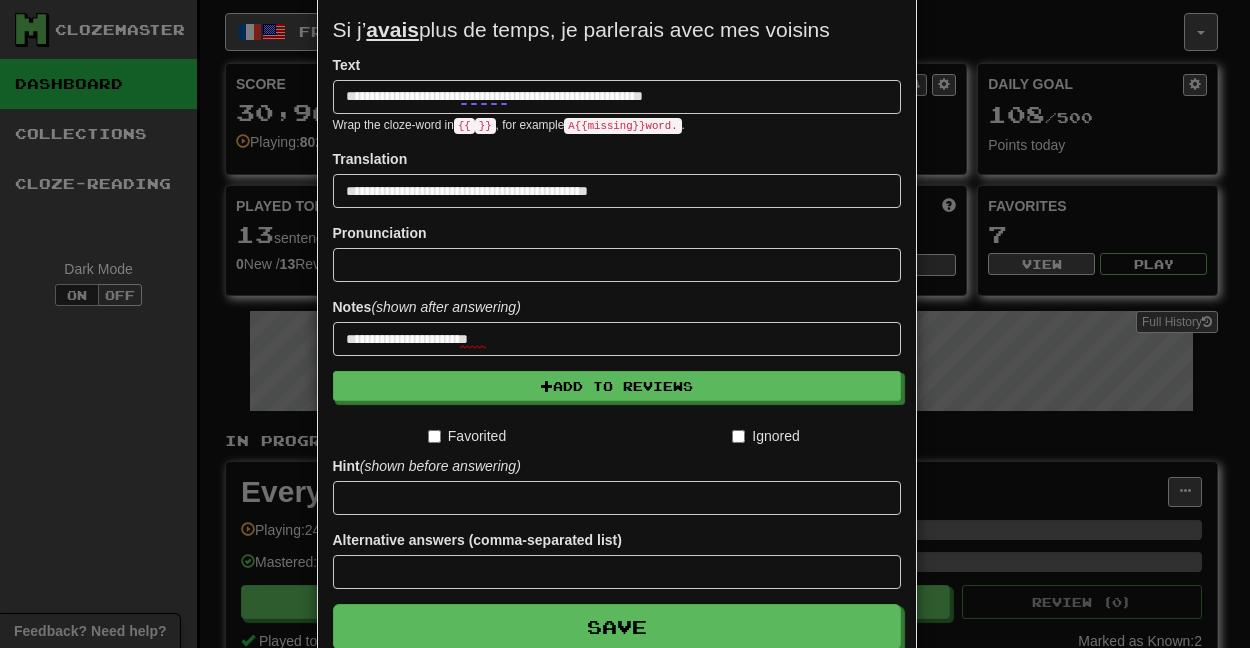scroll, scrollTop: 327, scrollLeft: 0, axis: vertical 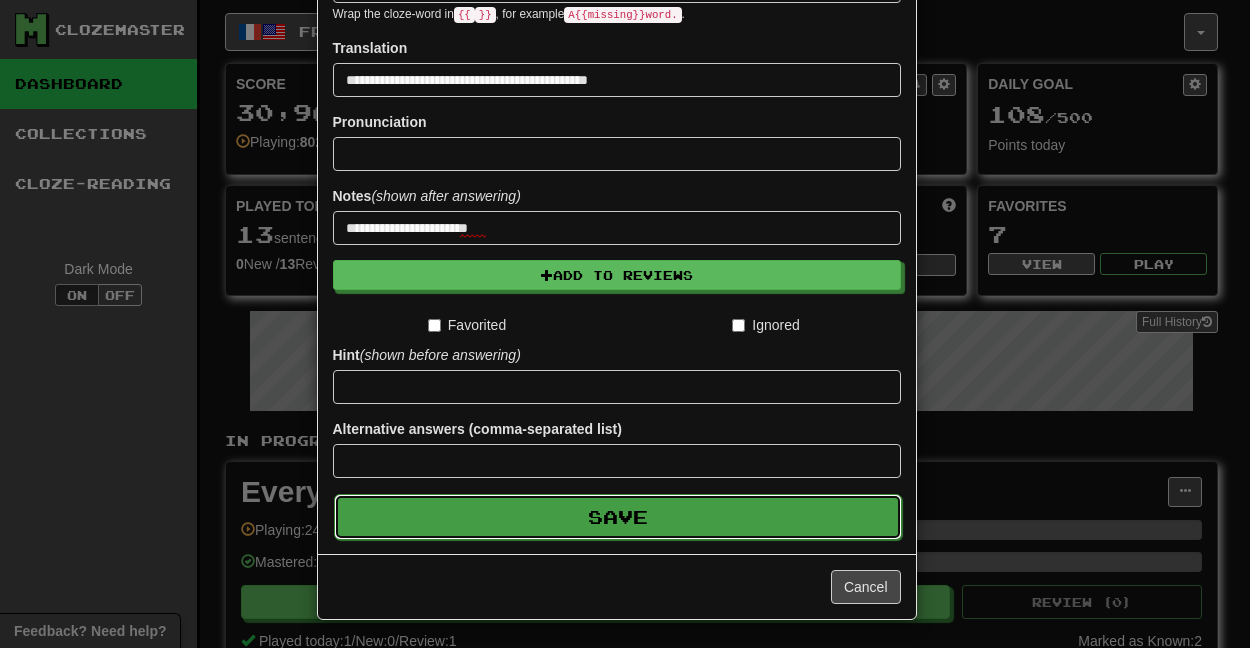 click on "Save" at bounding box center (618, 517) 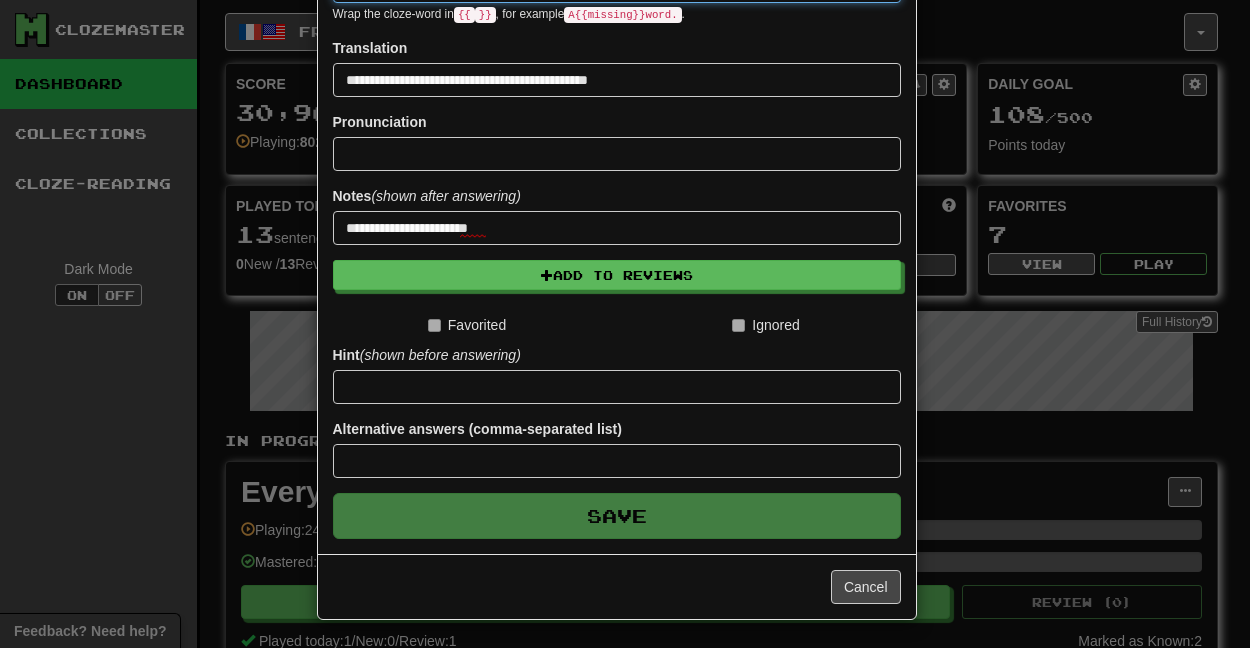 type 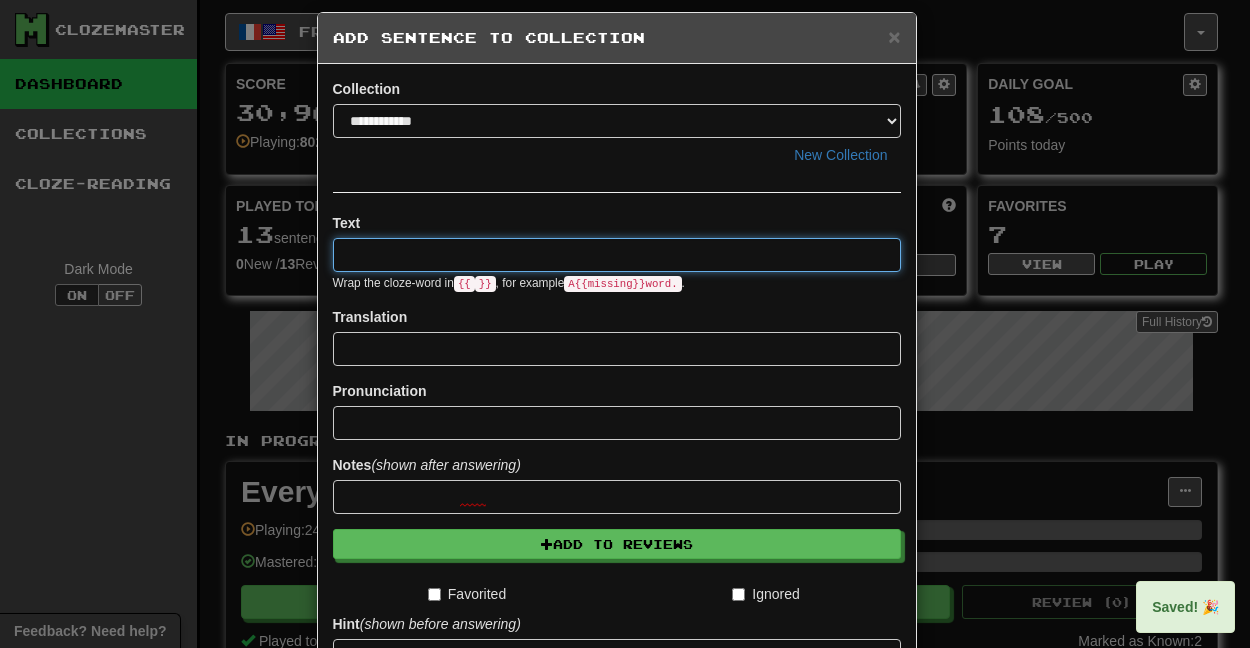 scroll, scrollTop: 0, scrollLeft: 0, axis: both 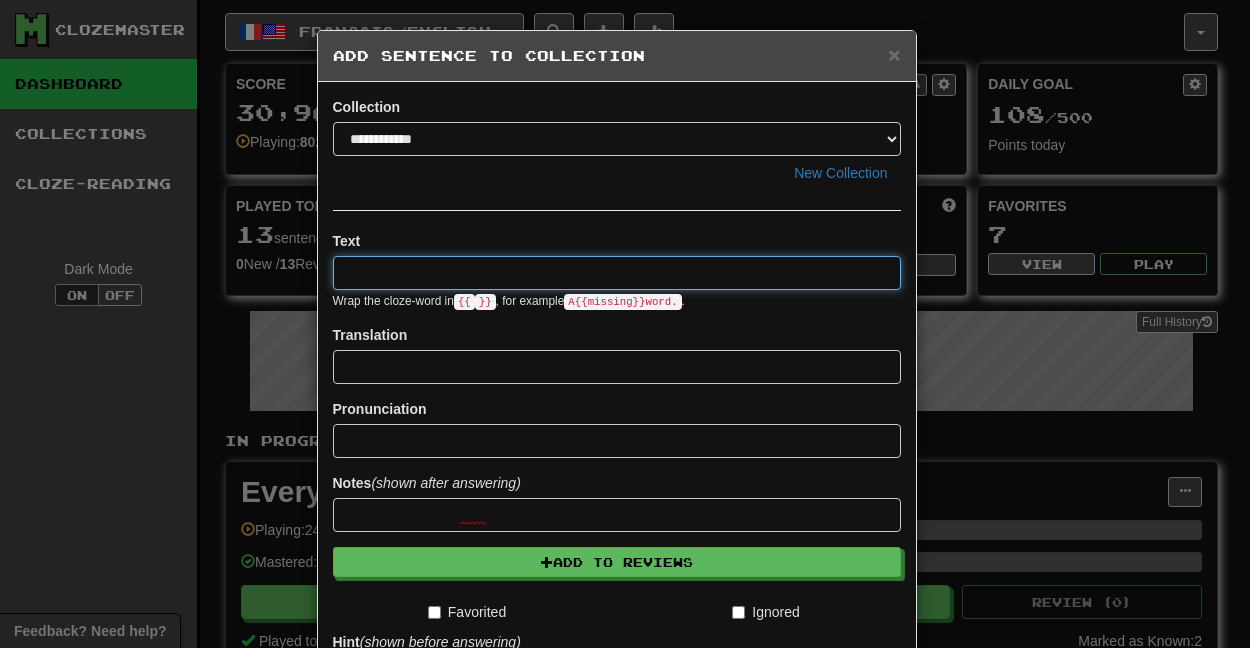 click at bounding box center (617, 273) 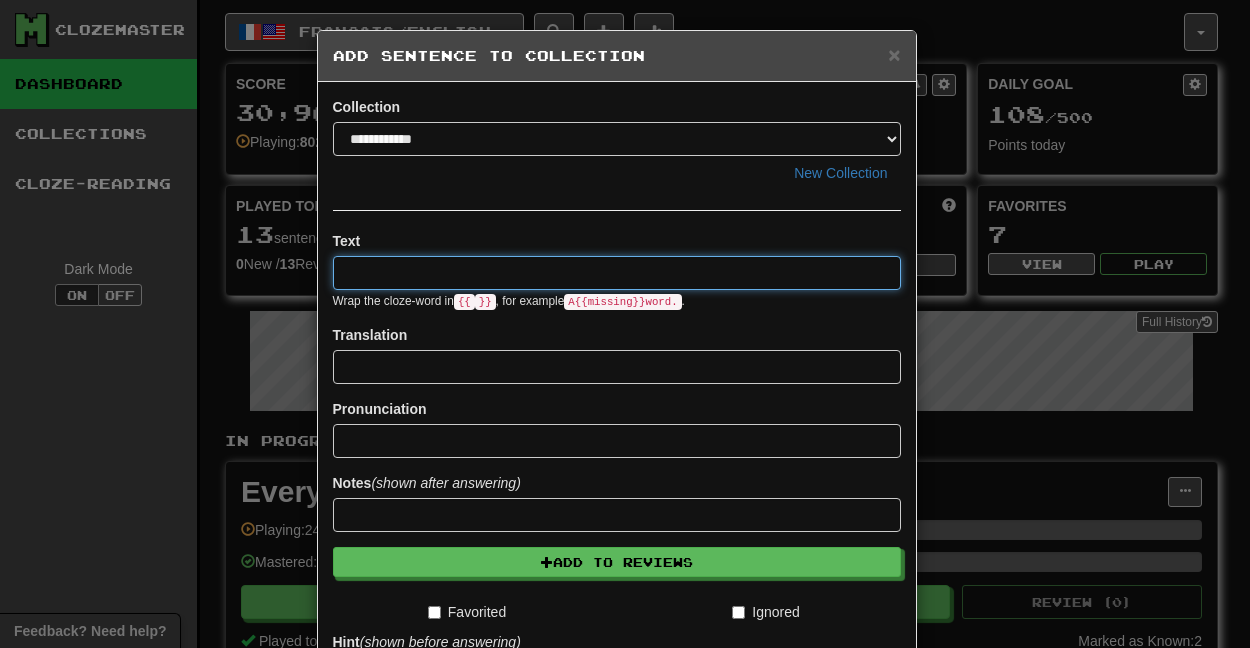 paste on "**********" 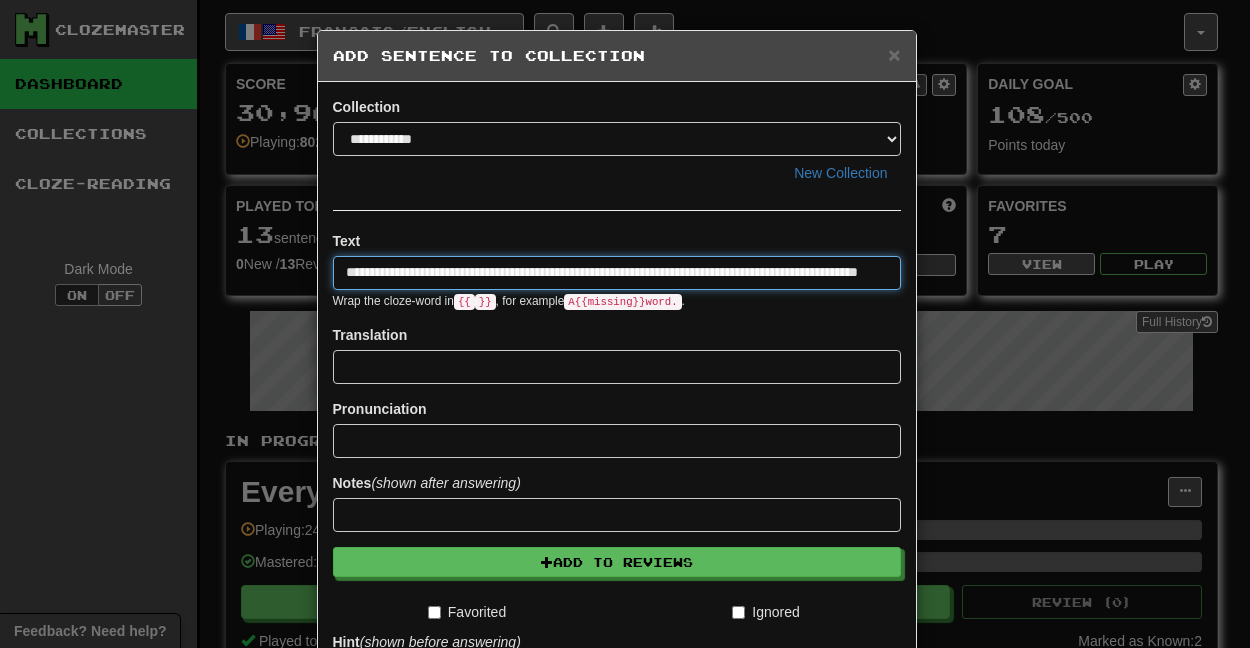 scroll, scrollTop: 0, scrollLeft: 70, axis: horizontal 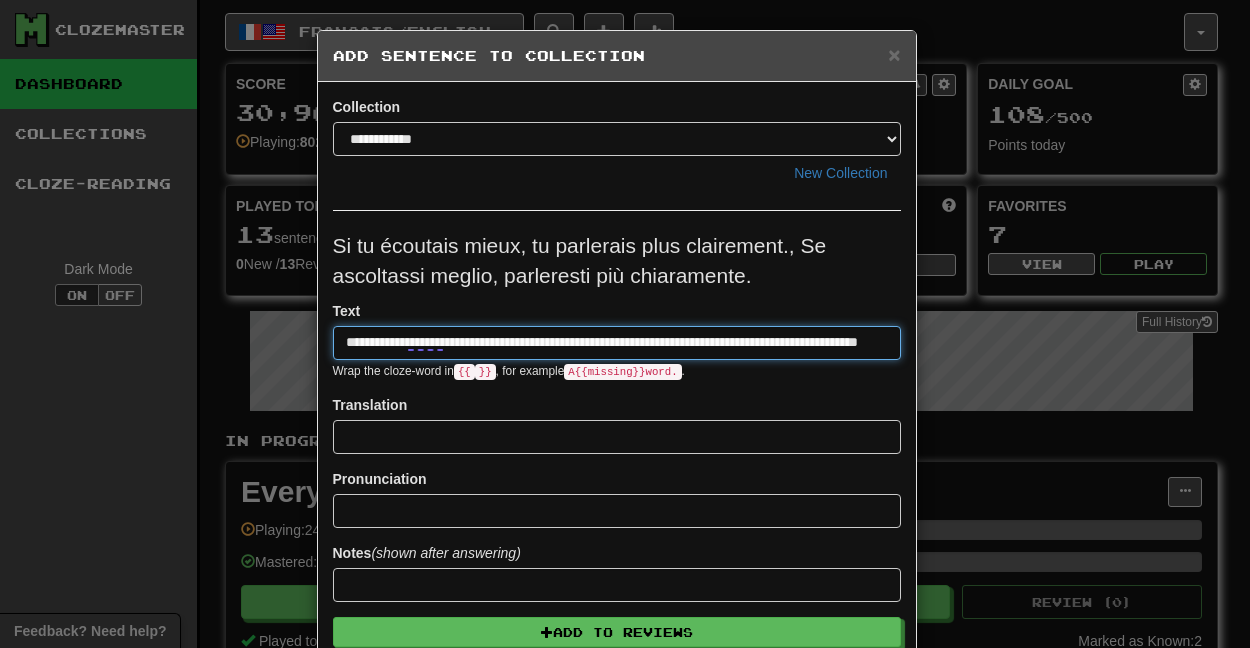 drag, startPoint x: 572, startPoint y: 339, endPoint x: 904, endPoint y: 351, distance: 332.2168 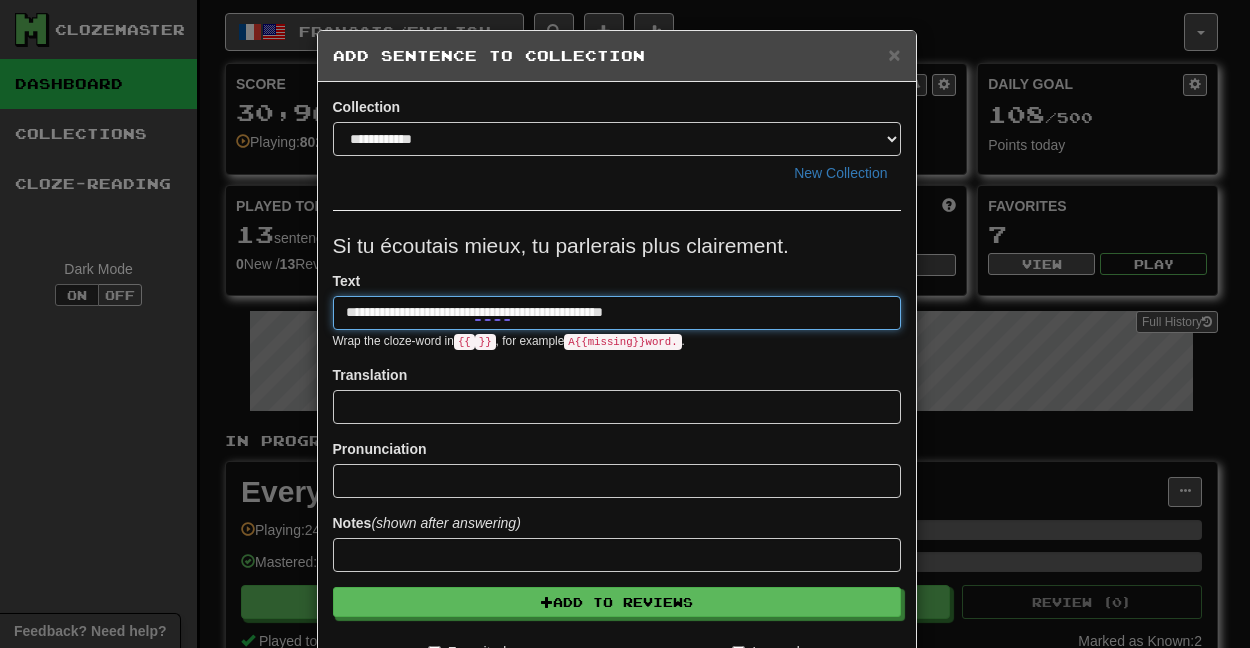 scroll, scrollTop: 0, scrollLeft: 0, axis: both 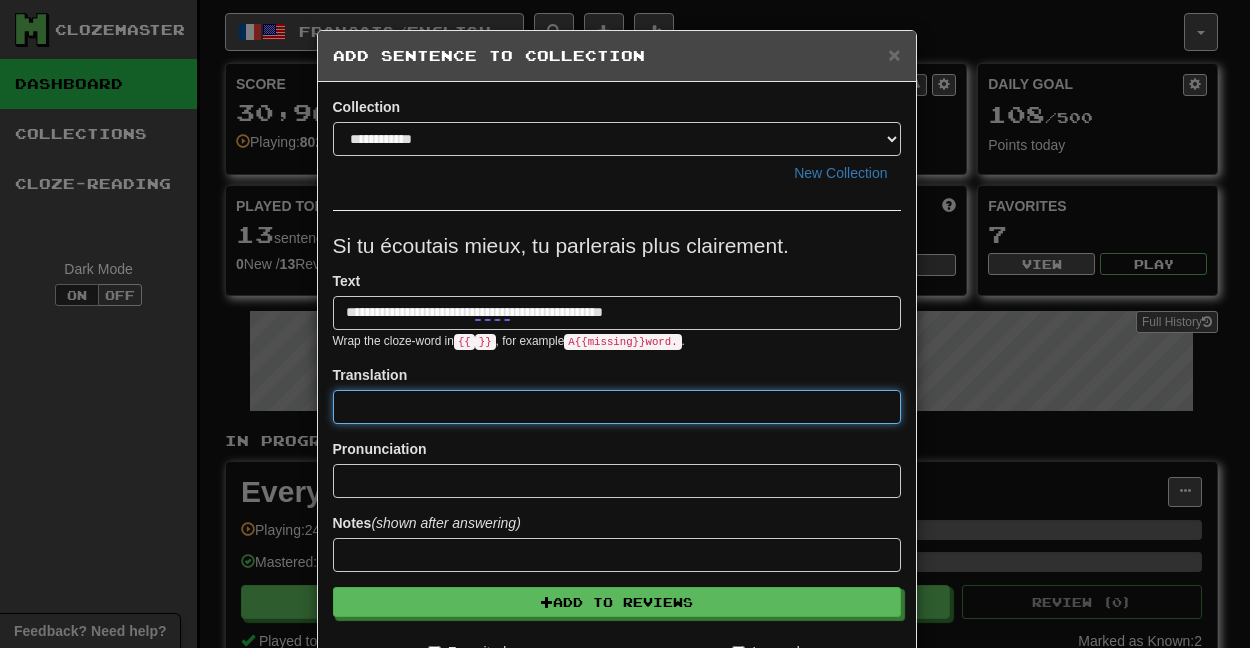 click at bounding box center (617, 407) 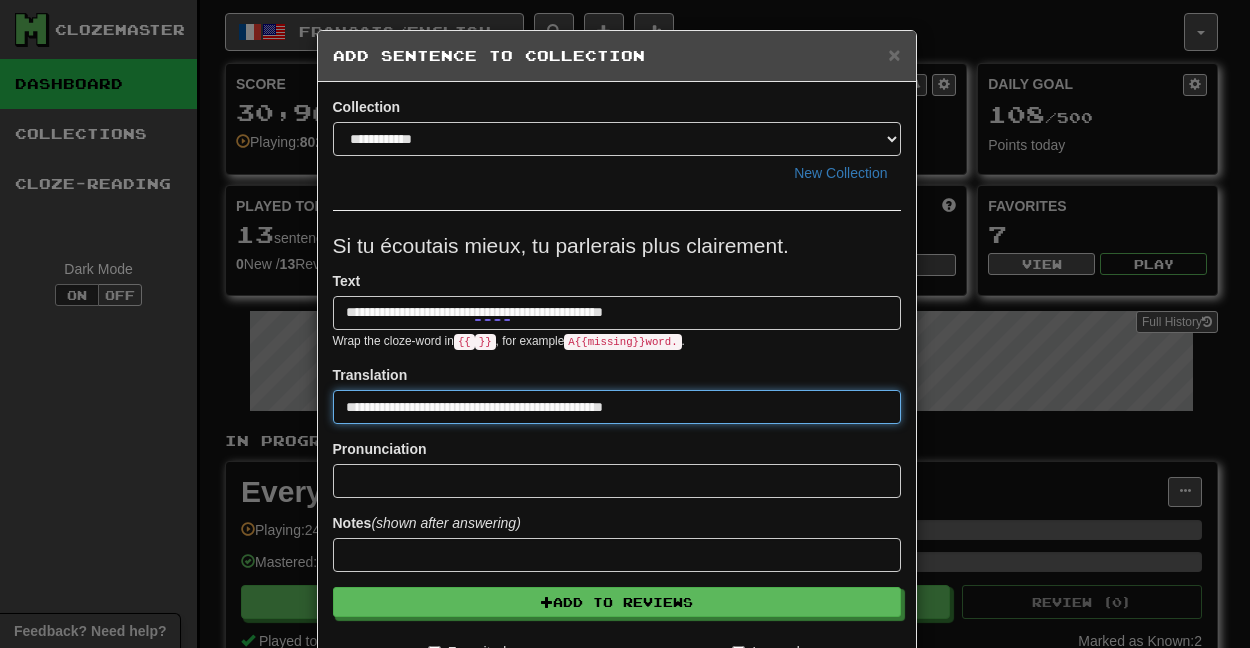 click on "**********" at bounding box center [617, 407] 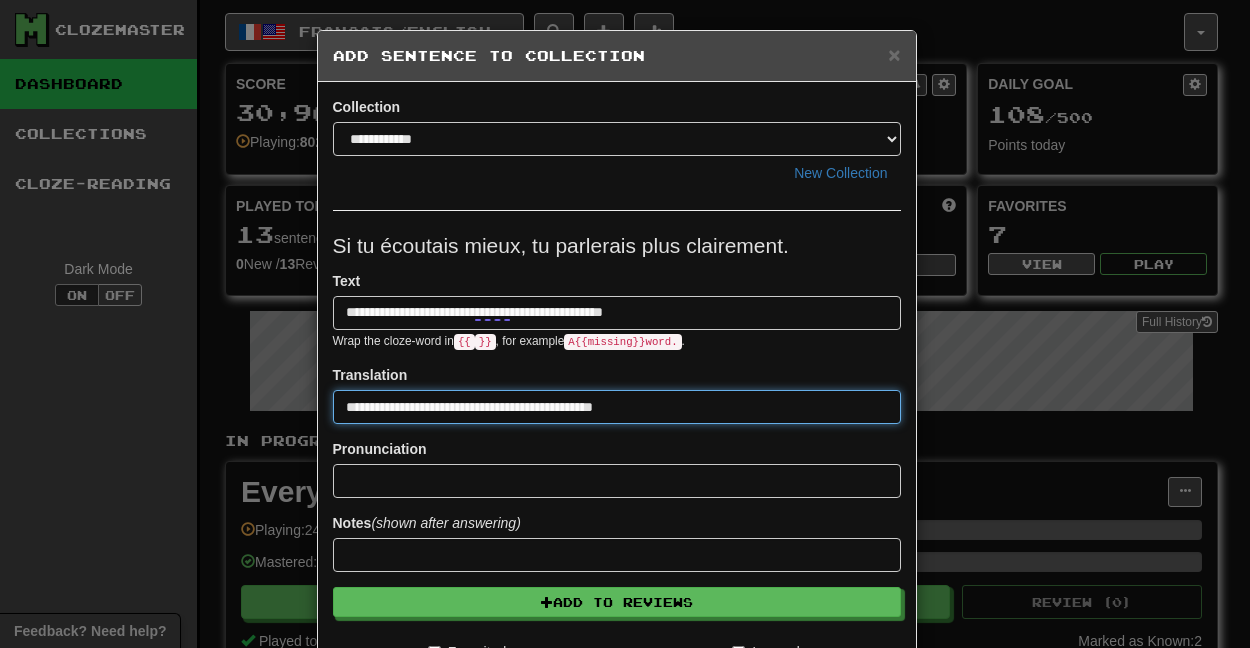 type on "**********" 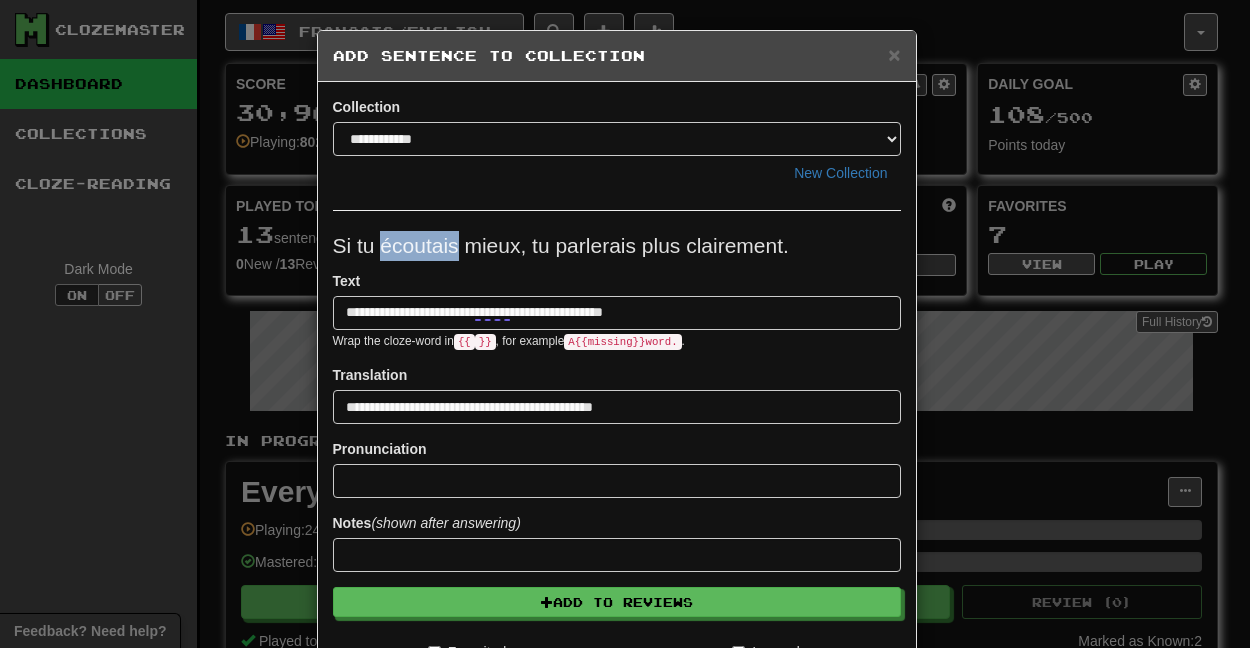 drag, startPoint x: 451, startPoint y: 241, endPoint x: 370, endPoint y: 248, distance: 81.3019 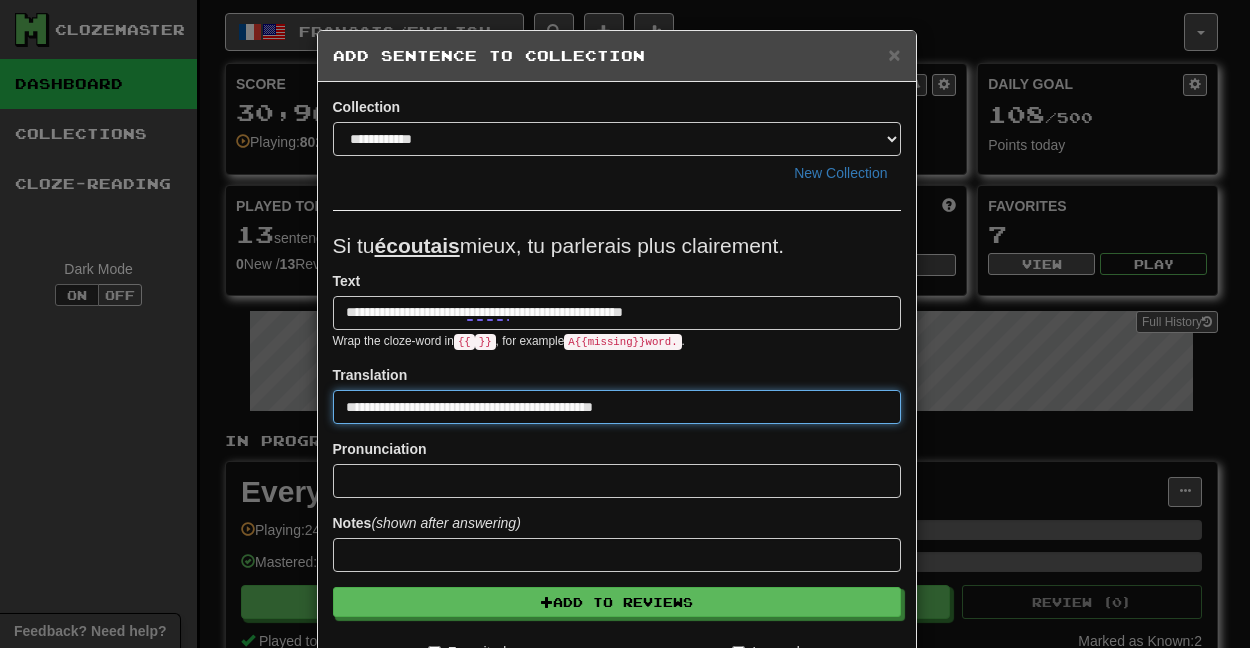 click on "**********" at bounding box center [617, 407] 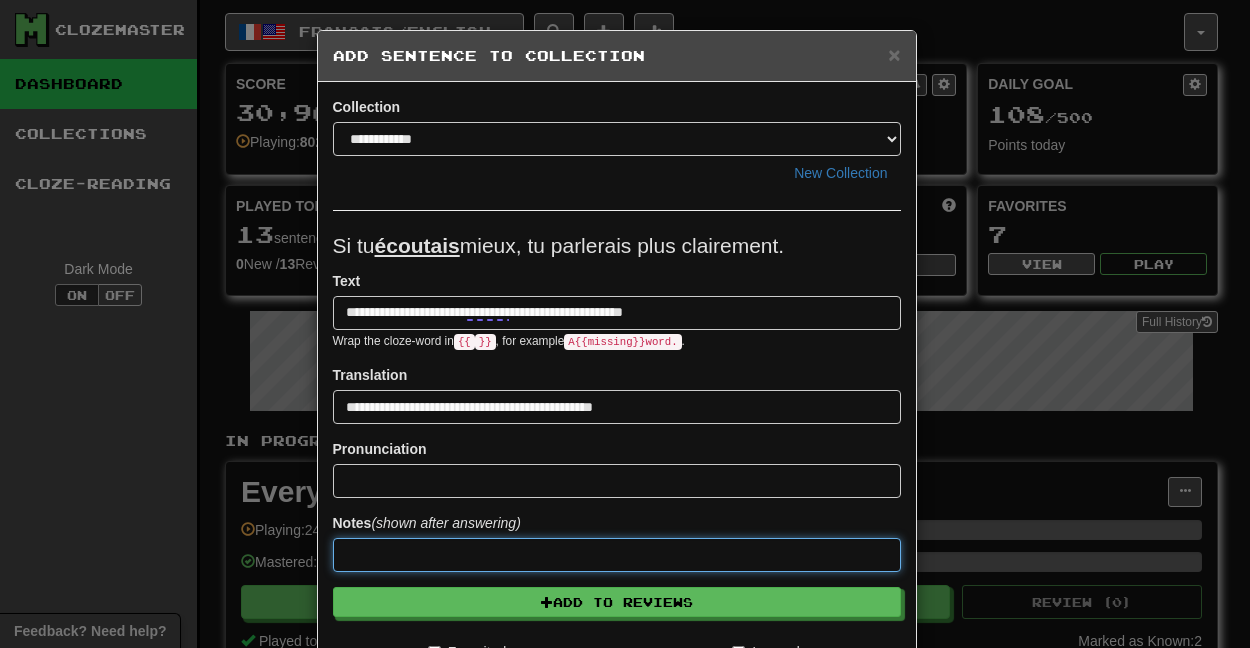 click at bounding box center (617, 555) 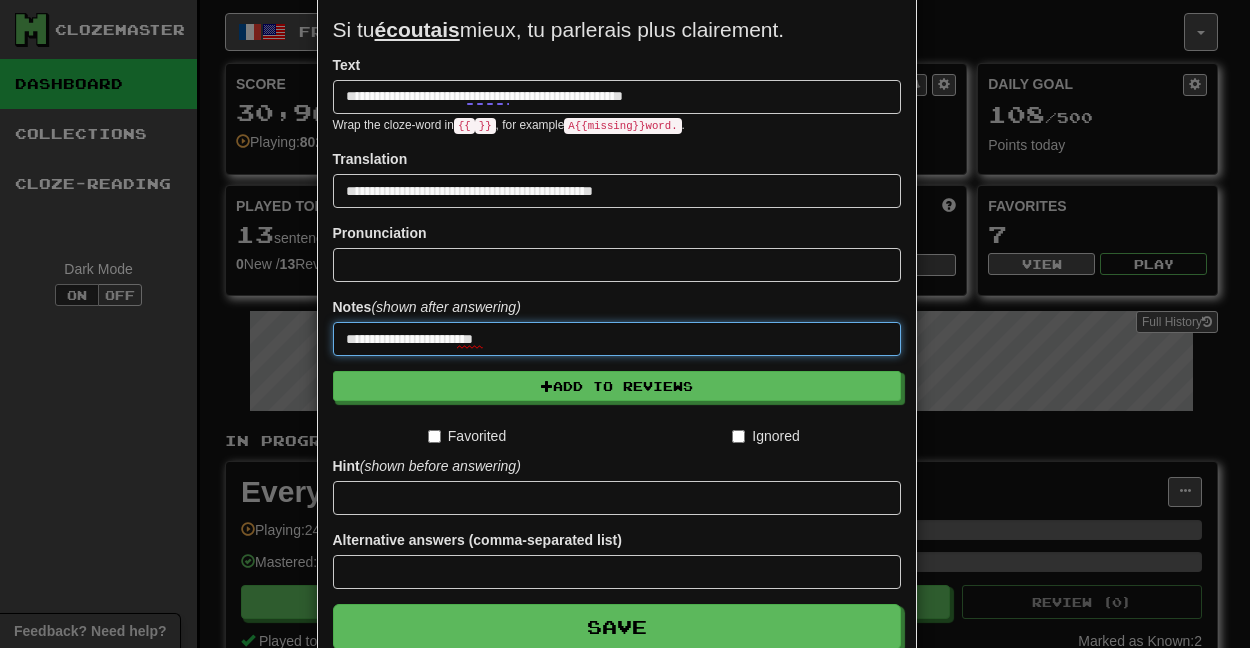 scroll, scrollTop: 327, scrollLeft: 0, axis: vertical 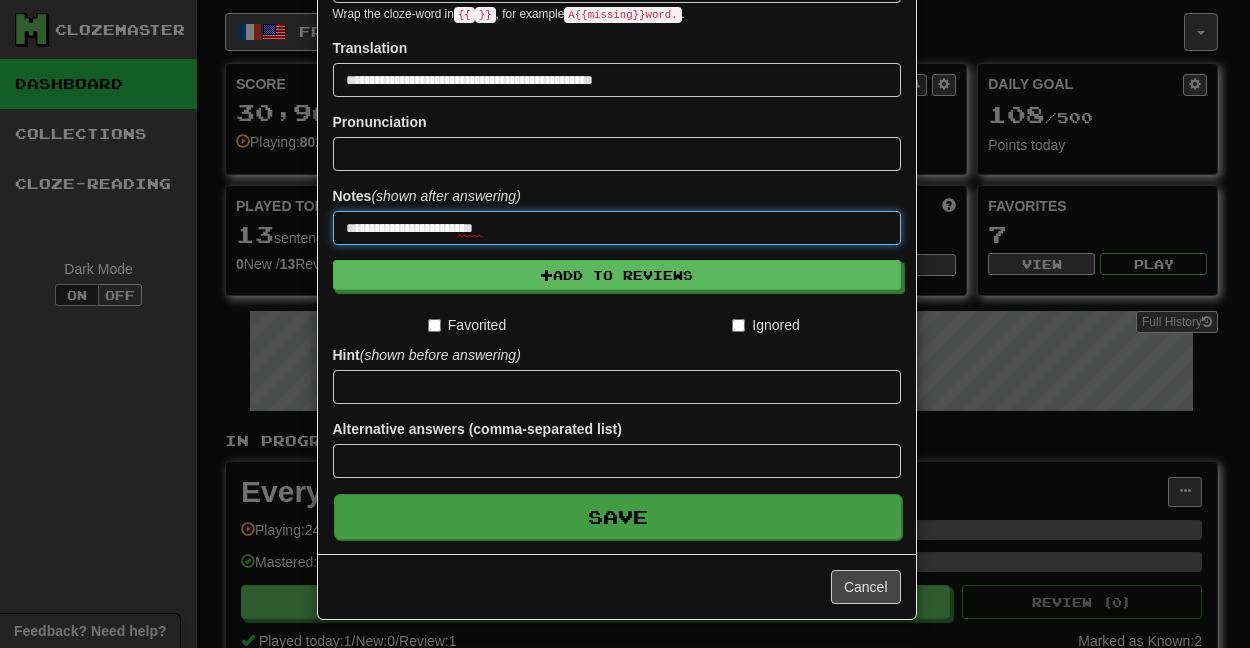 type on "**********" 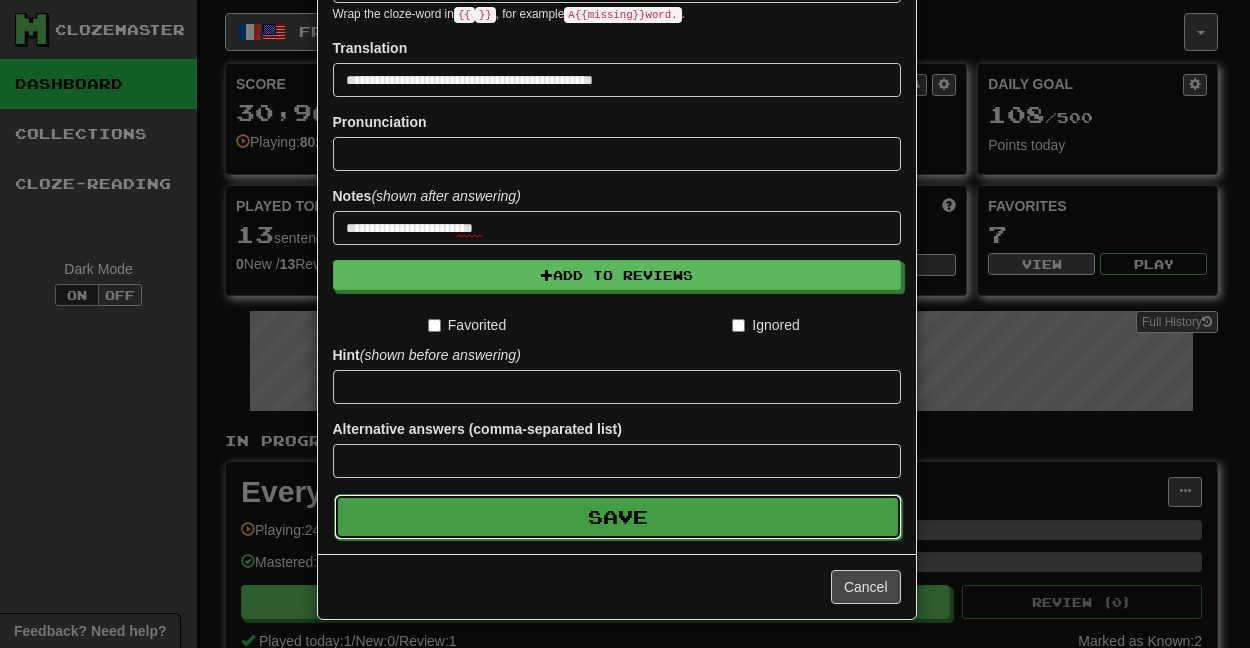 click on "Save" at bounding box center [618, 517] 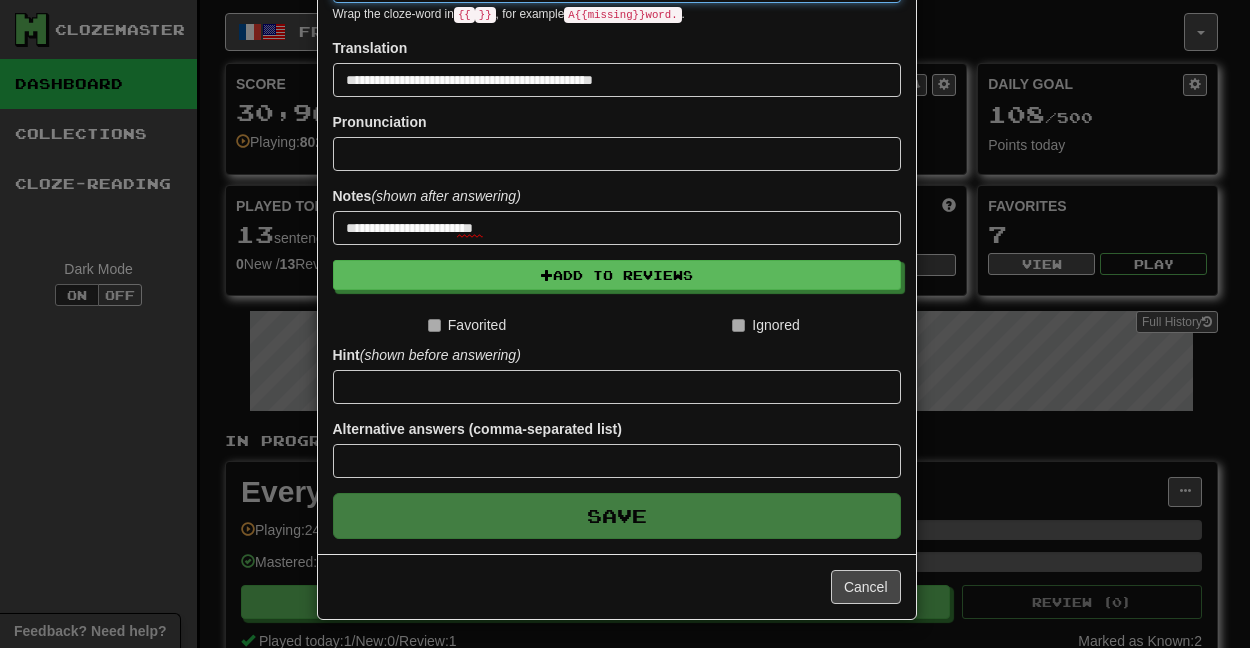 type 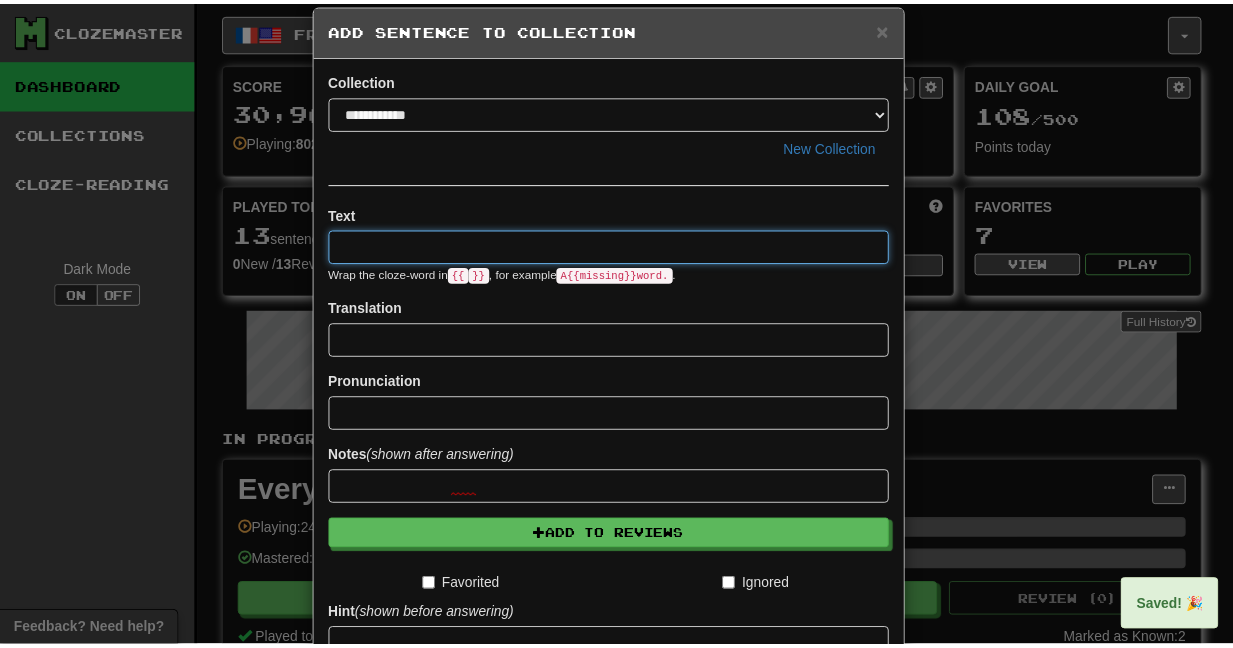 scroll, scrollTop: 0, scrollLeft: 0, axis: both 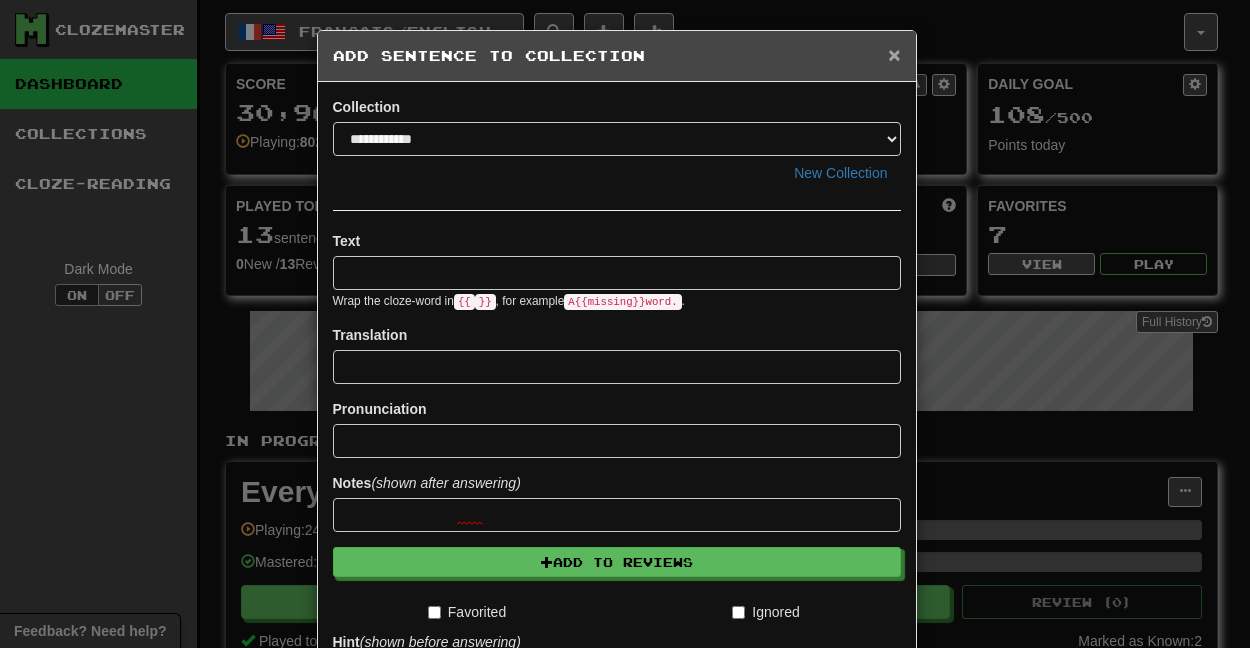 click on "×" at bounding box center (894, 54) 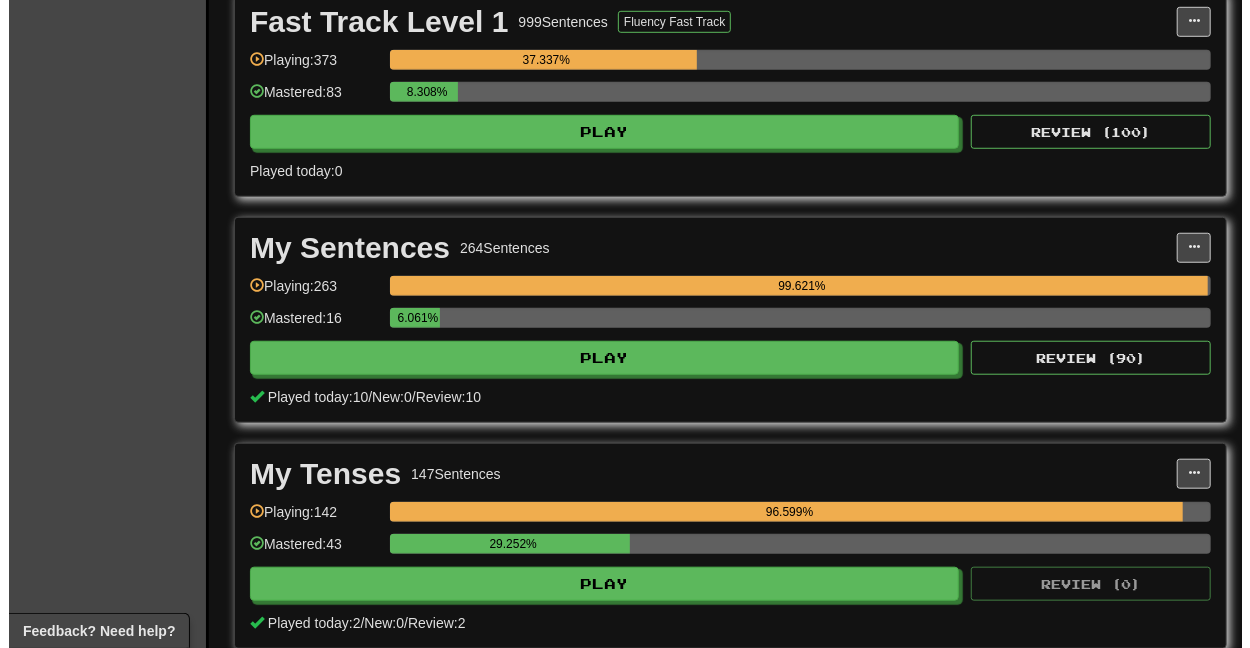 scroll, scrollTop: 777, scrollLeft: 0, axis: vertical 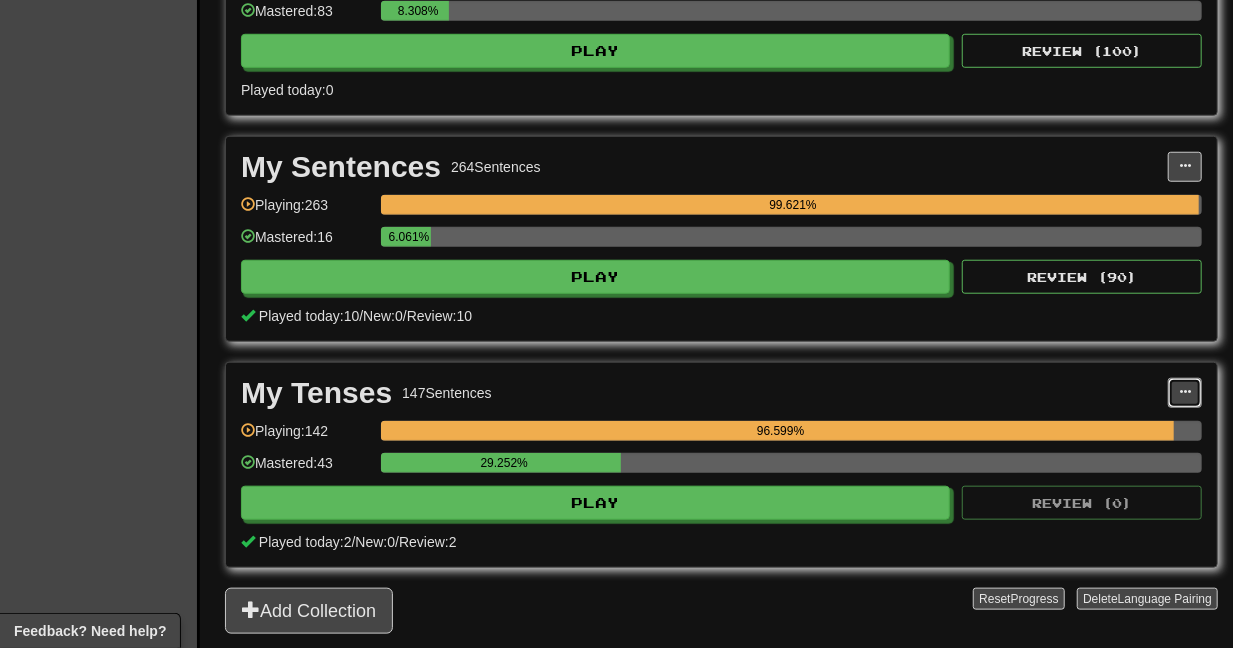 click at bounding box center [1185, 392] 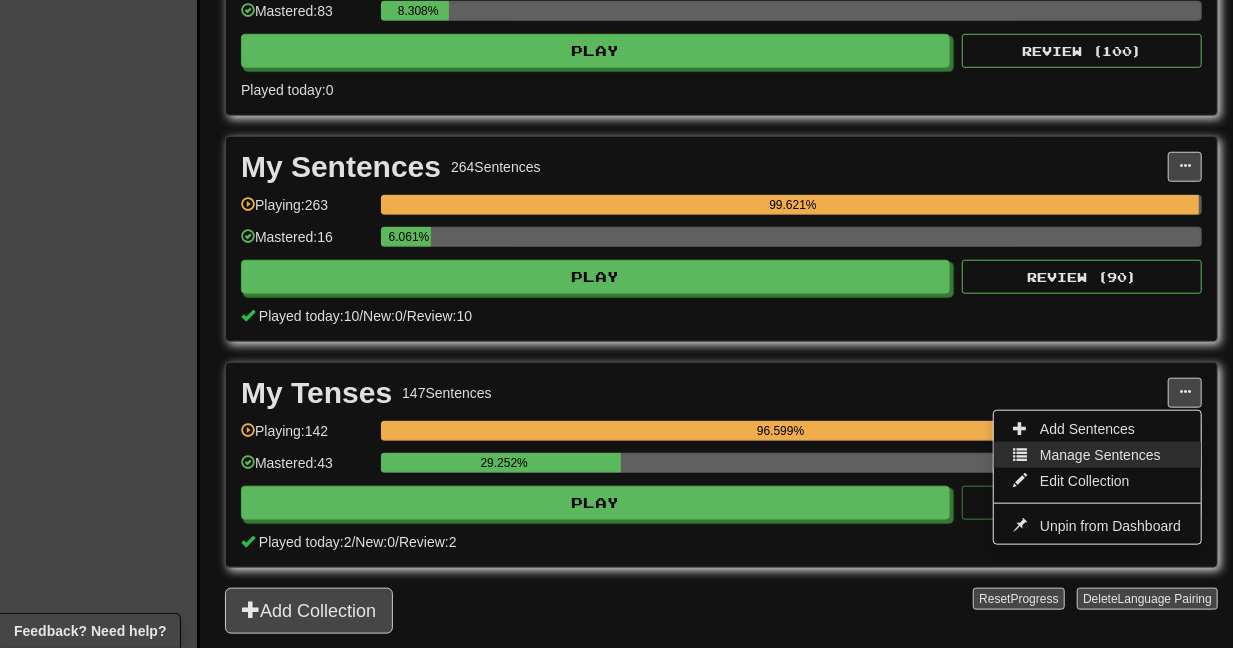 click on "Manage Sentences" at bounding box center (1100, 455) 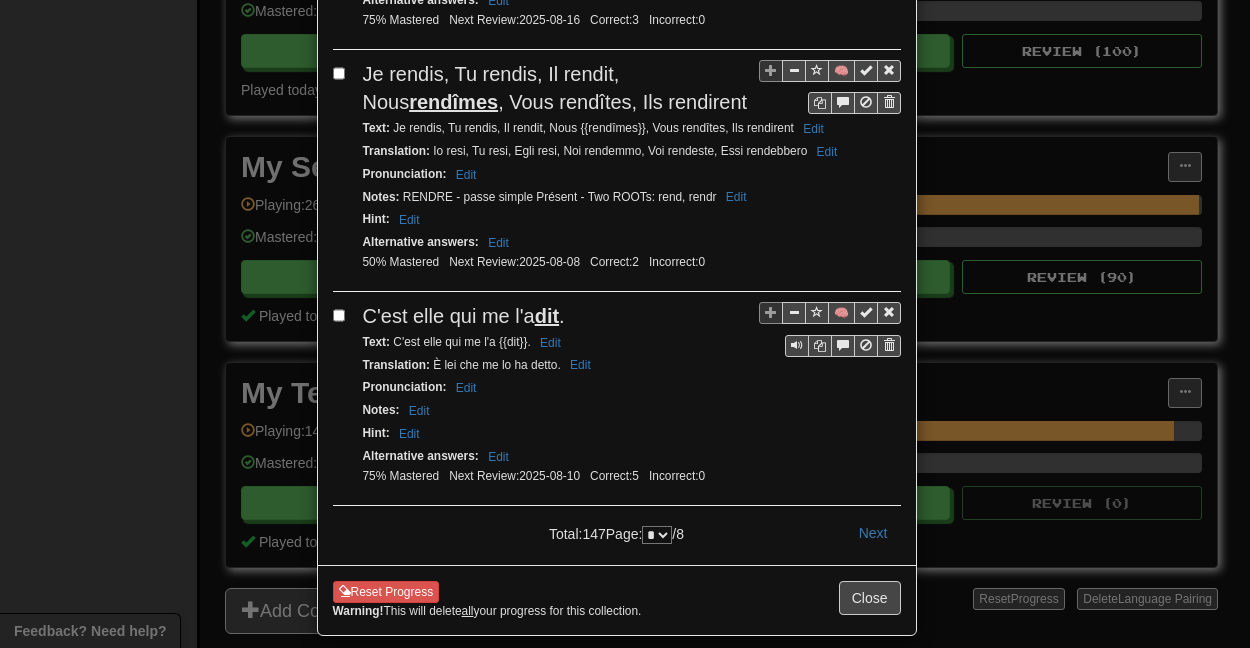 scroll, scrollTop: 4168, scrollLeft: 0, axis: vertical 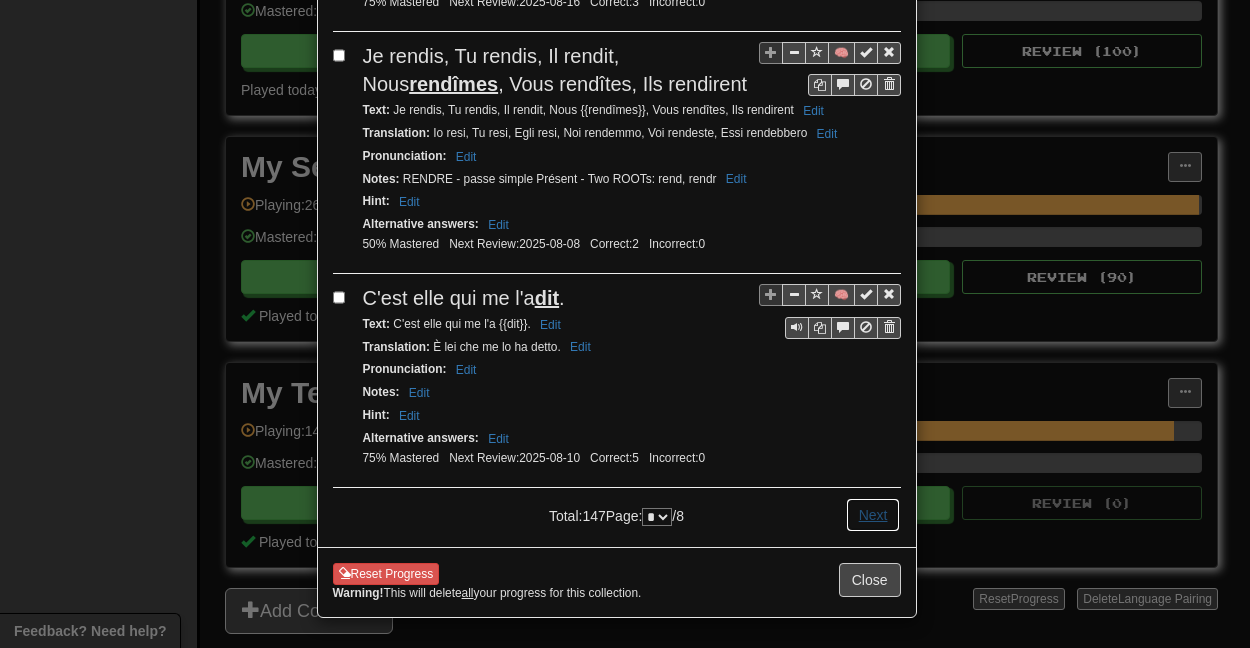 click on "Next" at bounding box center (873, 515) 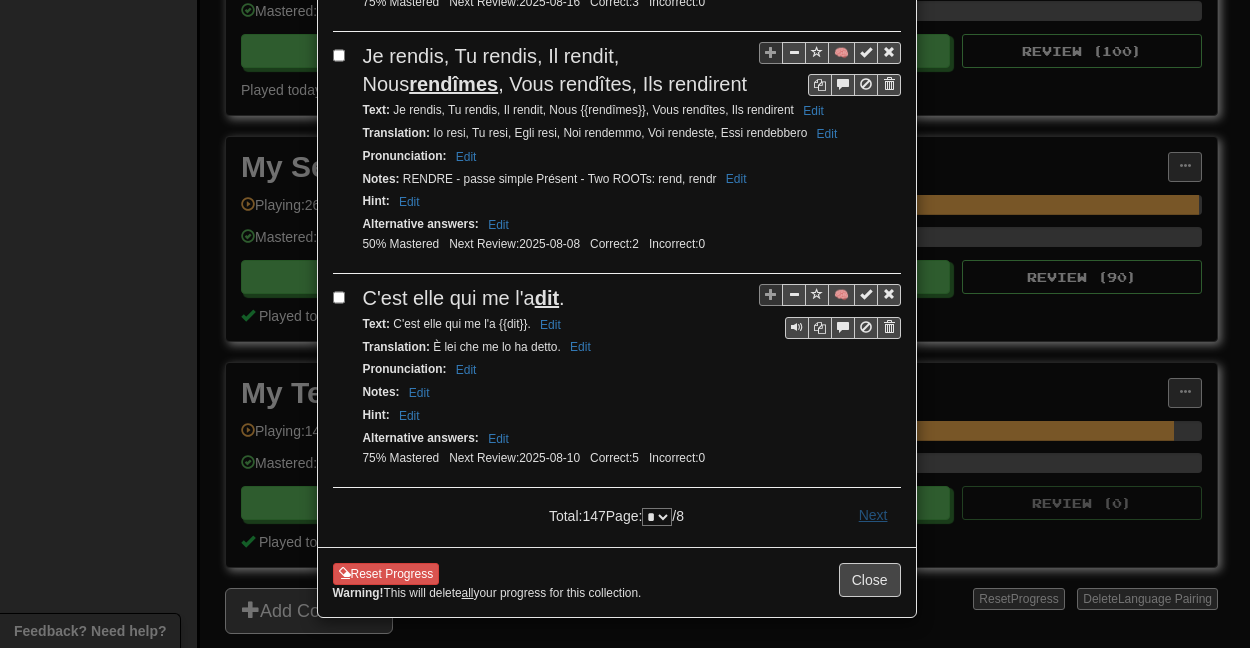 scroll, scrollTop: 0, scrollLeft: 0, axis: both 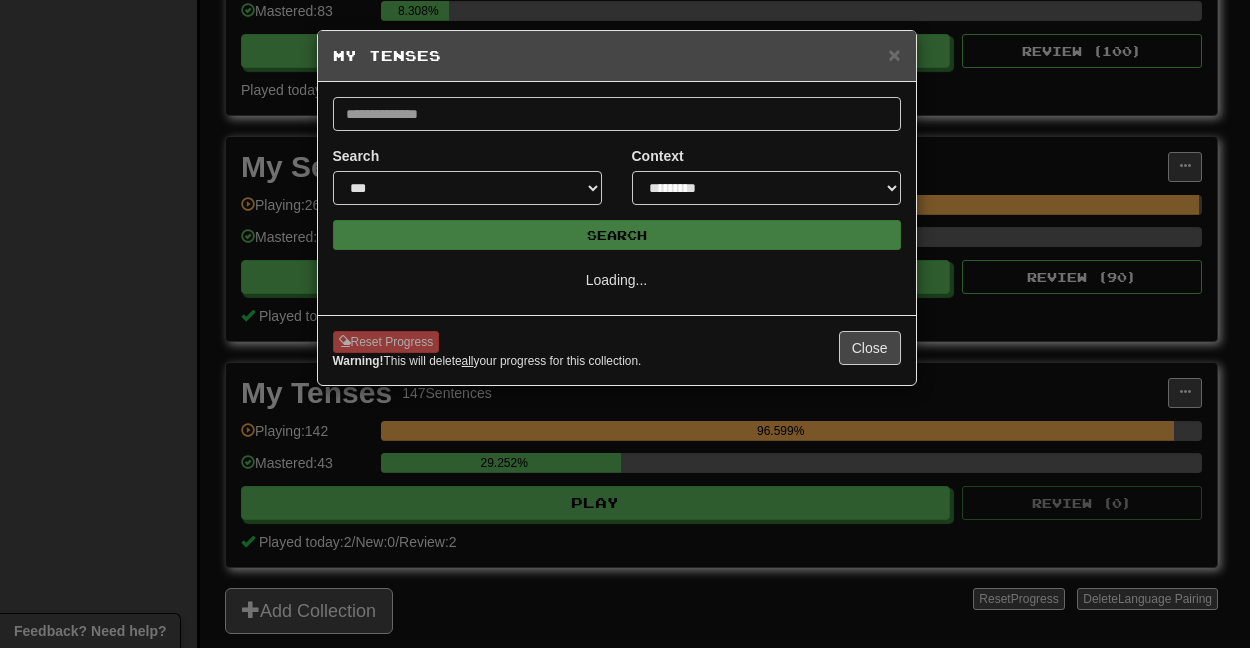 select on "*" 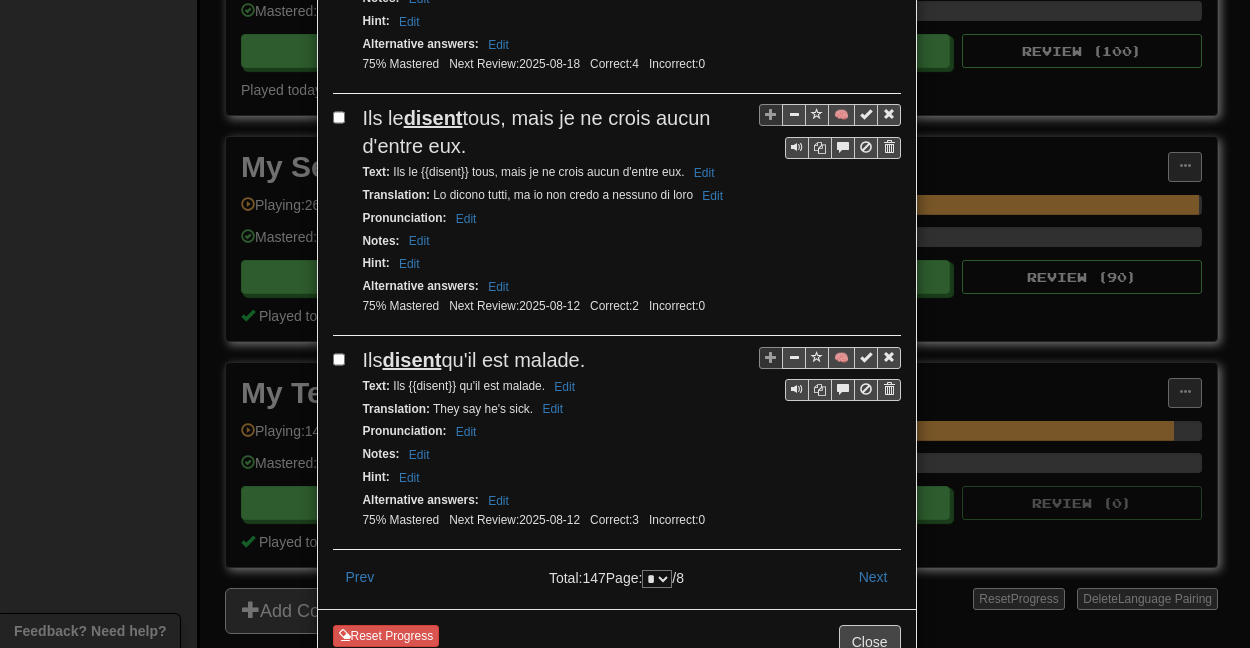 scroll, scrollTop: 4170, scrollLeft: 0, axis: vertical 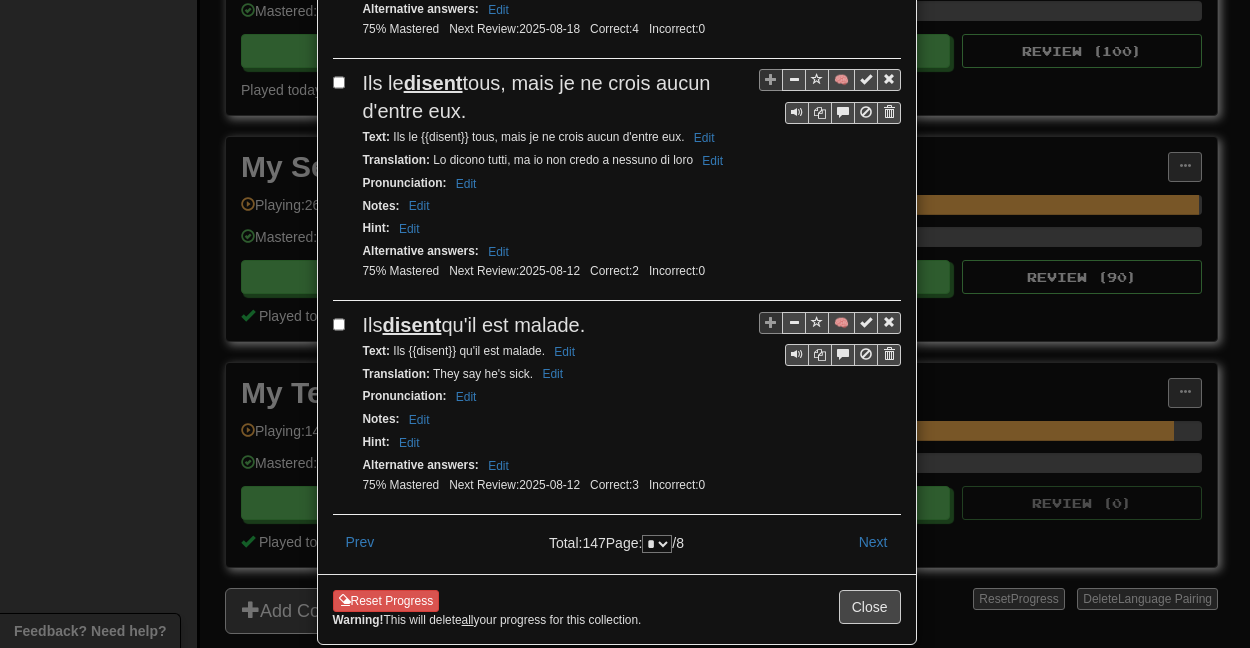 click on "* * * * * * * *" at bounding box center (657, 544) 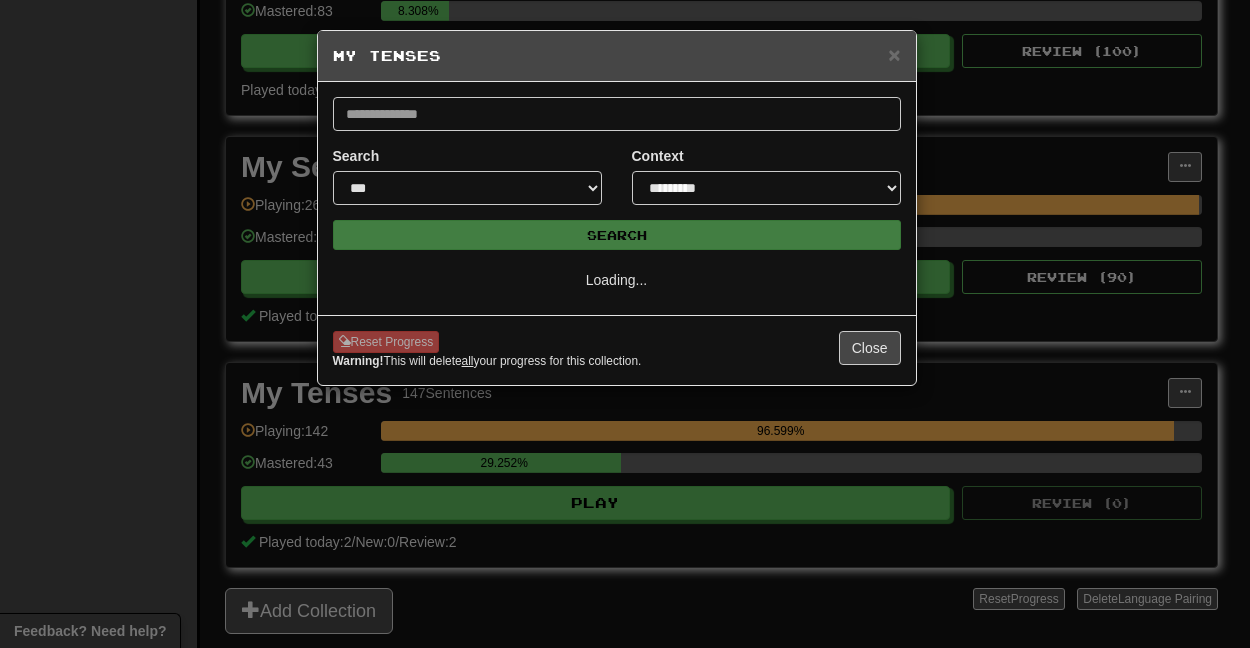 scroll, scrollTop: 0, scrollLeft: 0, axis: both 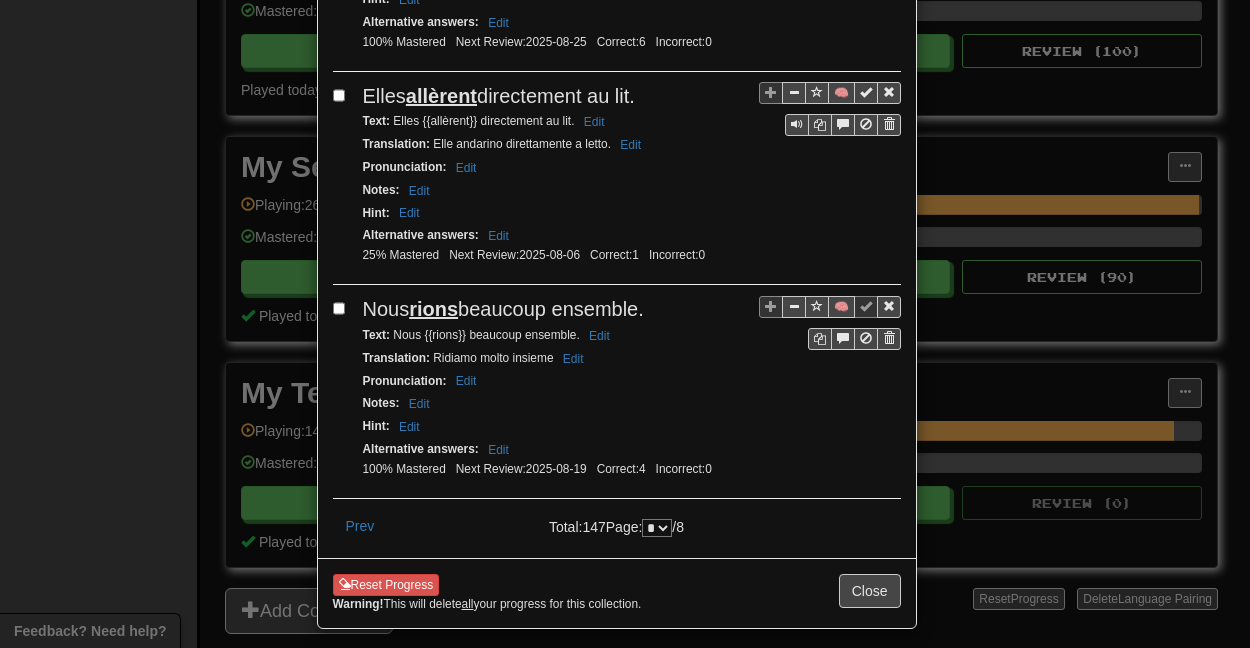 click on "* * * * * * * *" at bounding box center [657, 528] 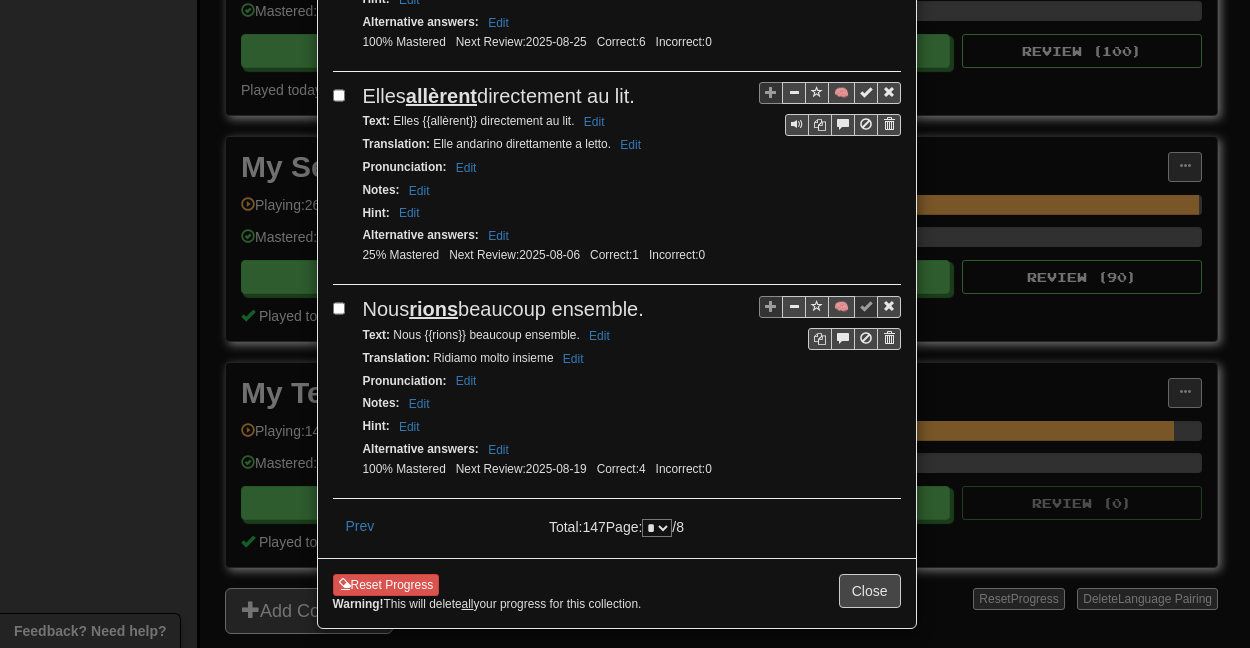 scroll, scrollTop: 0, scrollLeft: 0, axis: both 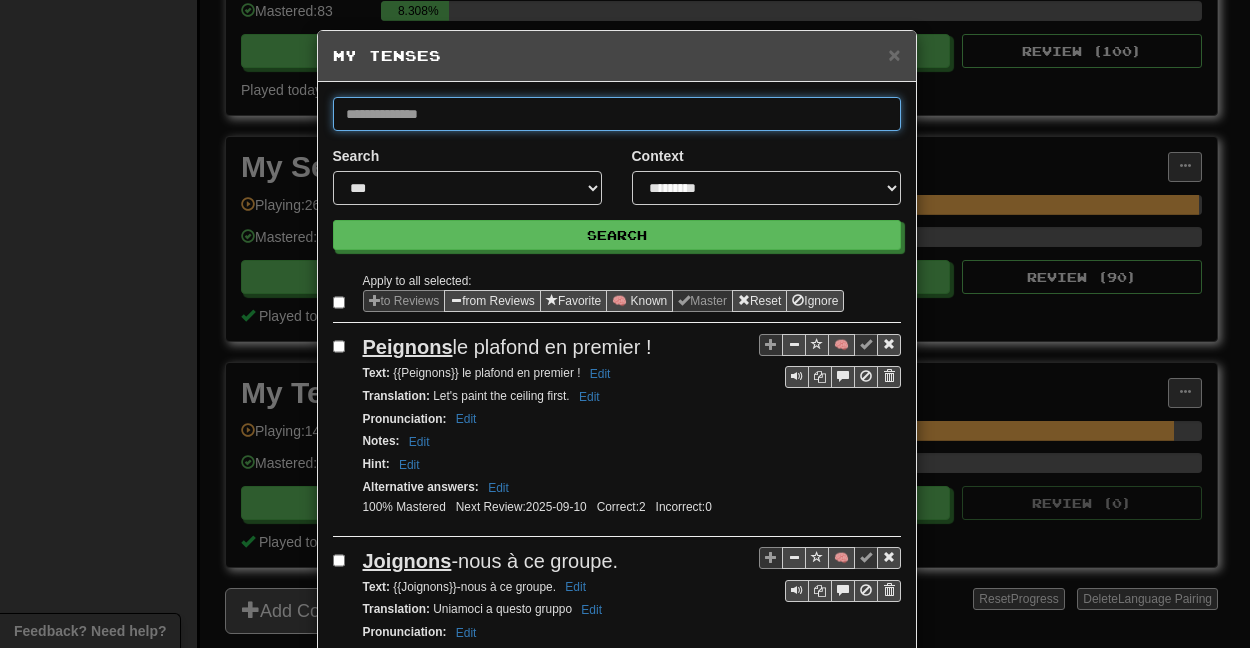 click at bounding box center (617, 114) 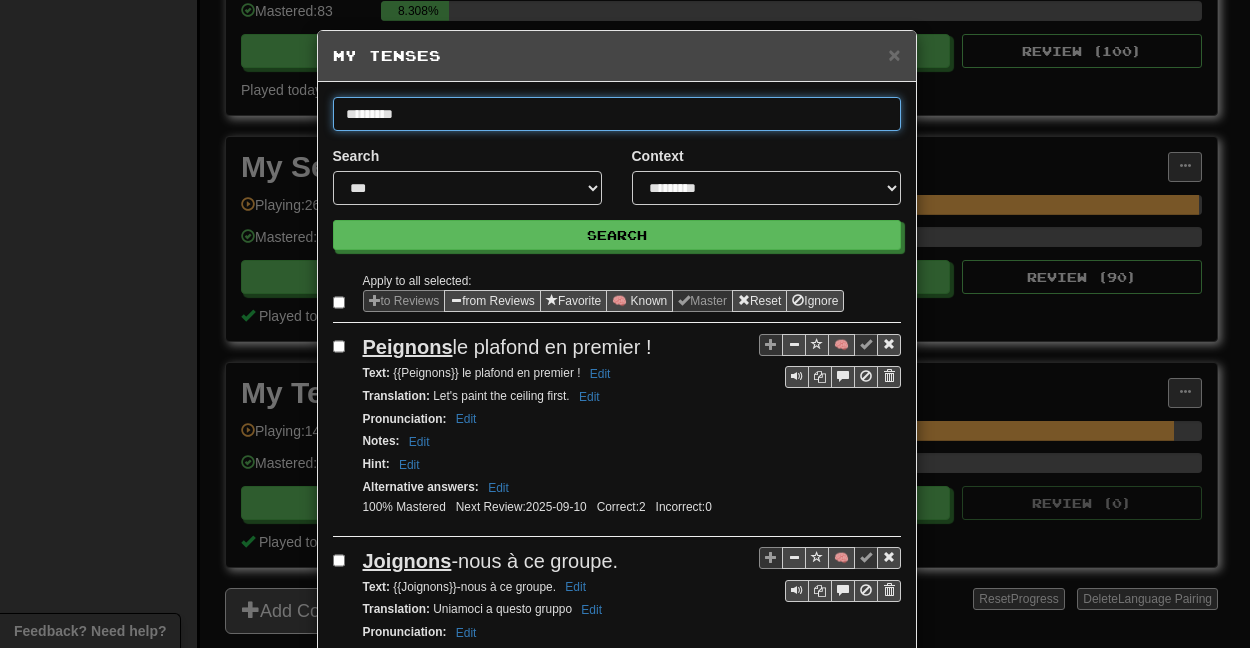 type on "*********" 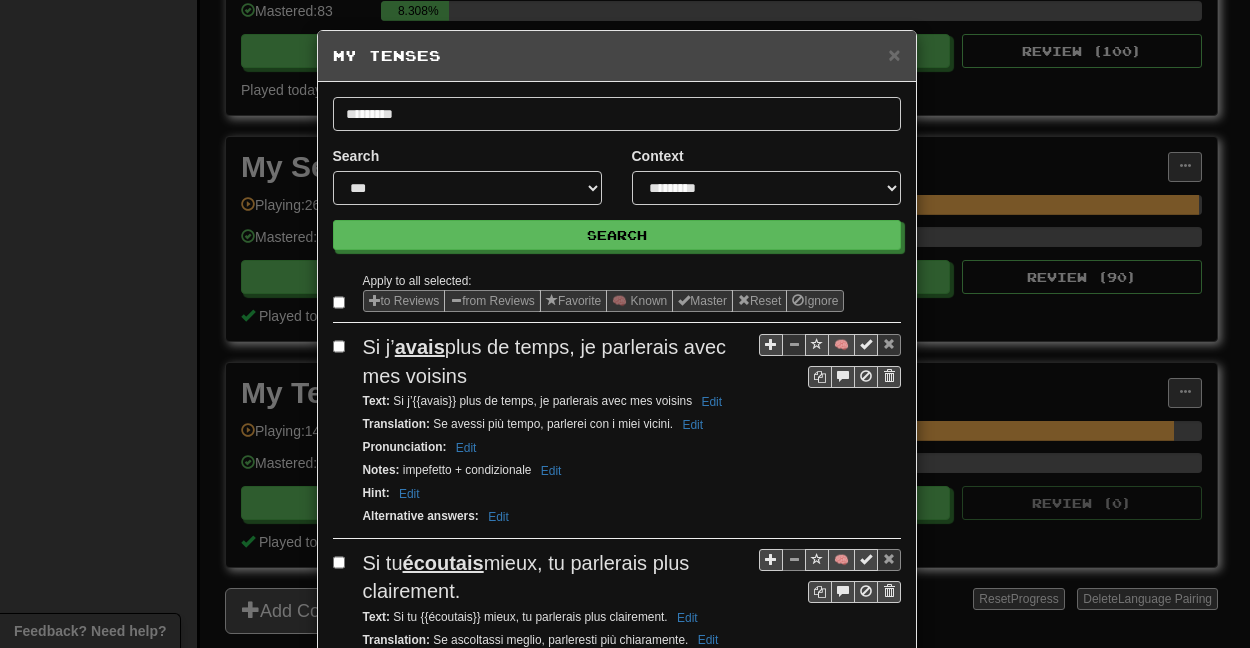scroll, scrollTop: 111, scrollLeft: 0, axis: vertical 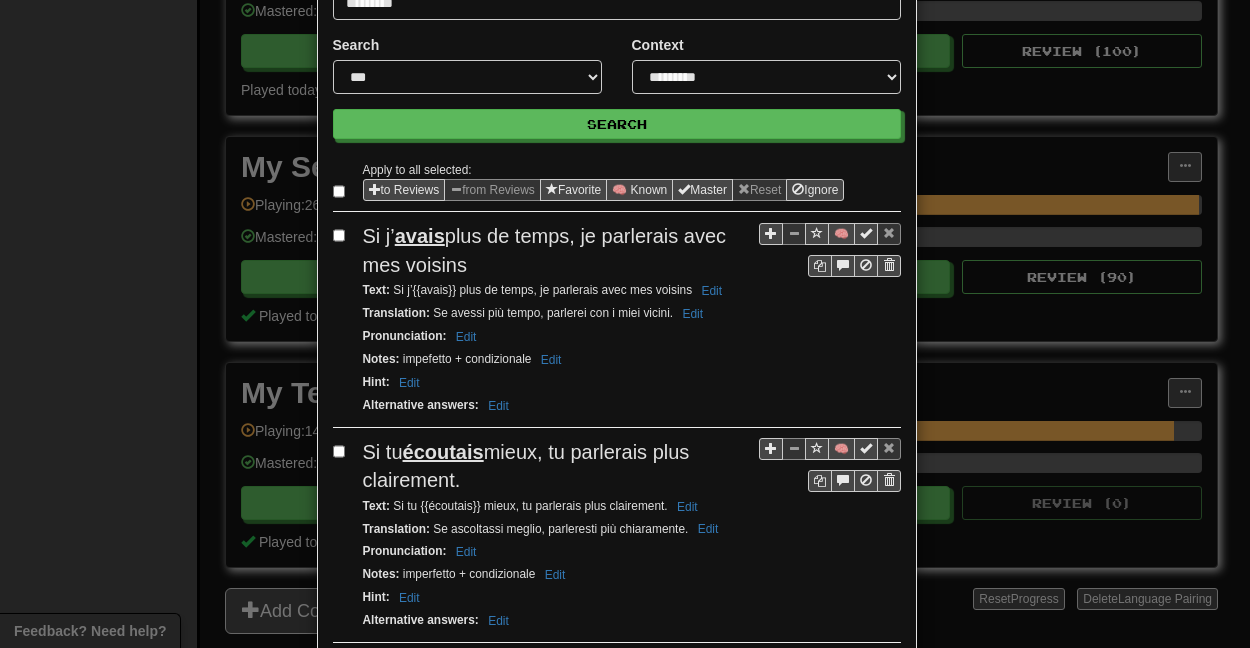click at bounding box center [343, 451] 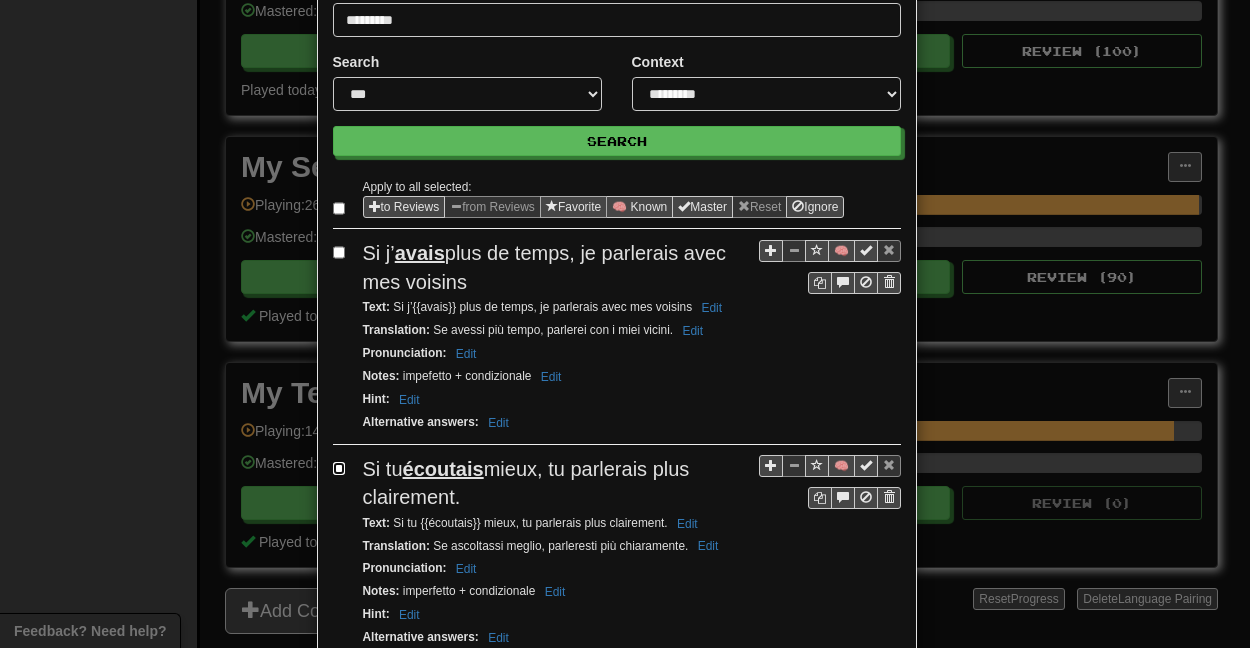 scroll, scrollTop: 111, scrollLeft: 0, axis: vertical 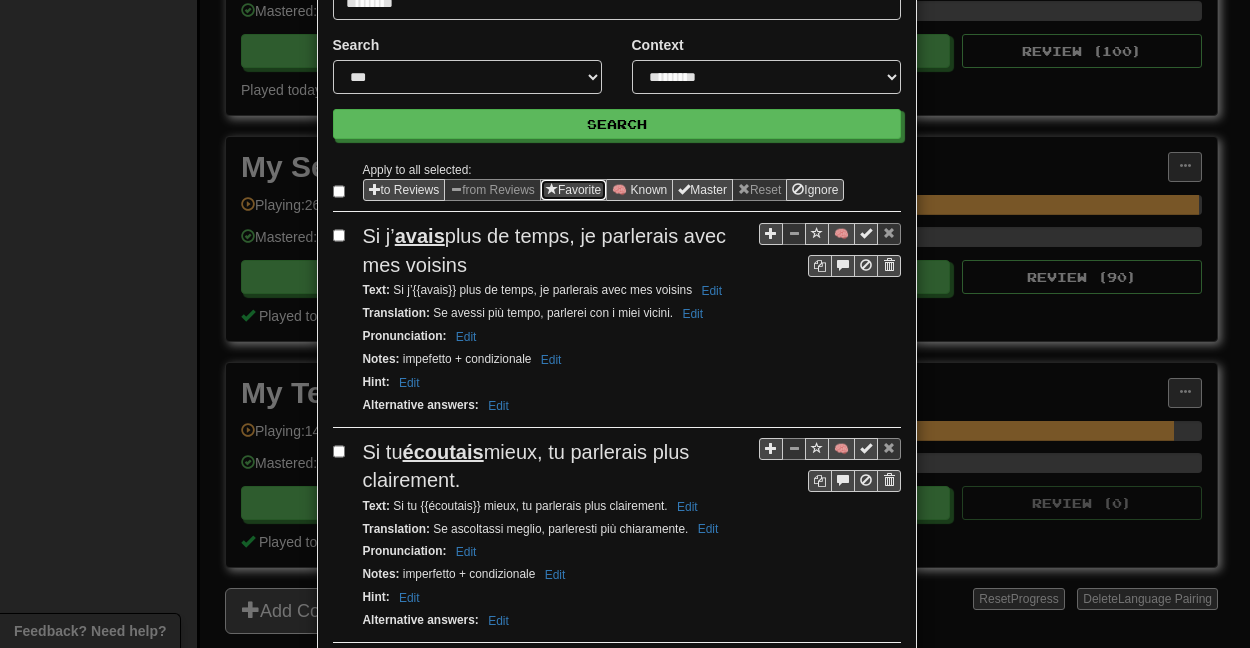 click on "Favorite" at bounding box center (573, 190) 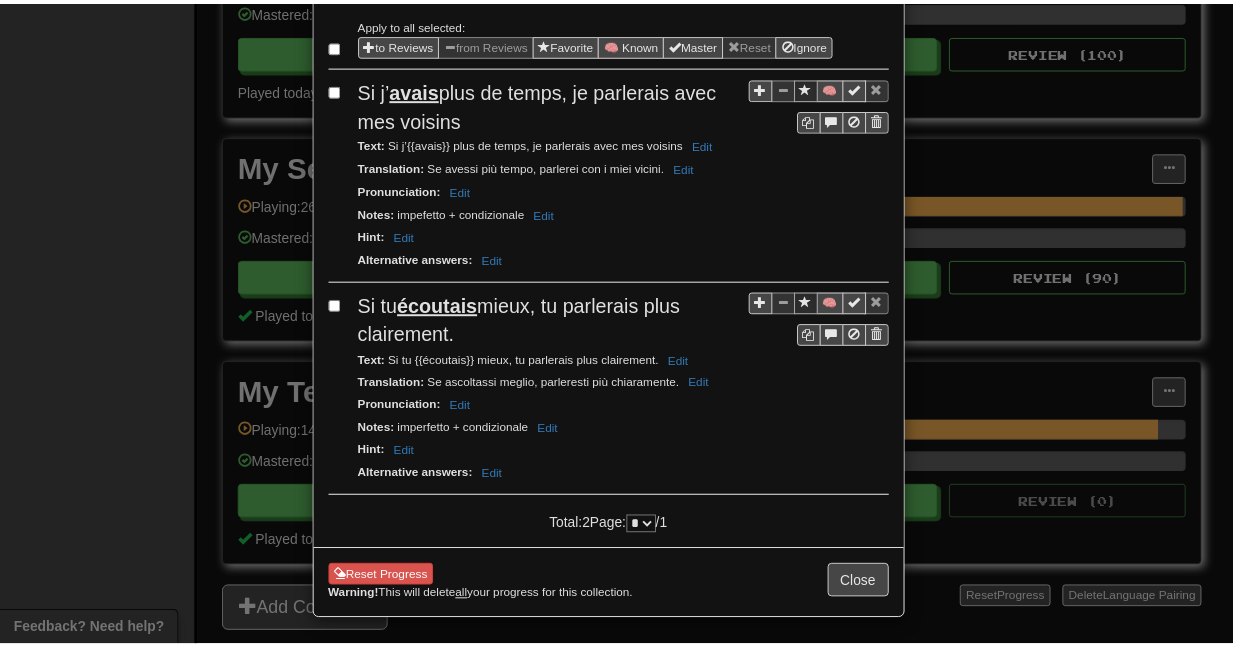 scroll, scrollTop: 0, scrollLeft: 0, axis: both 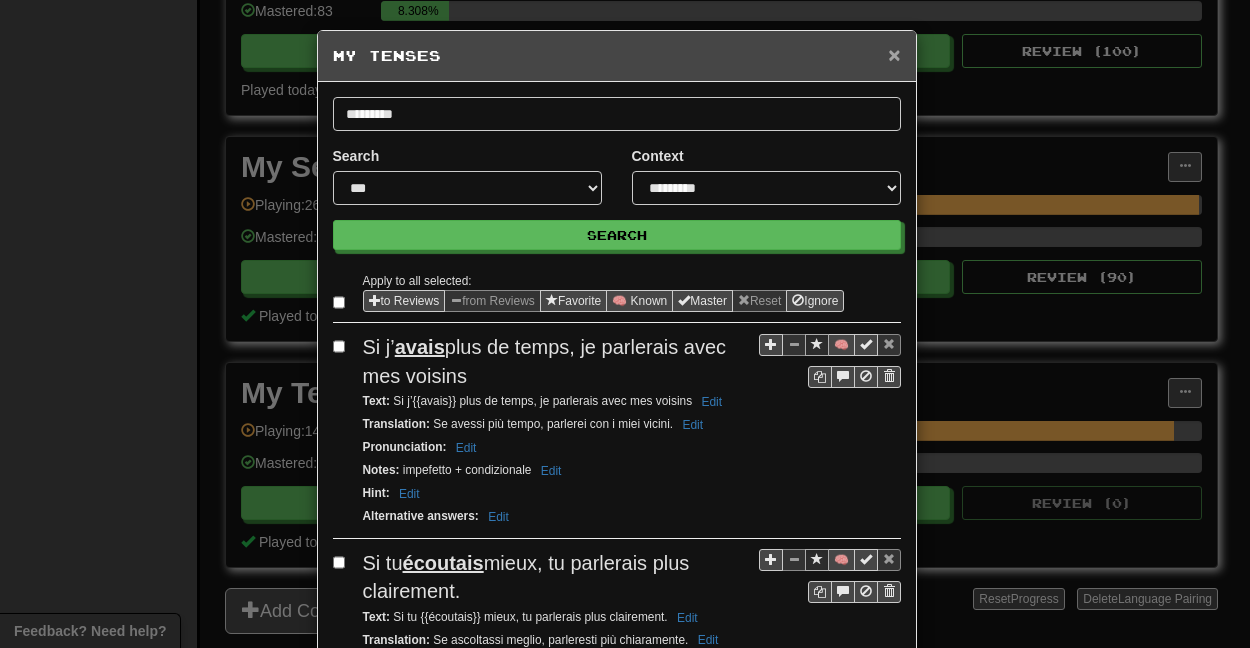 click on "×" at bounding box center [894, 54] 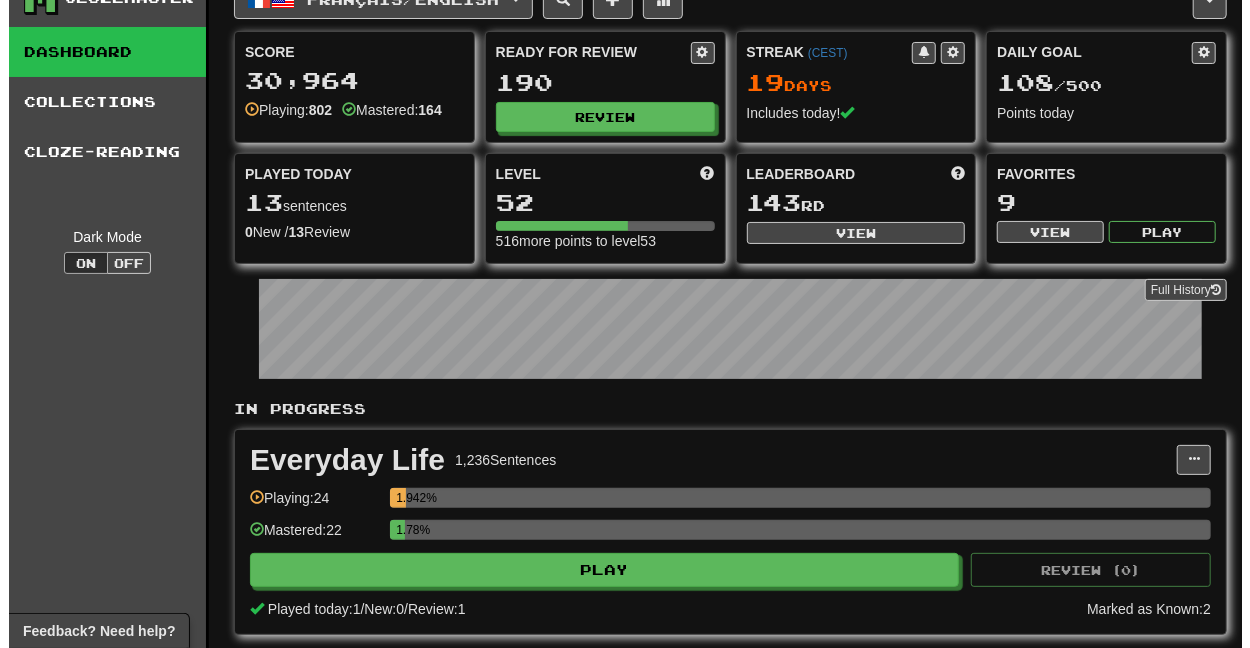 scroll, scrollTop: 0, scrollLeft: 0, axis: both 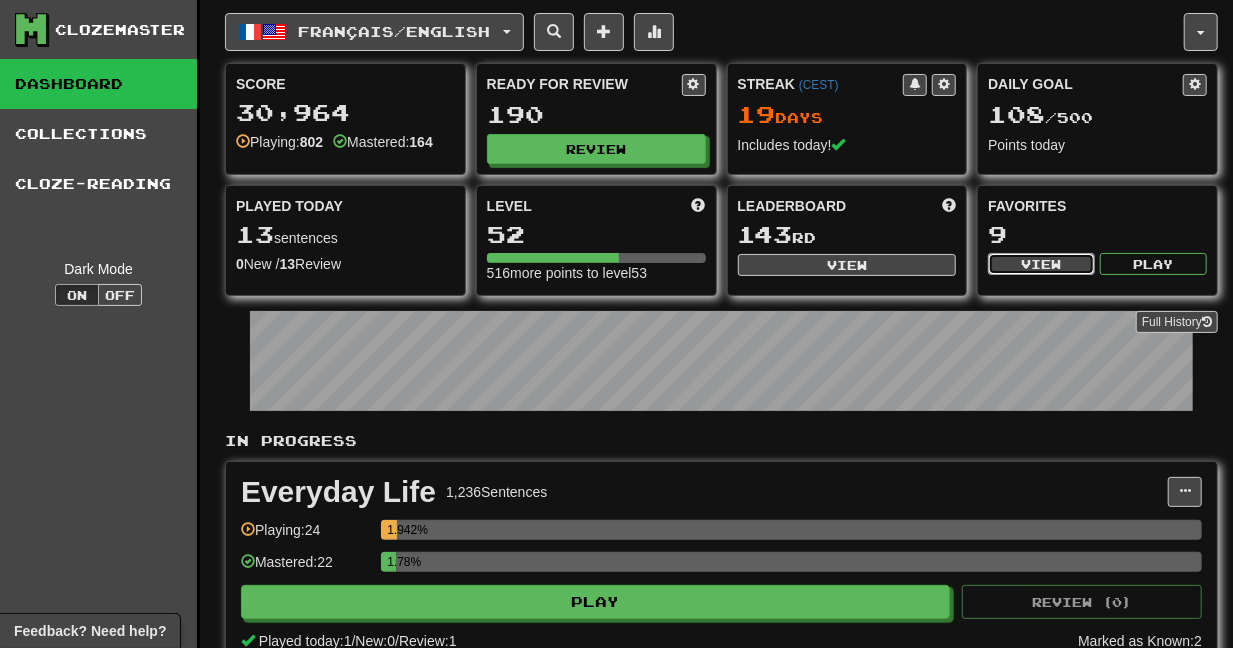 click on "View" at bounding box center (1041, 264) 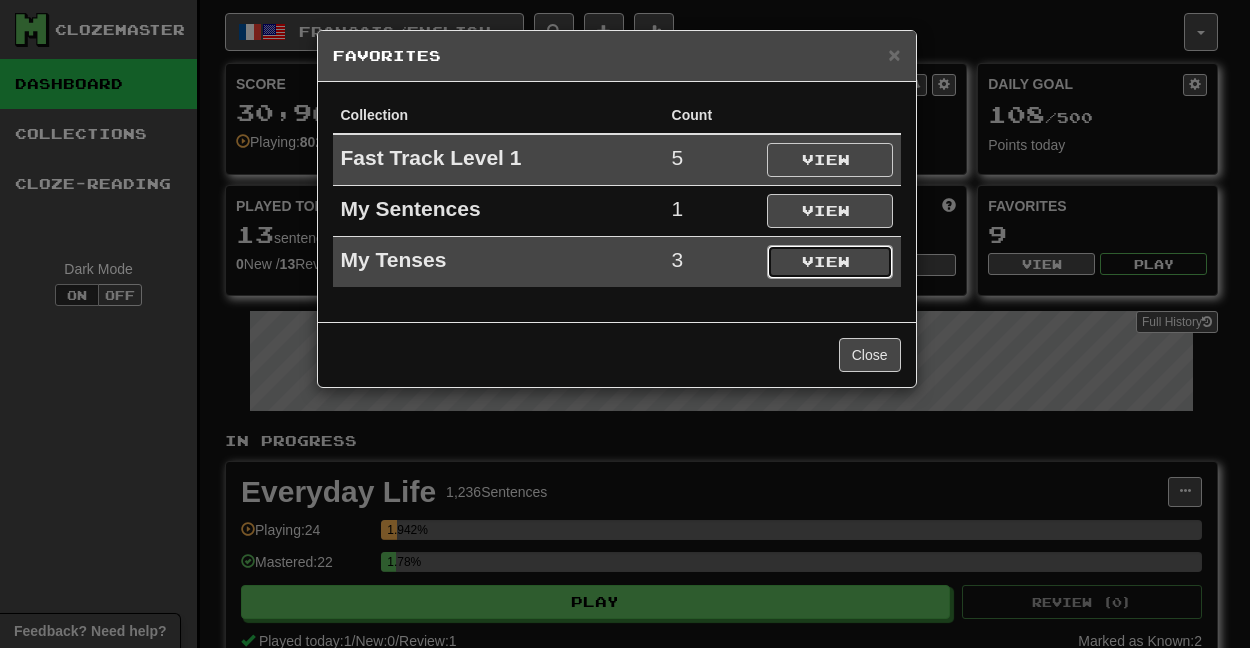click on "View" at bounding box center (830, 262) 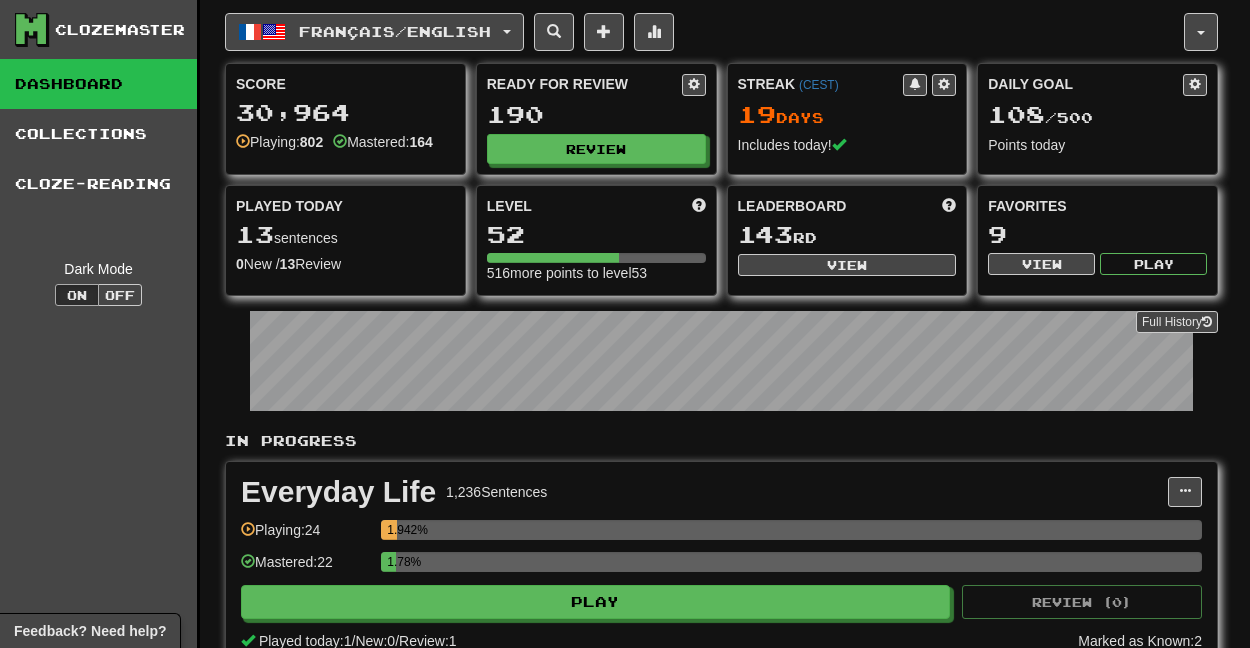 select on "*********" 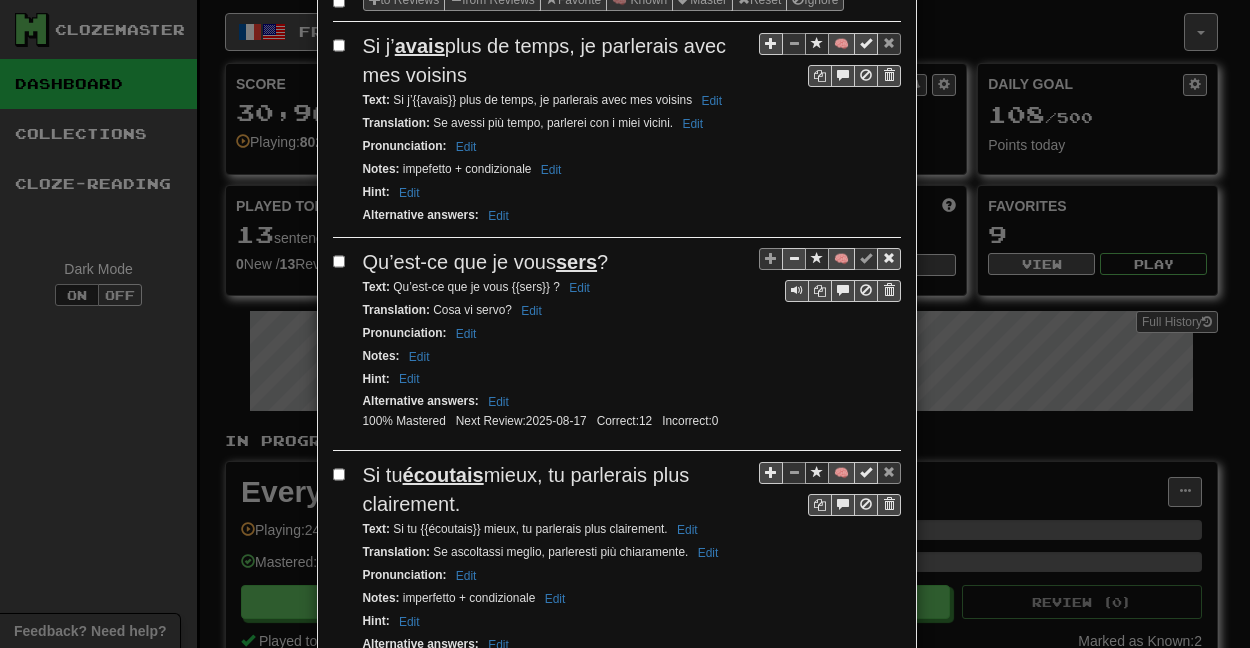 scroll, scrollTop: 333, scrollLeft: 0, axis: vertical 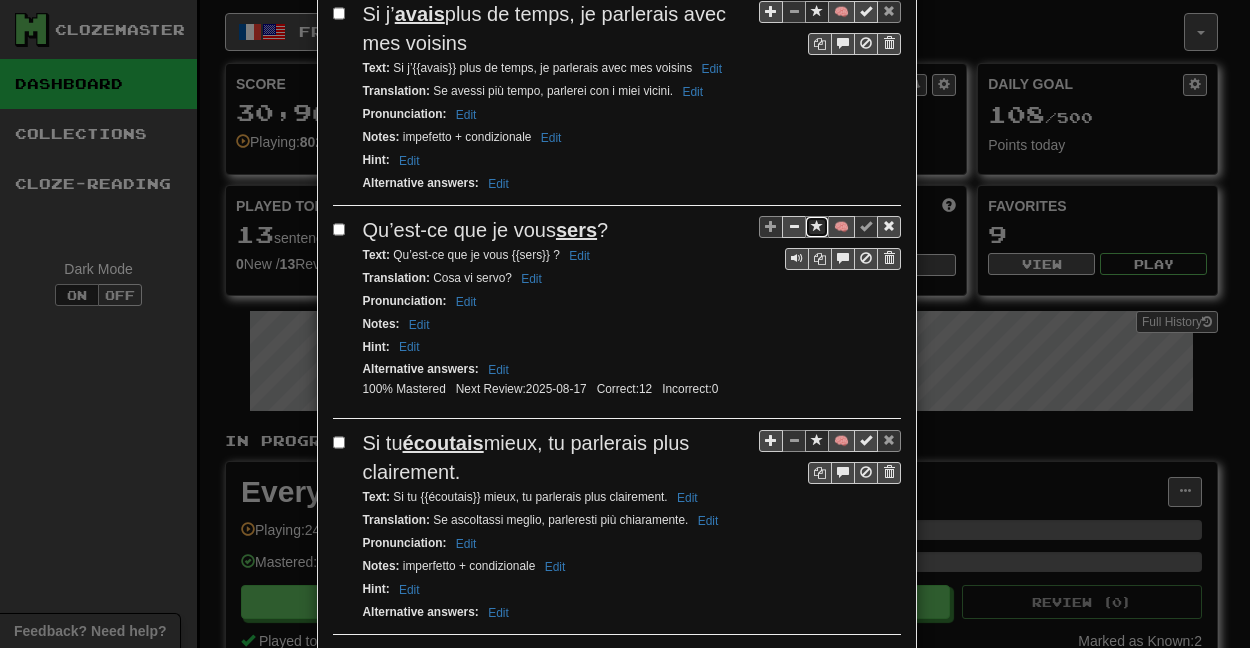 click at bounding box center [817, 226] 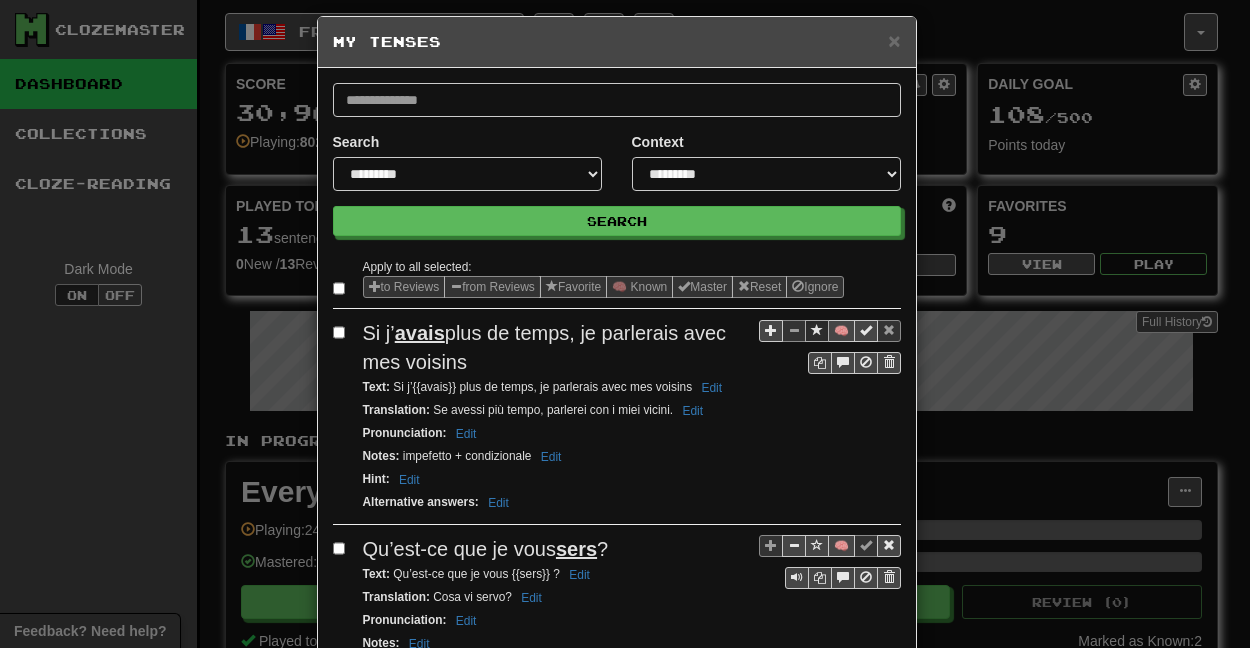 scroll, scrollTop: 0, scrollLeft: 0, axis: both 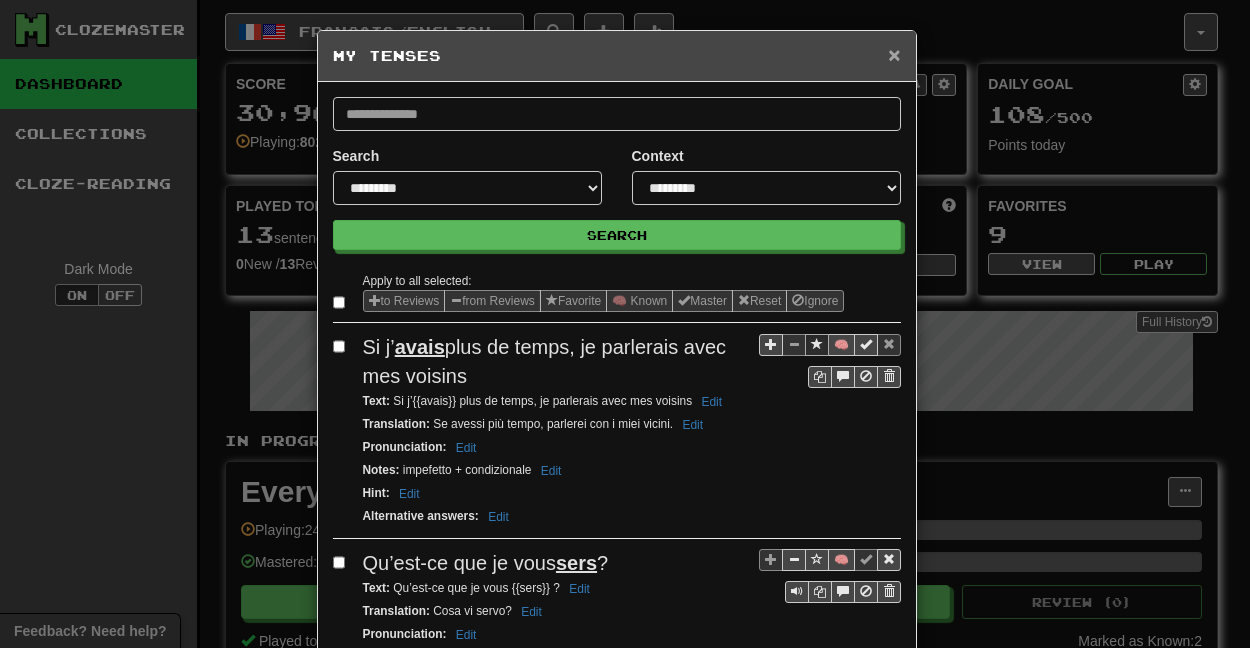 click on "×" at bounding box center (894, 54) 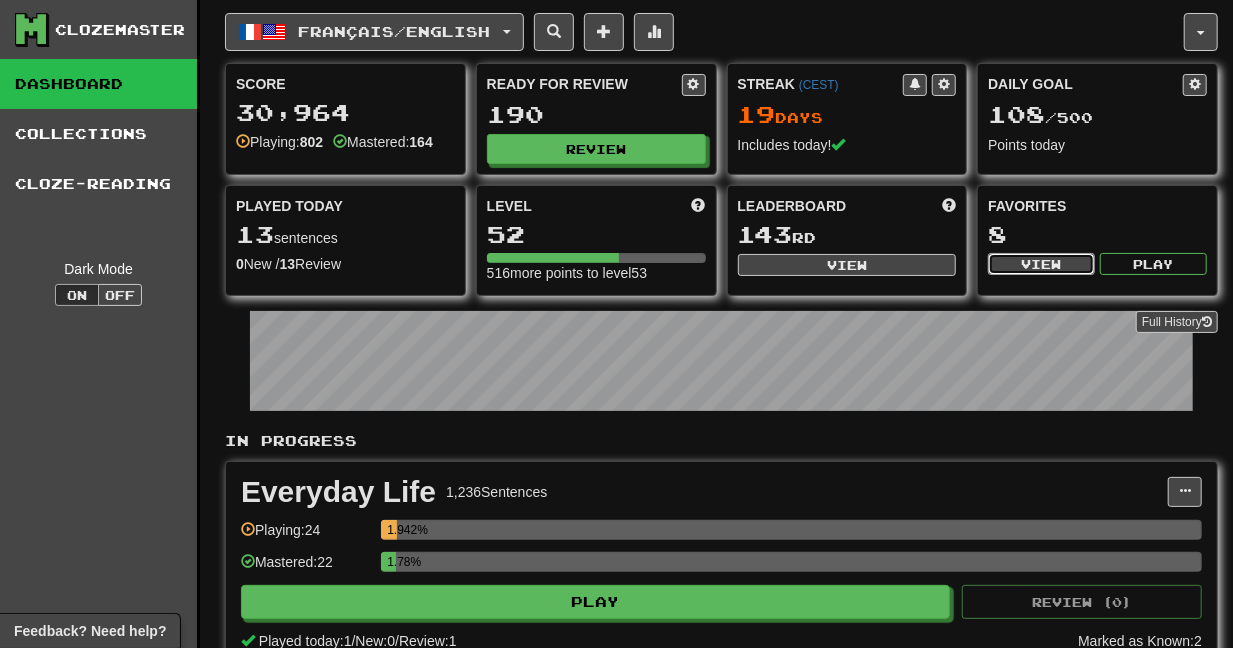 click on "View" at bounding box center (1041, 264) 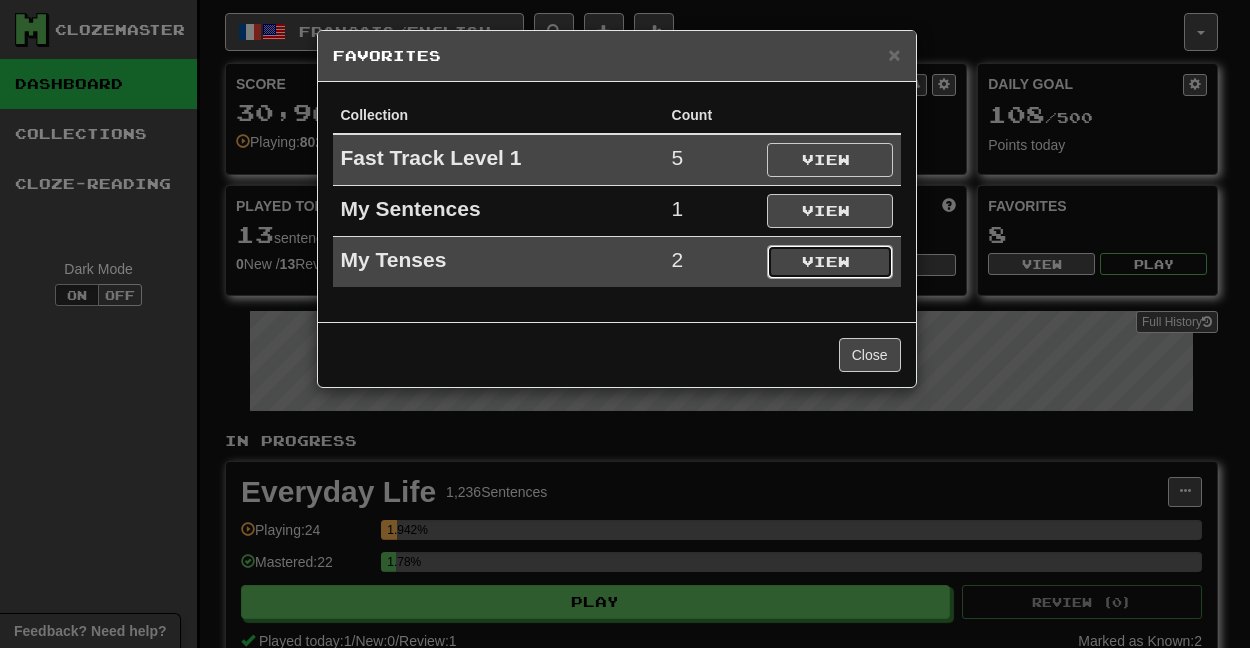 click on "View" at bounding box center [830, 262] 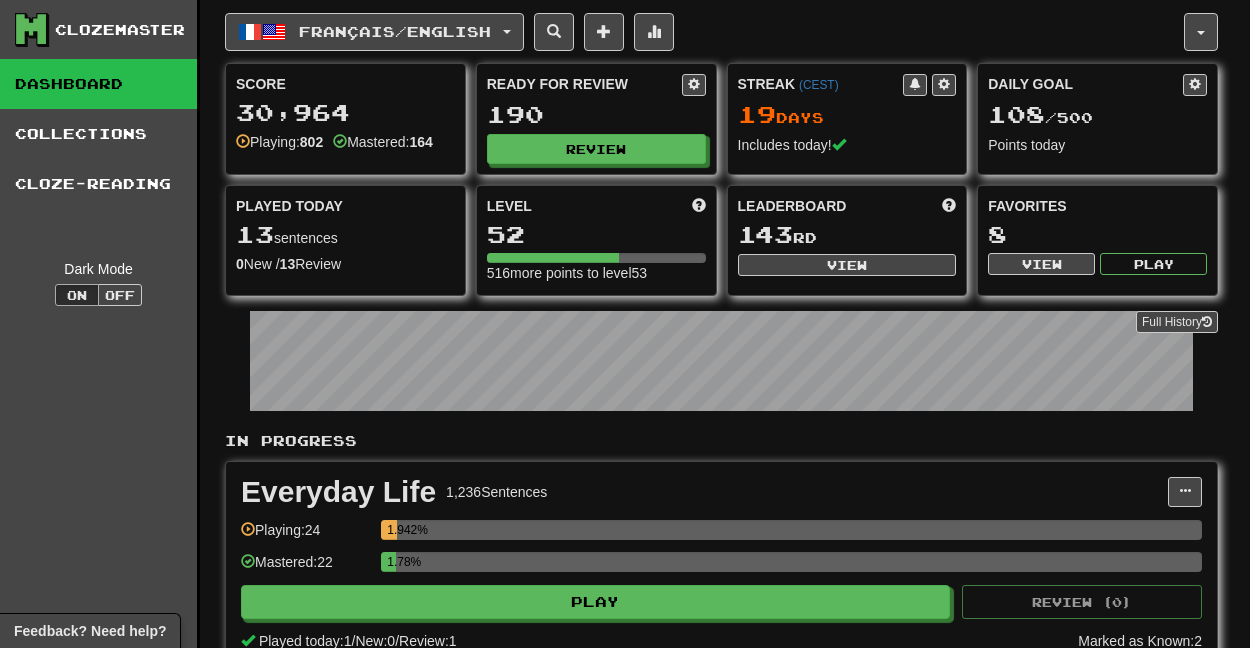 select on "*********" 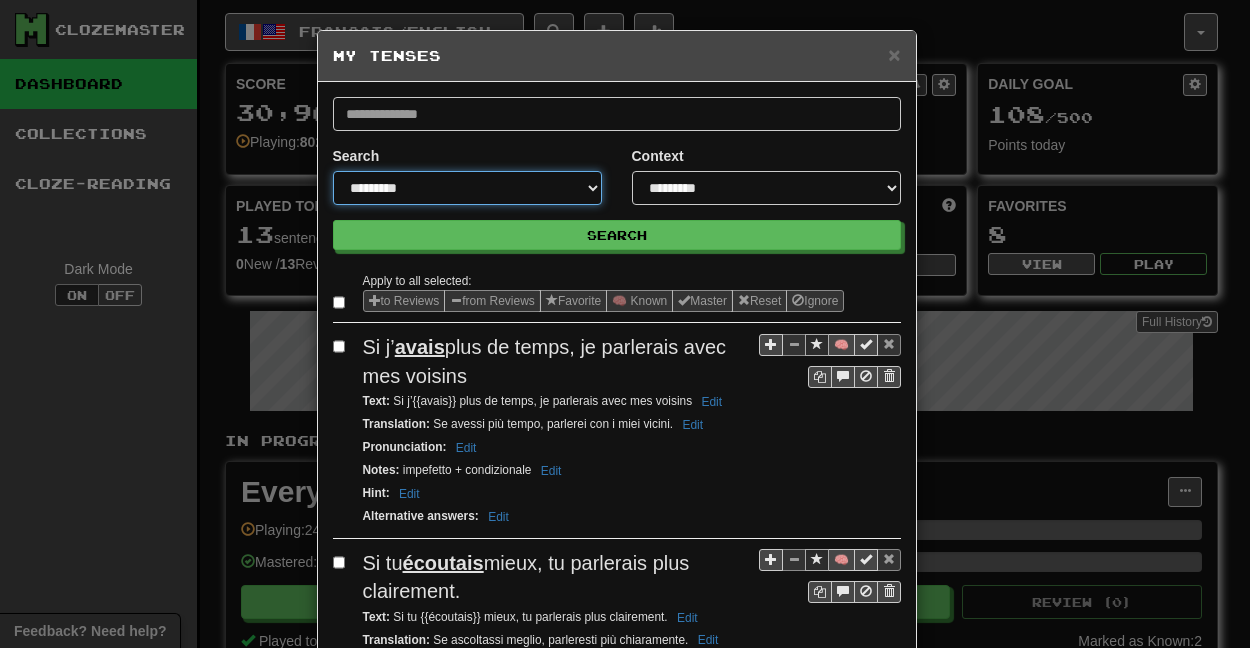 click on "**********" at bounding box center [467, 188] 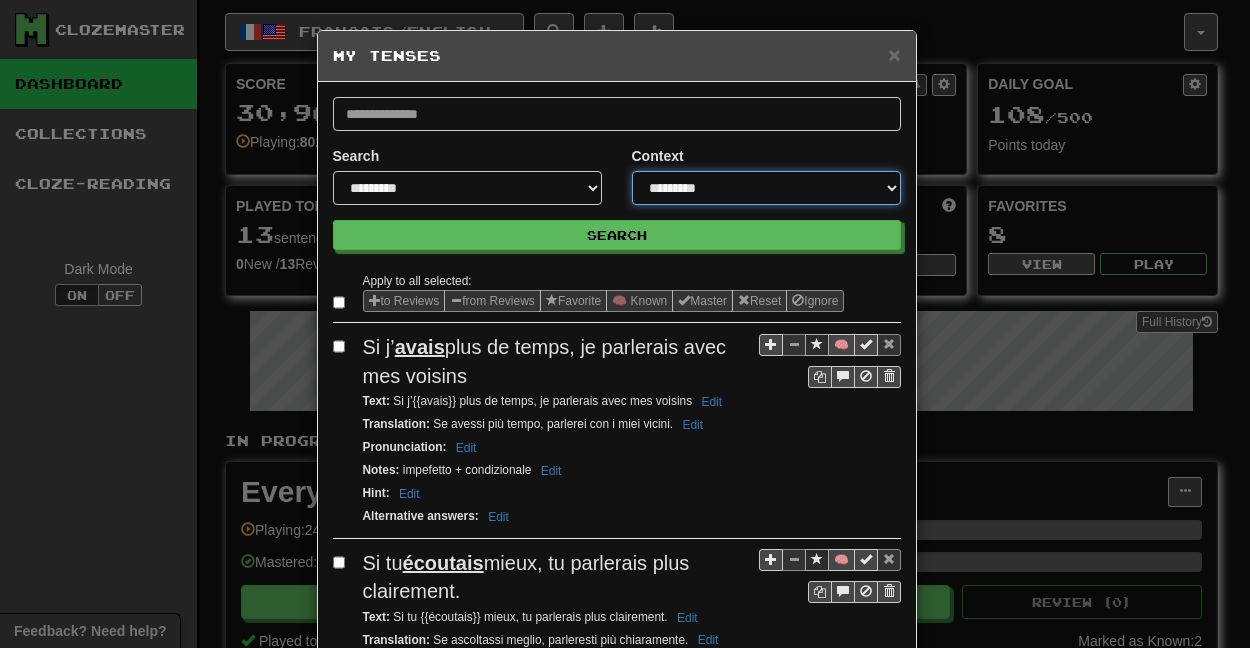 click on "**********" at bounding box center (766, 188) 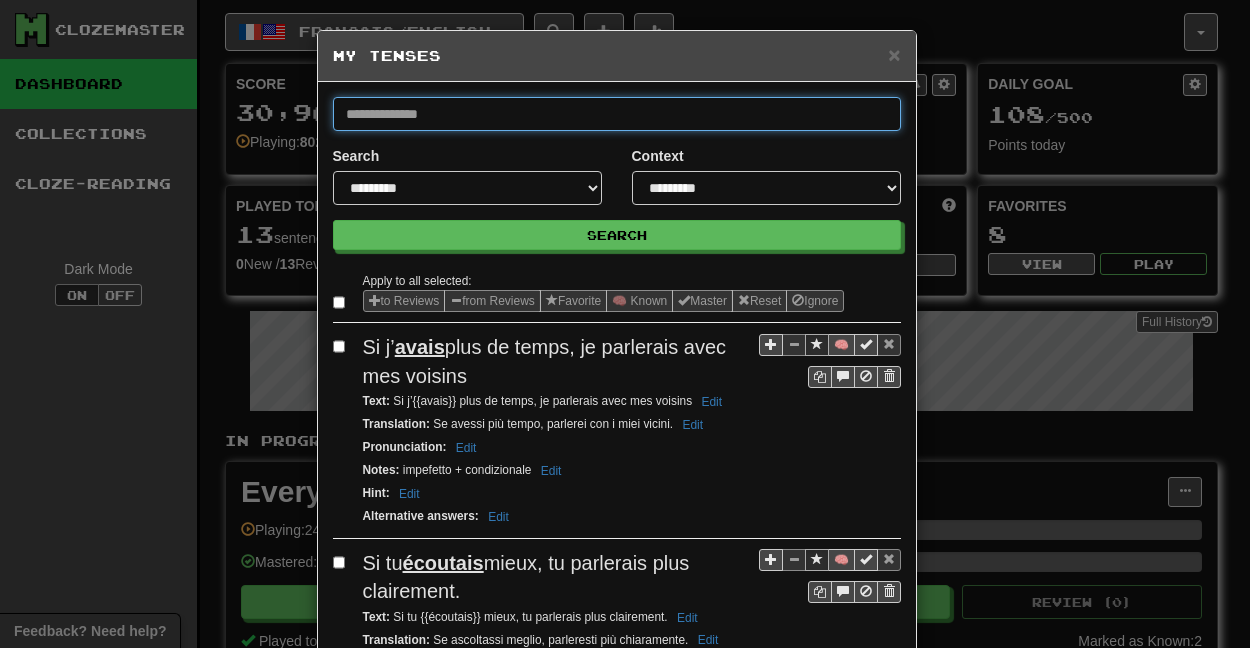 click at bounding box center [617, 114] 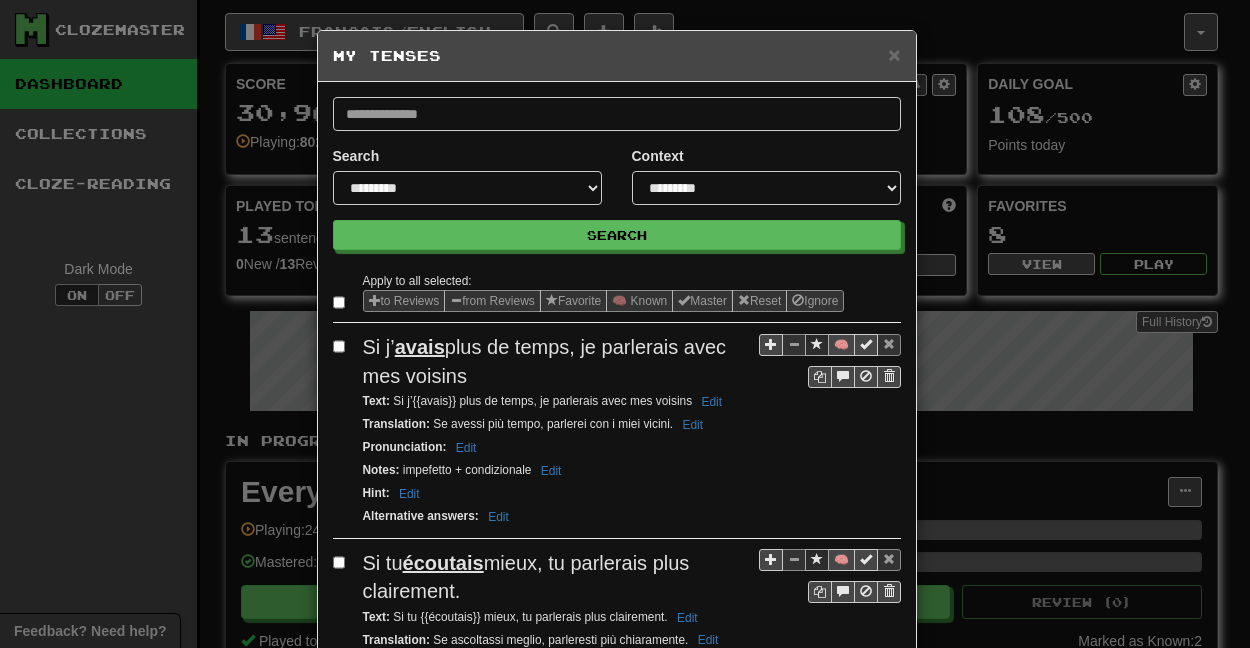 click on "Text :   Si j’{{avais}} plus de temps, je parlerais avec mes voisins   Edit" at bounding box center [632, 401] 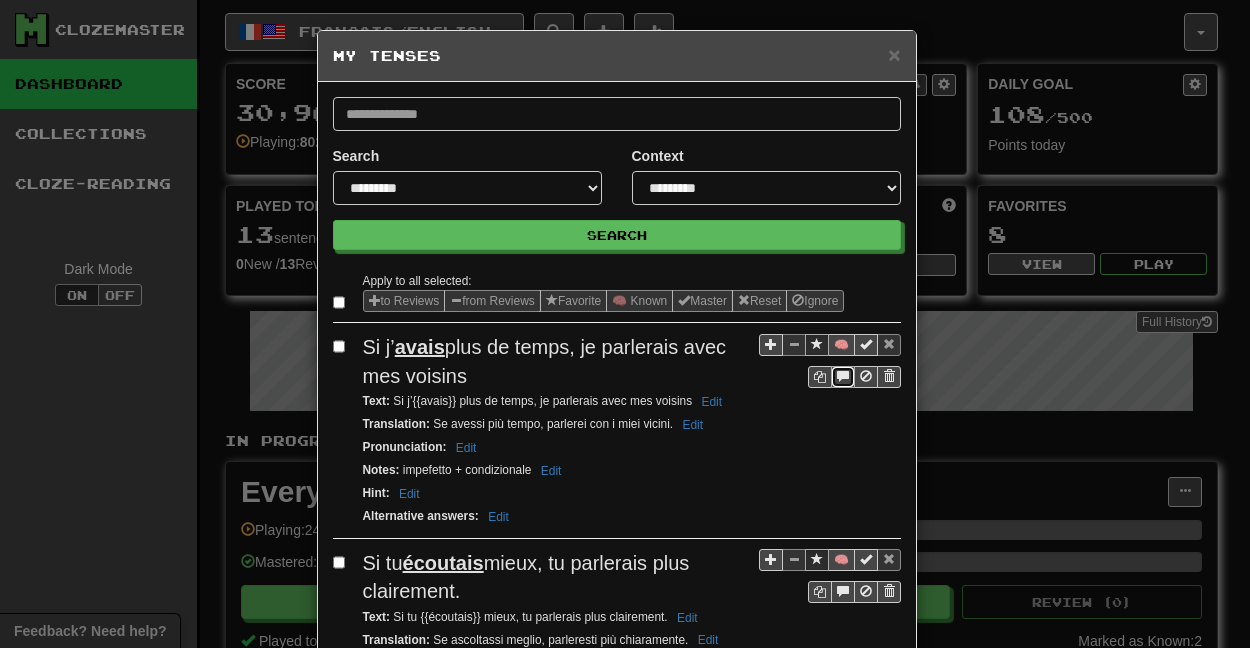 click at bounding box center [843, 376] 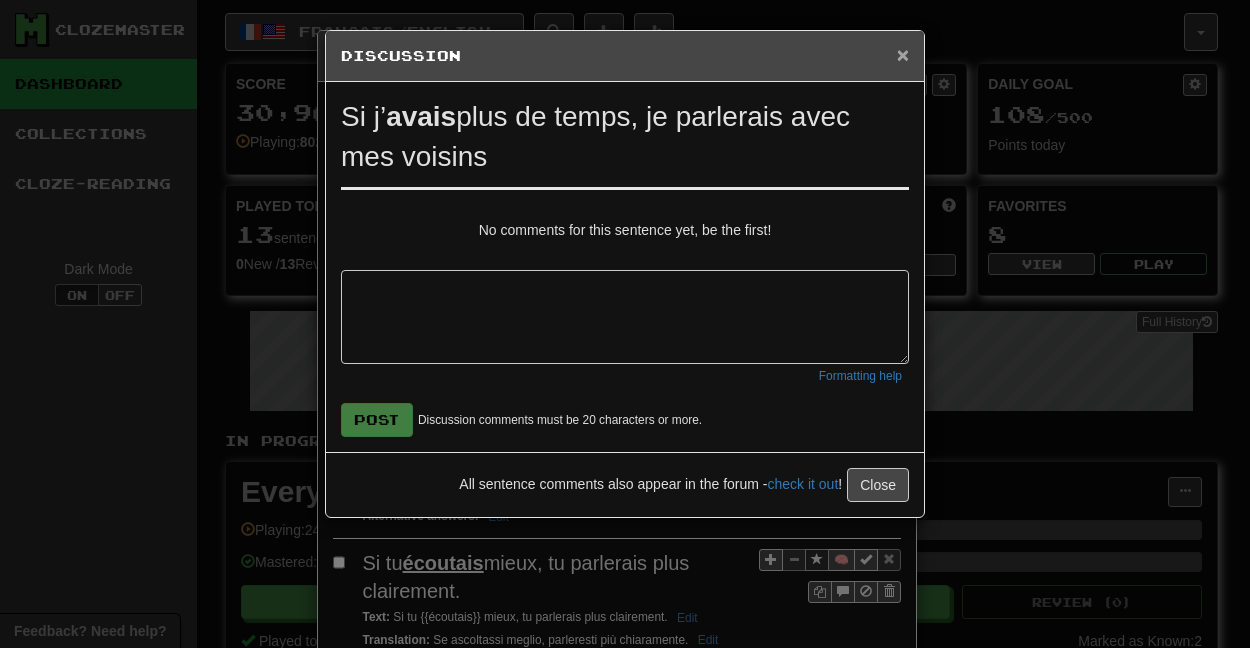 click on "×" at bounding box center [903, 54] 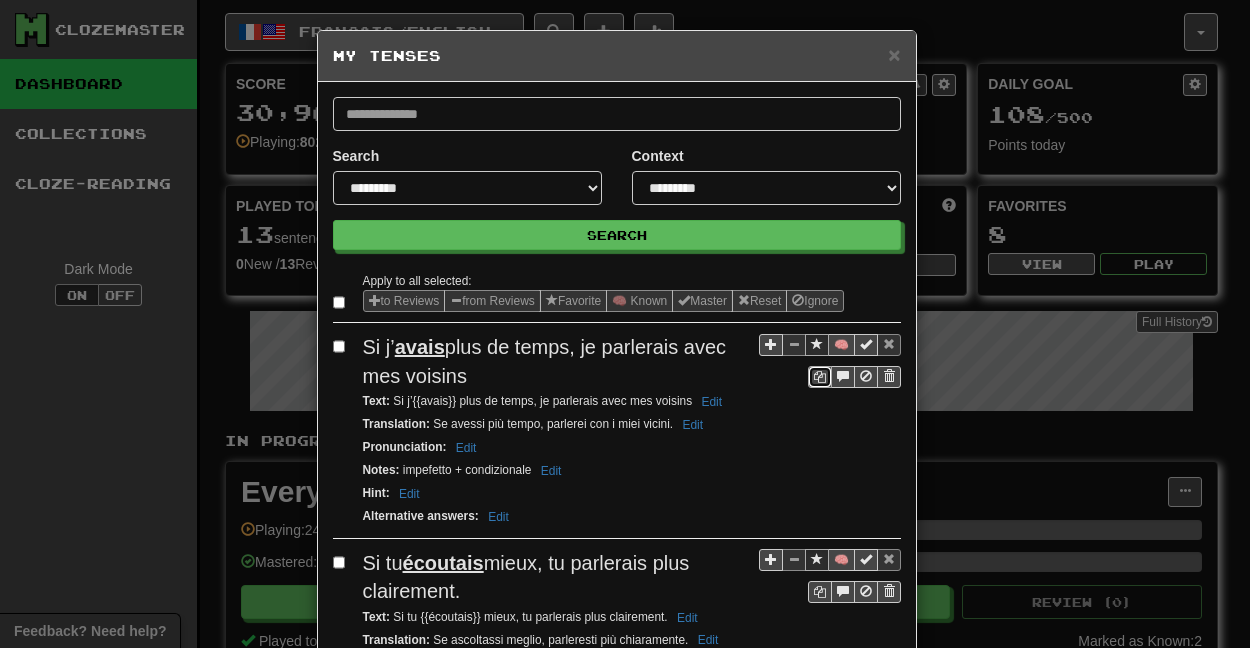 click at bounding box center (820, 377) 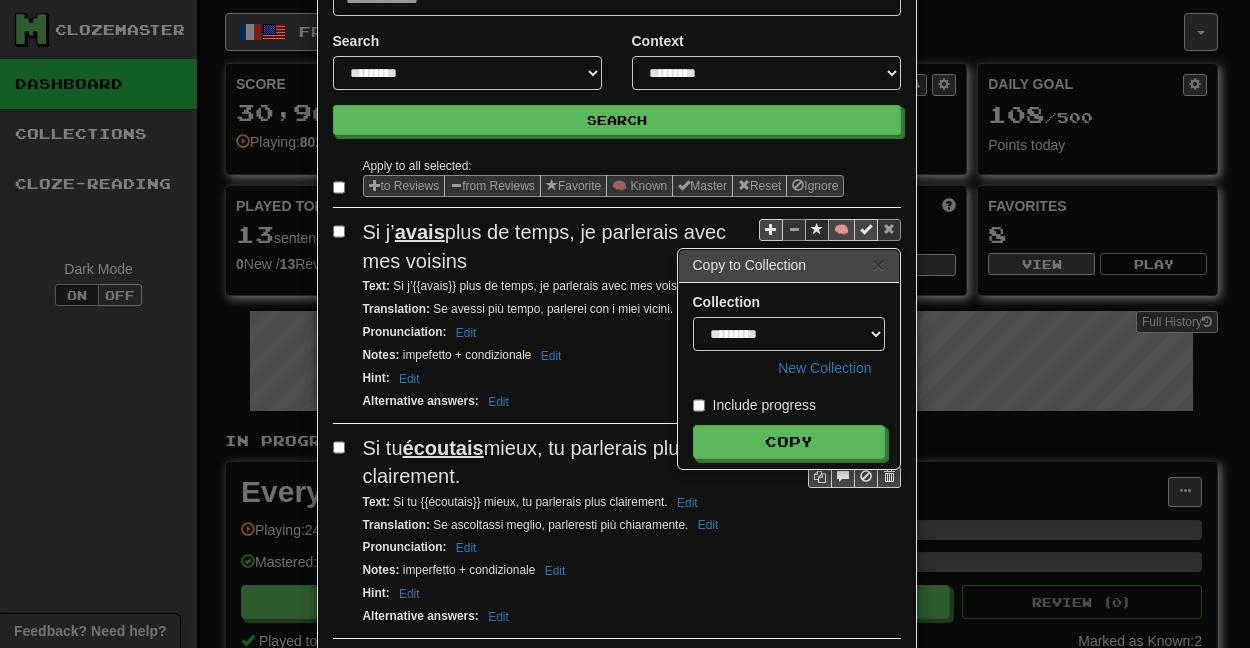 scroll, scrollTop: 222, scrollLeft: 0, axis: vertical 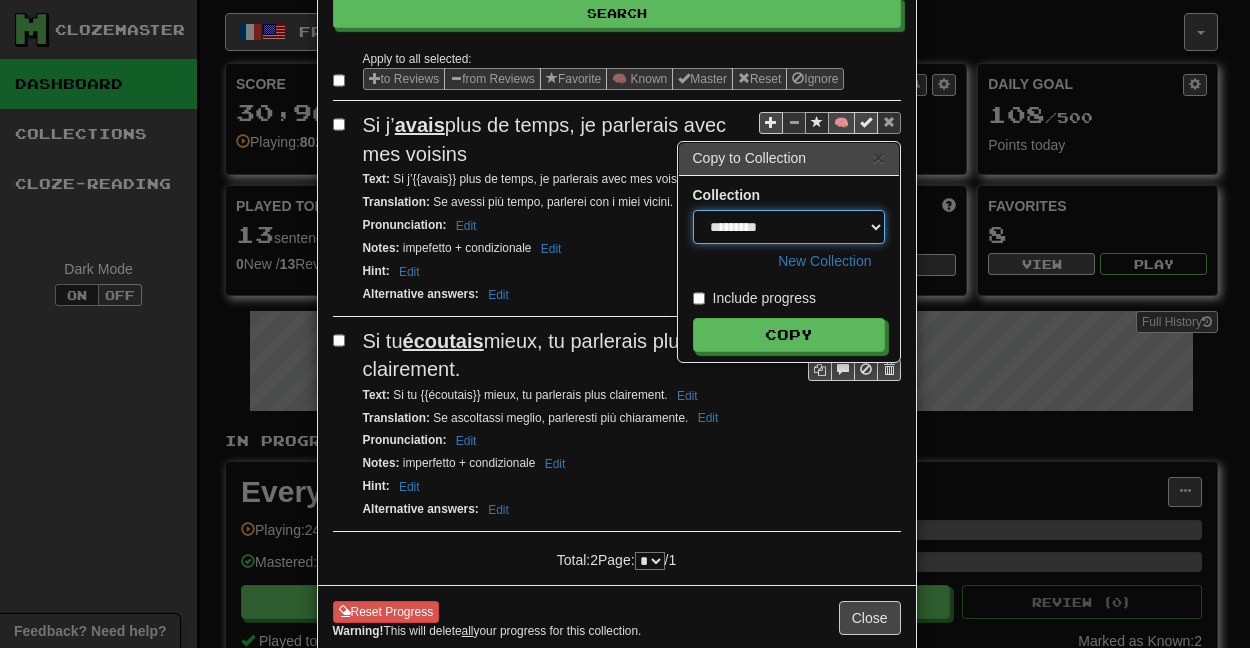 click on "**********" at bounding box center (789, 227) 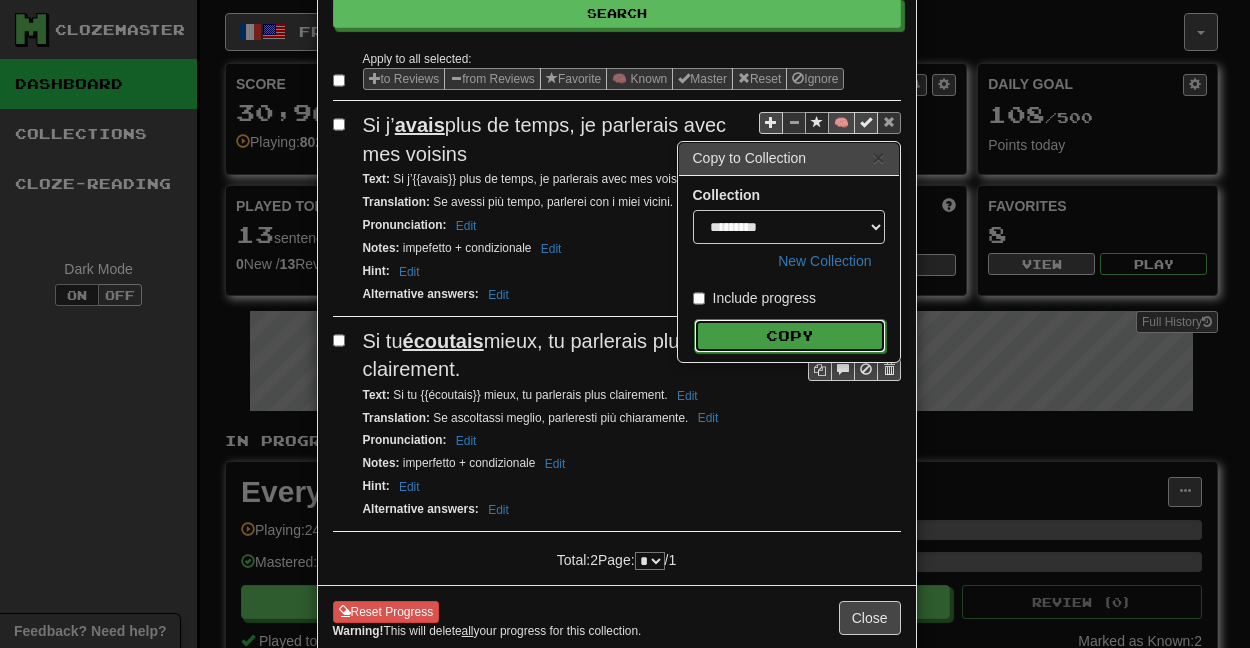 click on "Copy" at bounding box center [790, 336] 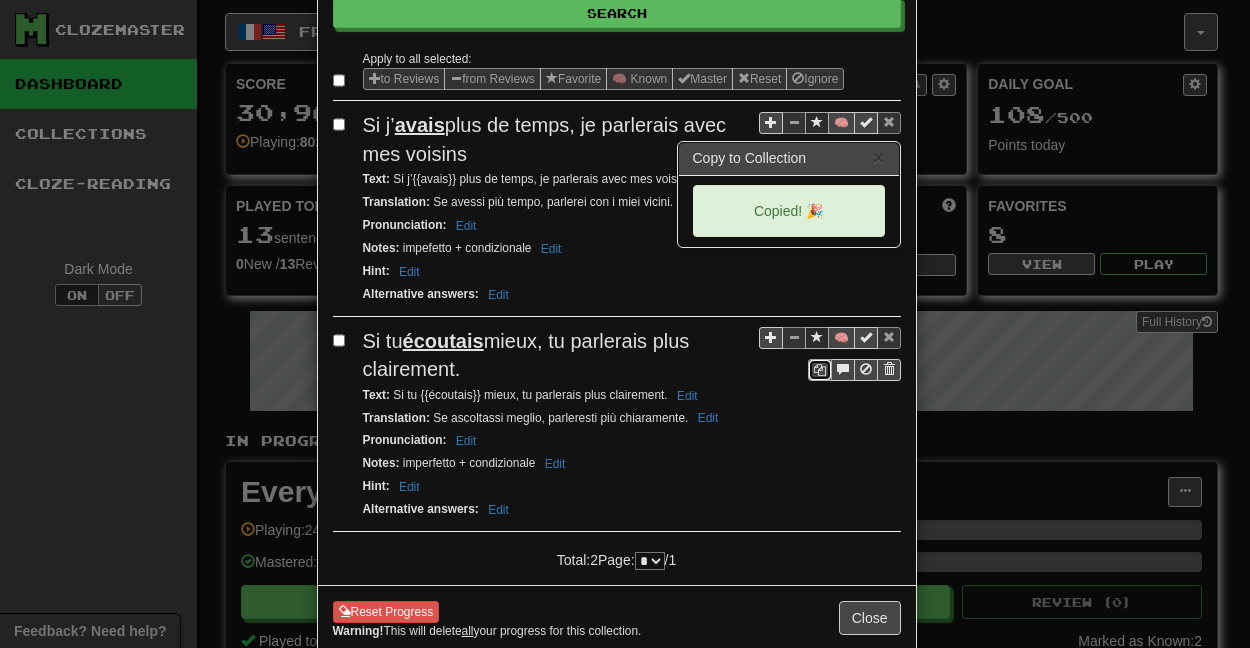 click at bounding box center [820, 370] 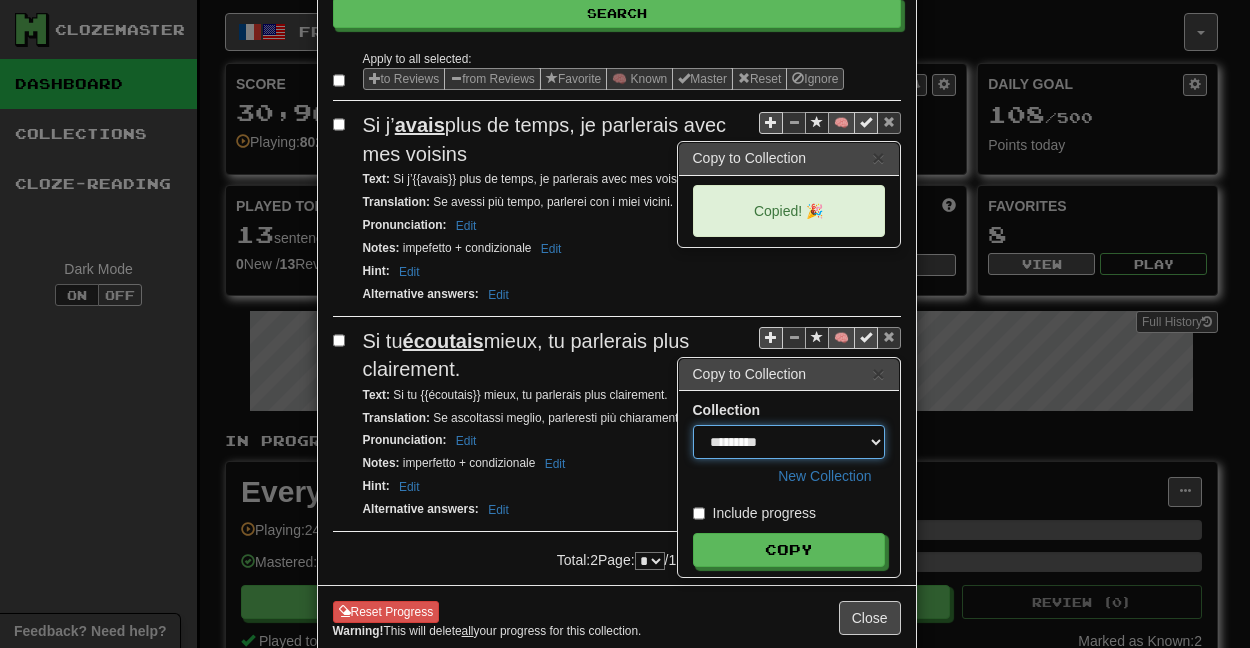 click on "**********" at bounding box center [789, 442] 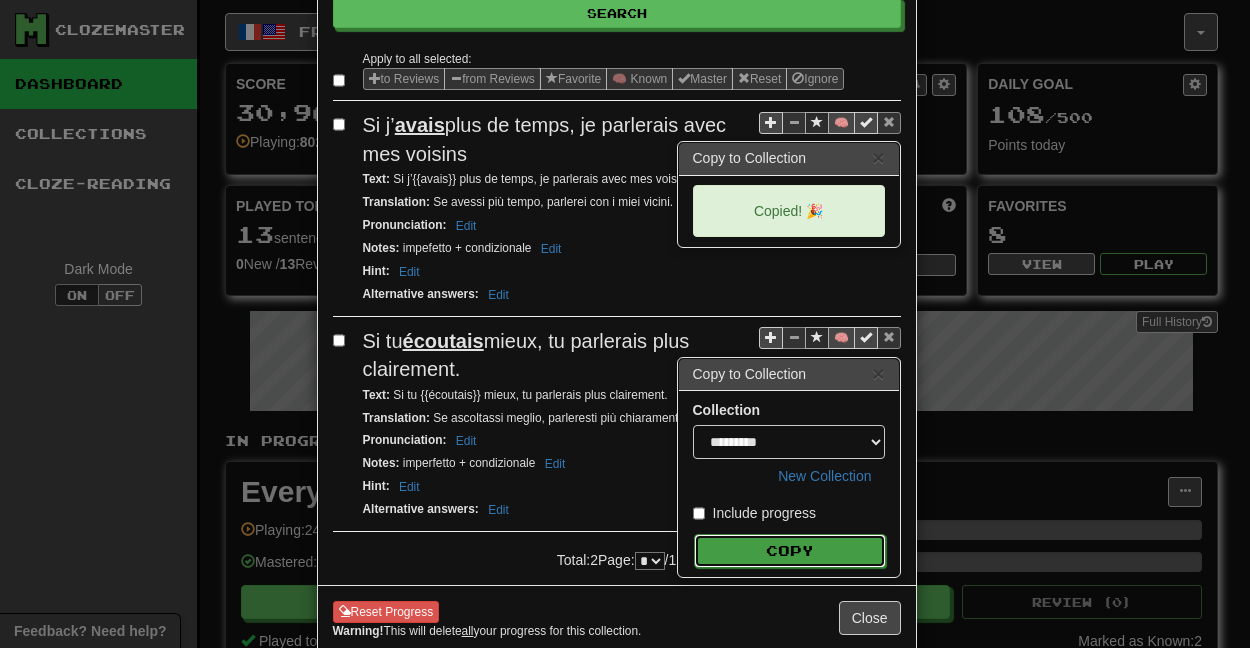 click on "Copy" at bounding box center [790, 551] 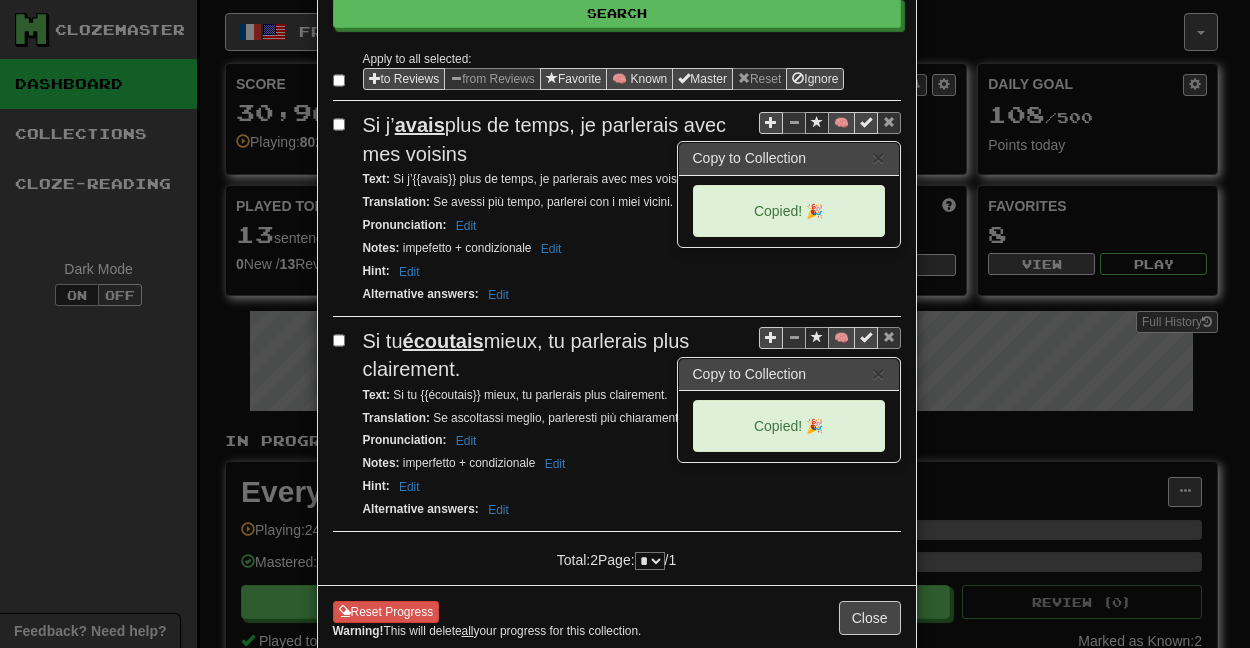 click on "Alternative answers :     Edit" at bounding box center [632, 294] 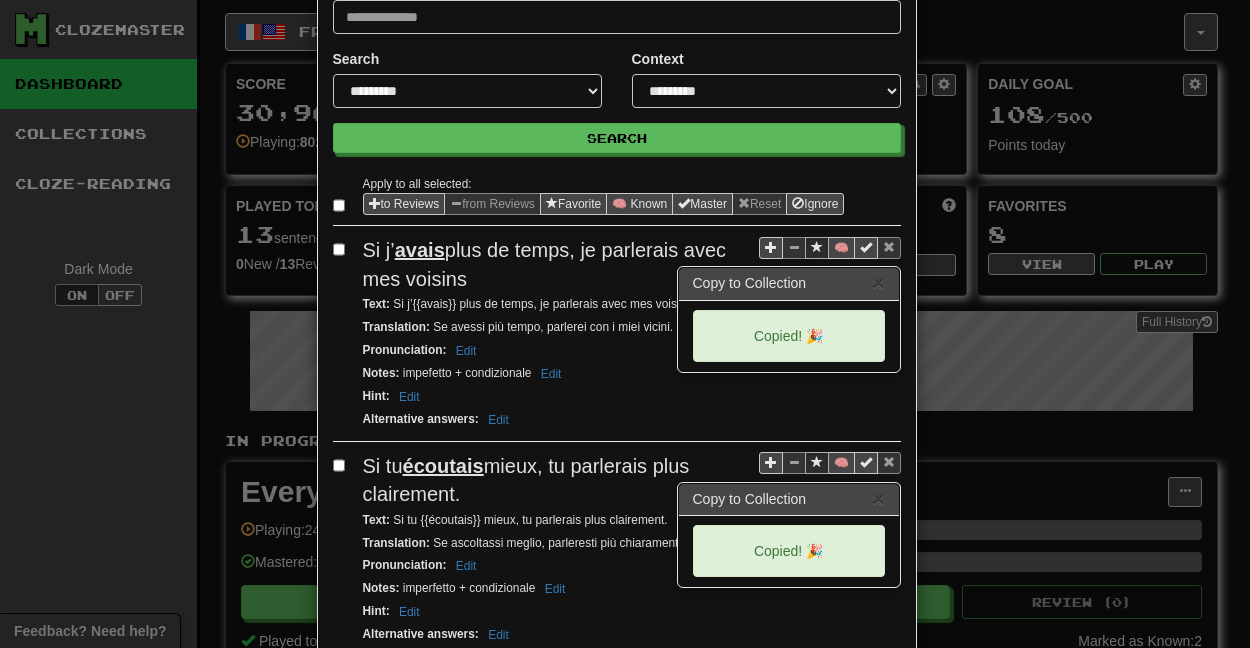 scroll, scrollTop: 111, scrollLeft: 0, axis: vertical 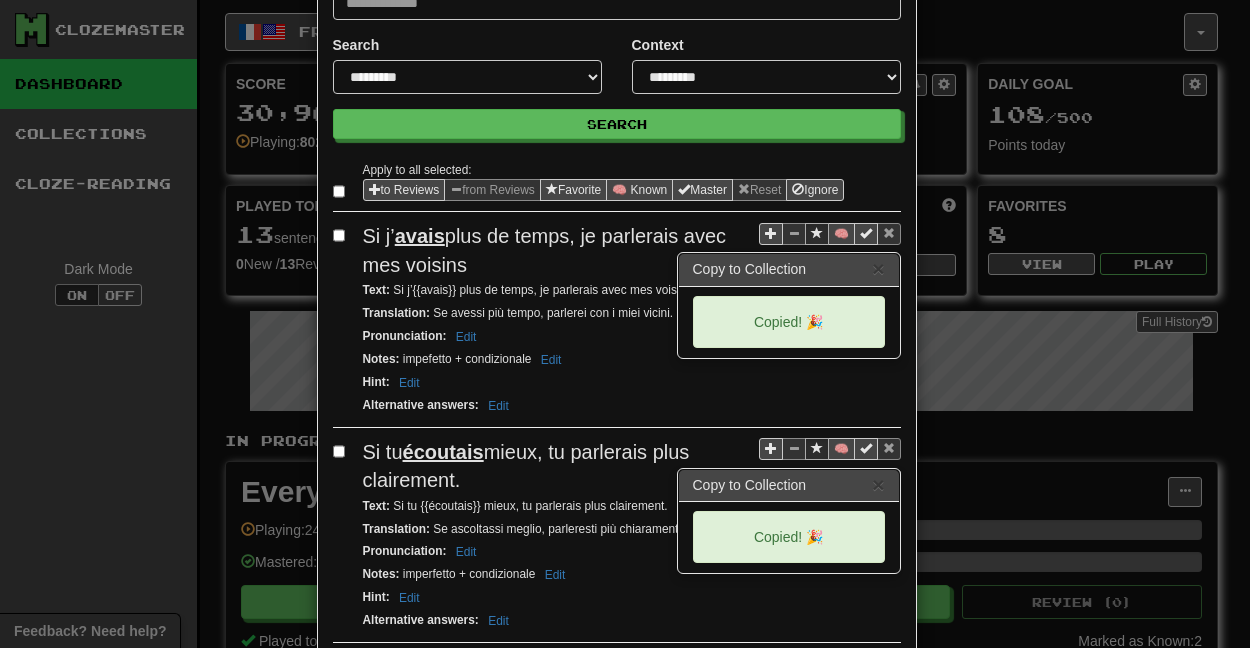 click on "× Copy to Collection" at bounding box center (789, 270) 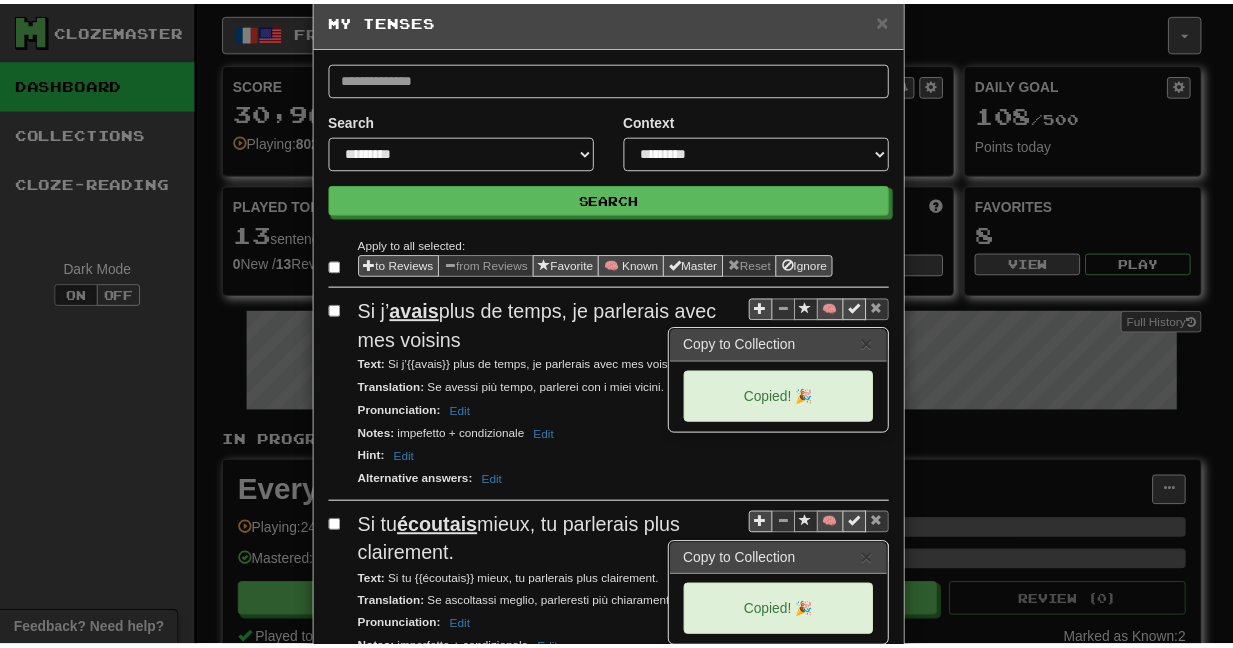 scroll, scrollTop: 0, scrollLeft: 0, axis: both 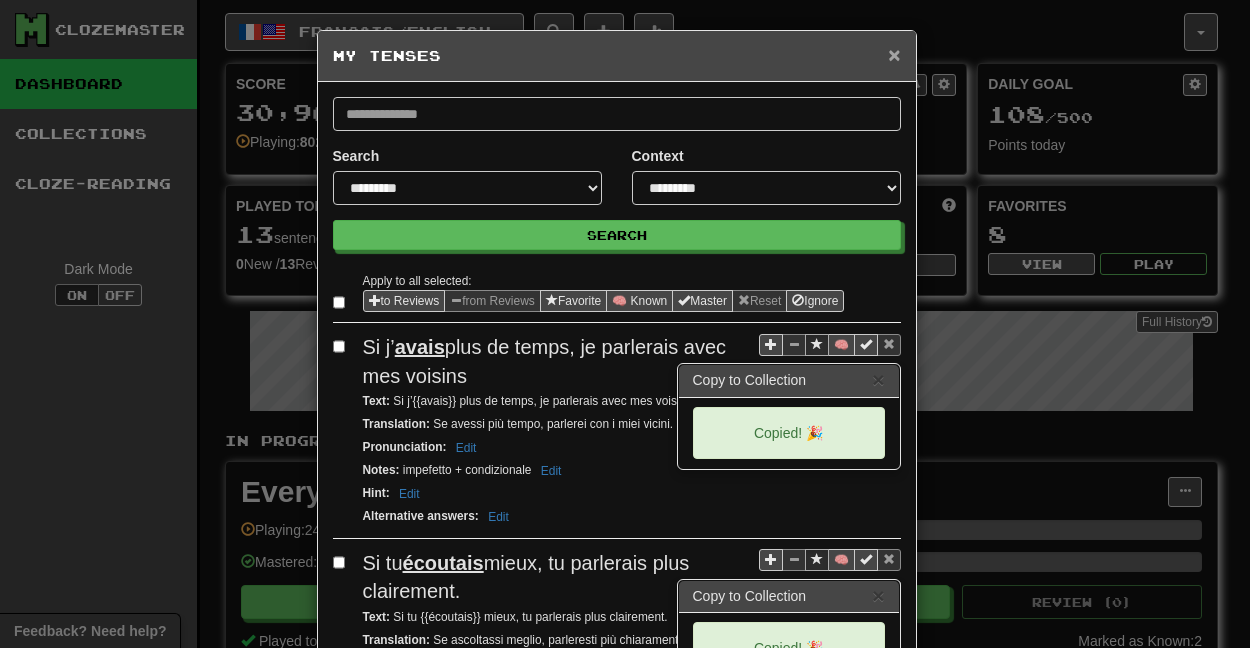 click on "×" at bounding box center [894, 54] 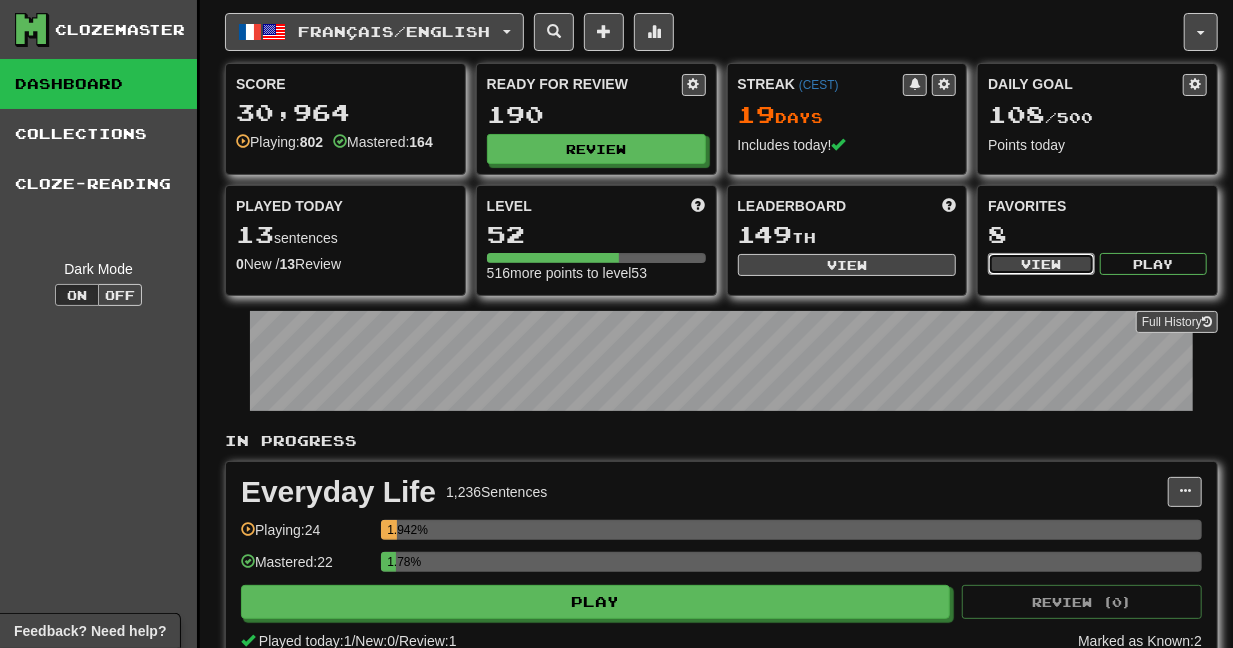 click on "View" at bounding box center (1041, 264) 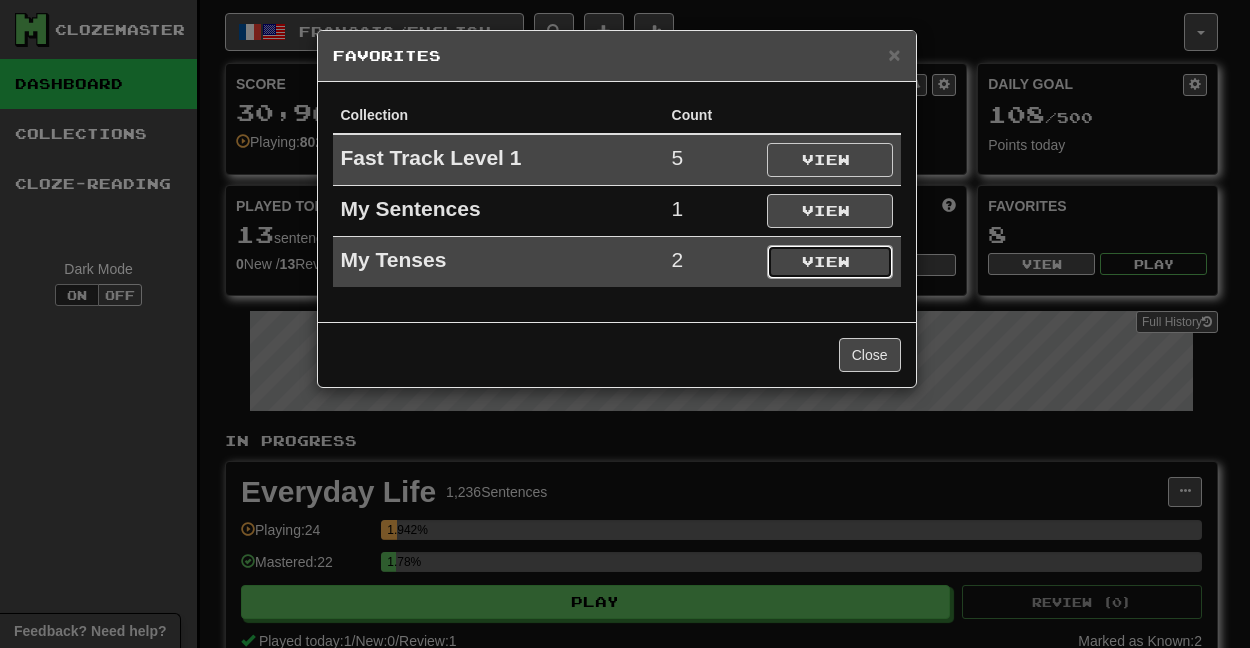 click on "View" at bounding box center [830, 262] 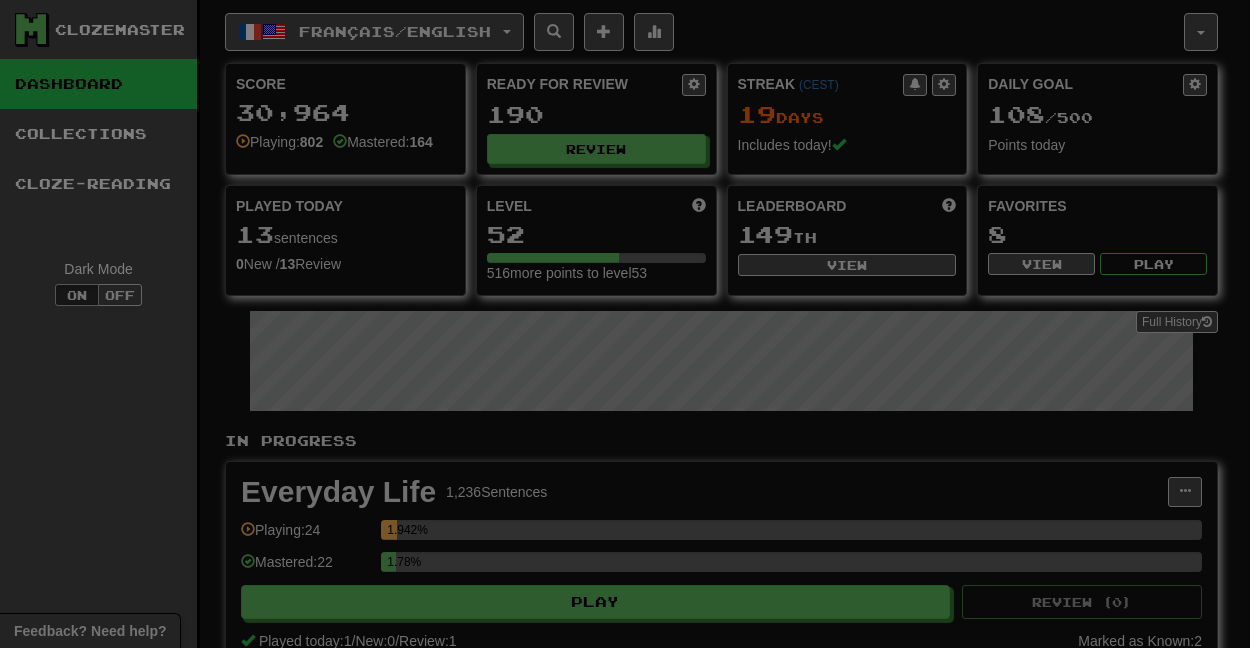 select on "*********" 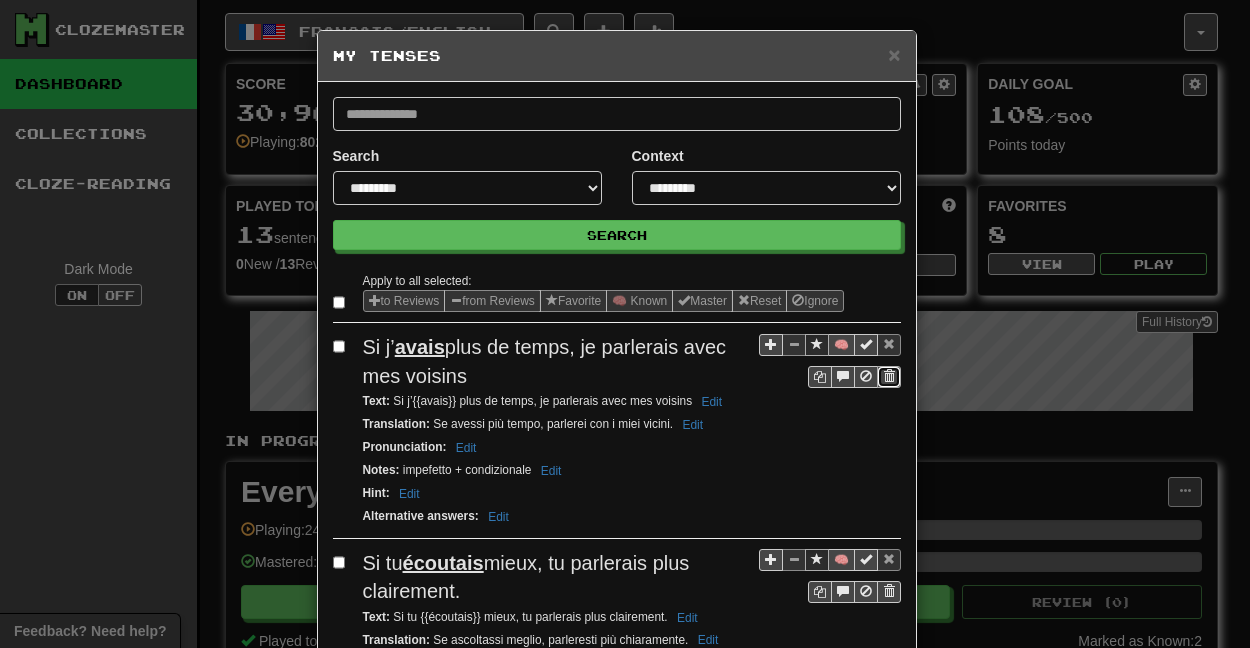 click at bounding box center [889, 376] 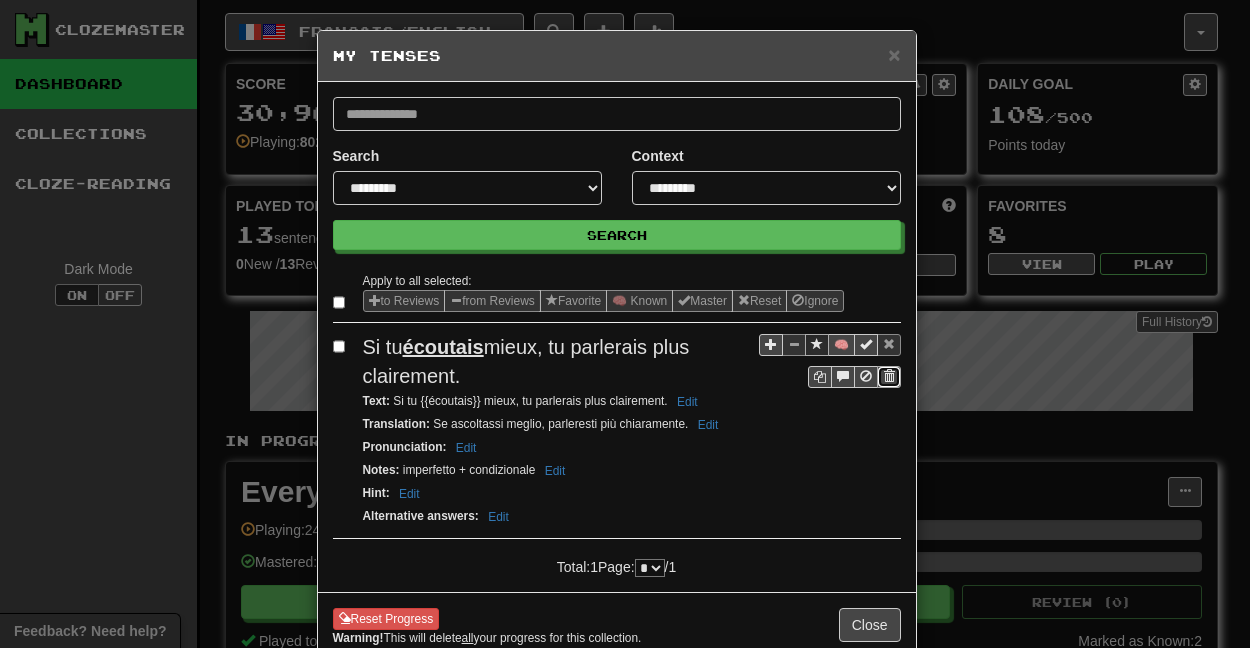click at bounding box center (889, 376) 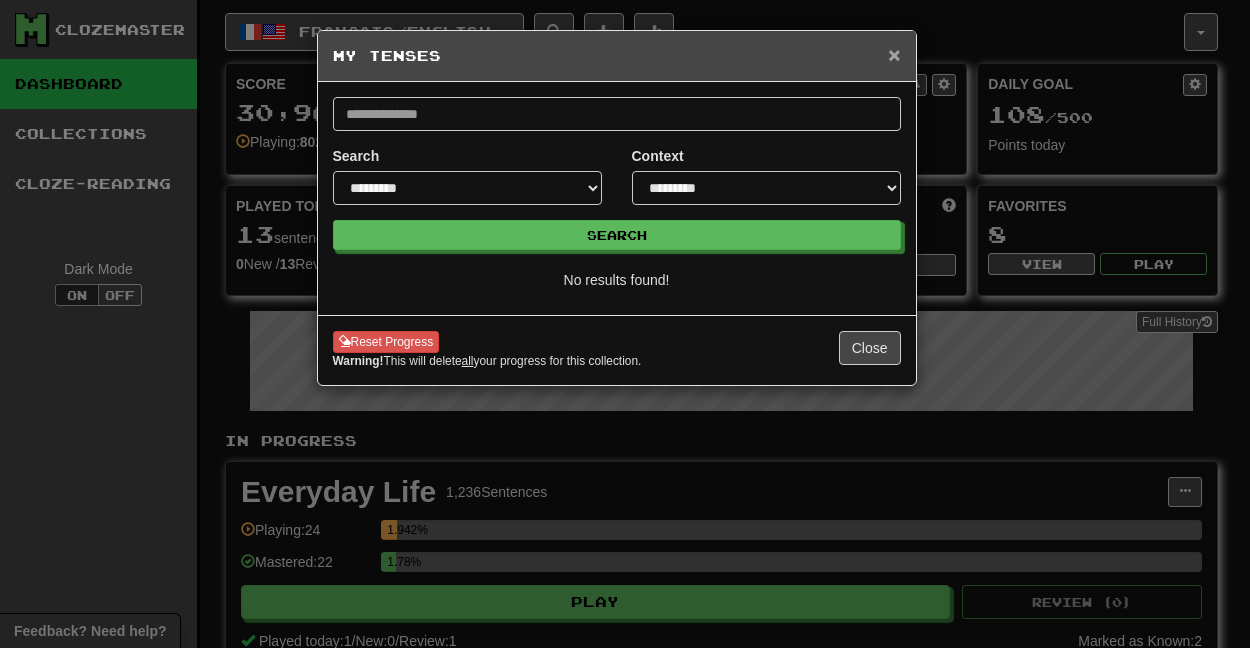 click on "×" at bounding box center (894, 54) 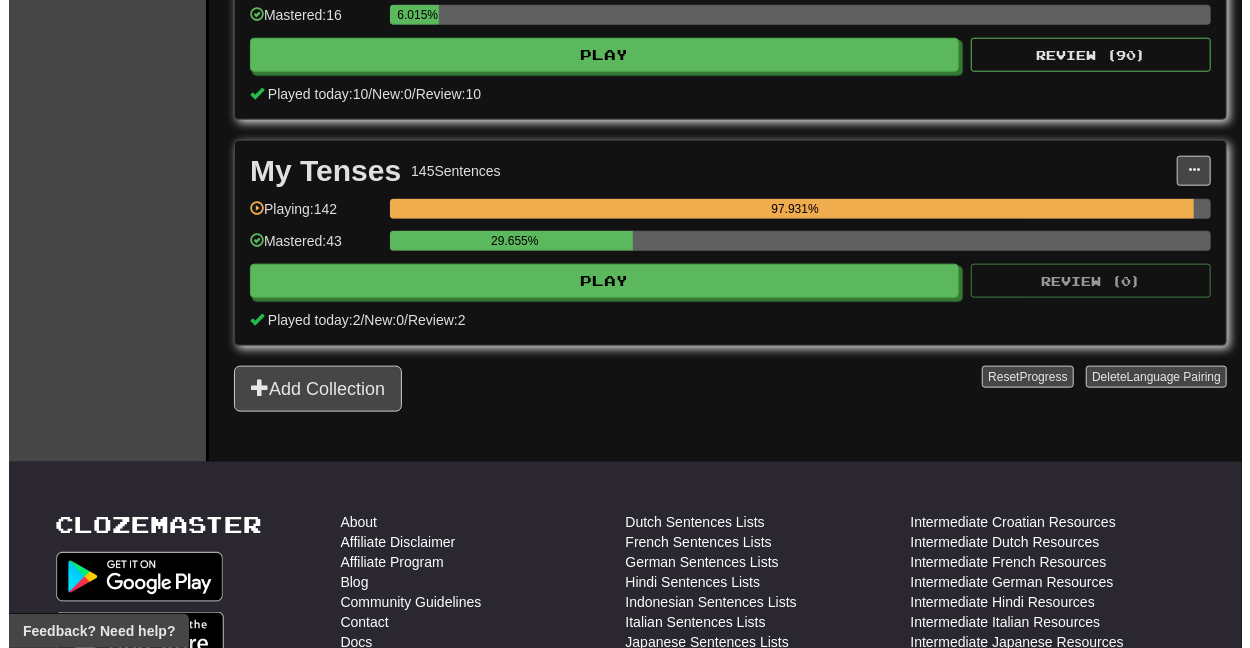scroll, scrollTop: 777, scrollLeft: 0, axis: vertical 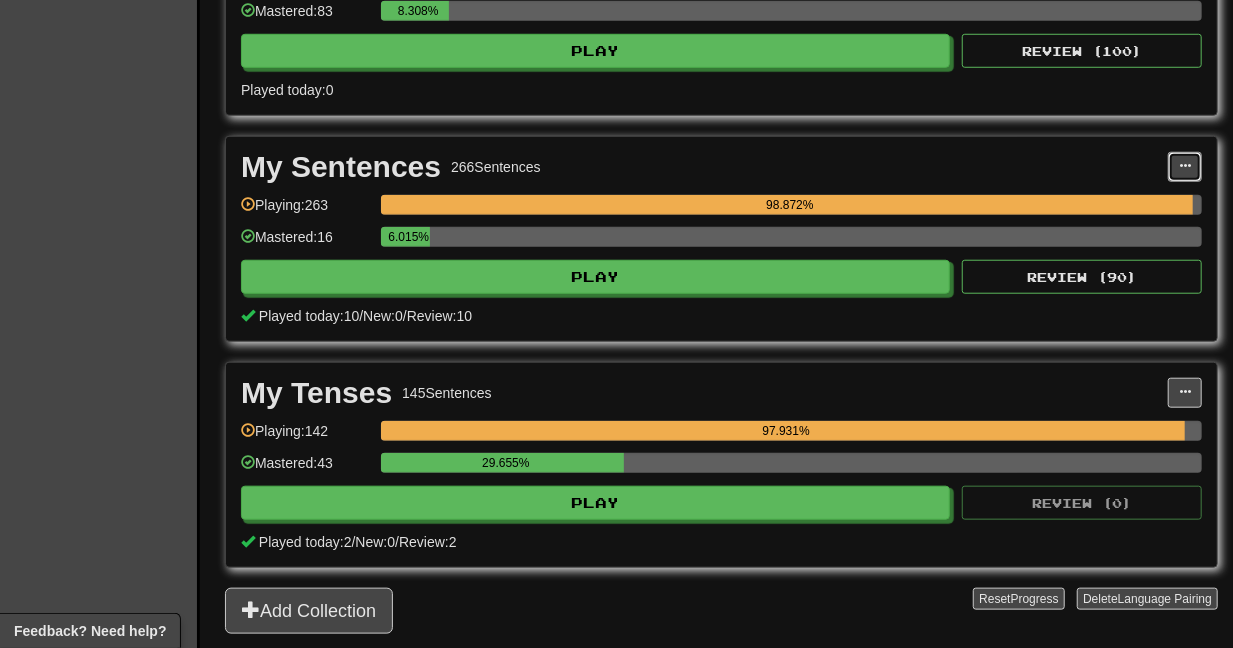 click at bounding box center [1185, 166] 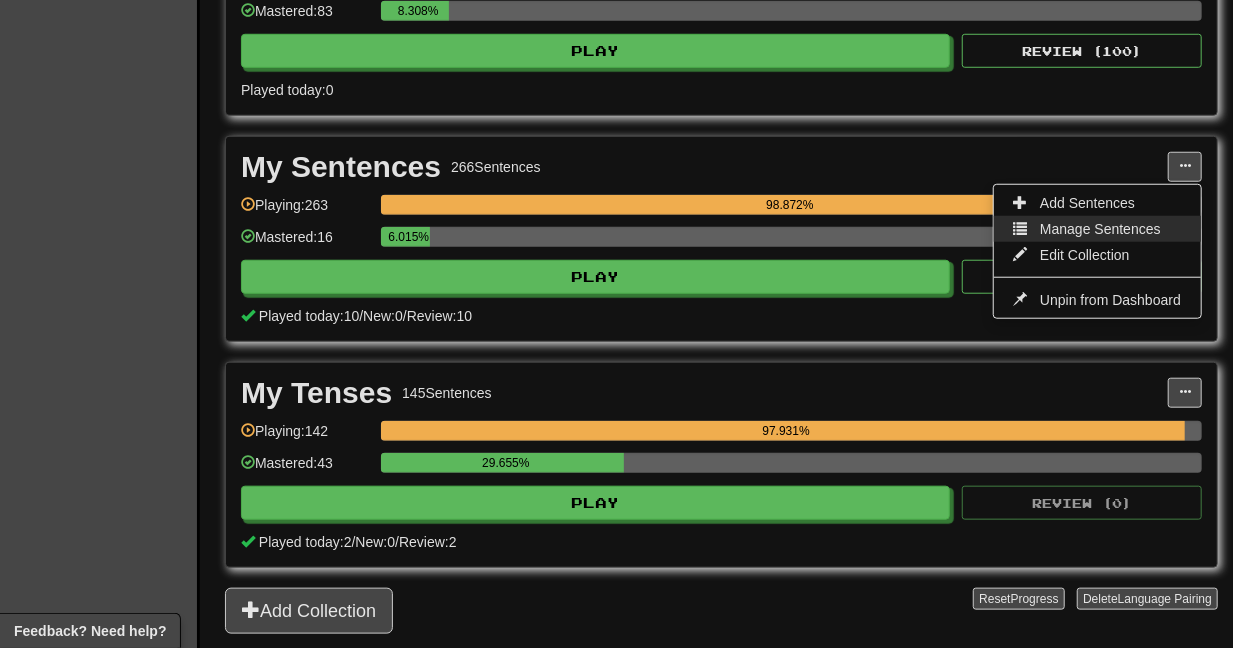 click on "Manage Sentences" at bounding box center [1100, 229] 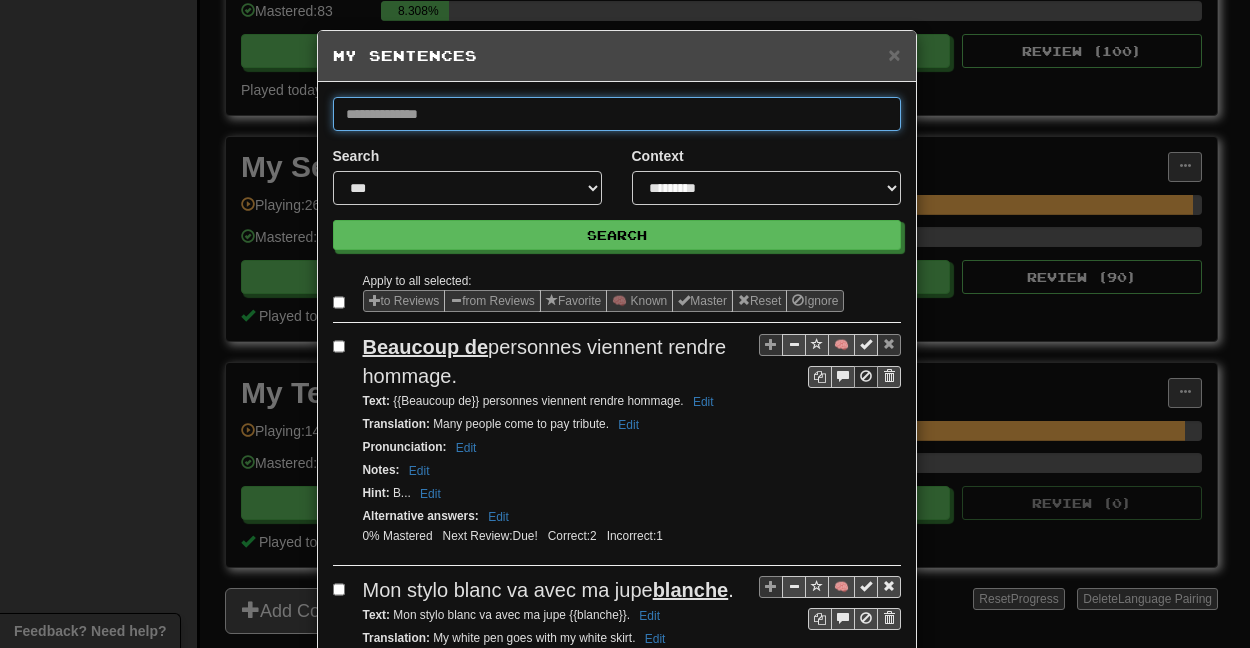 click at bounding box center [617, 114] 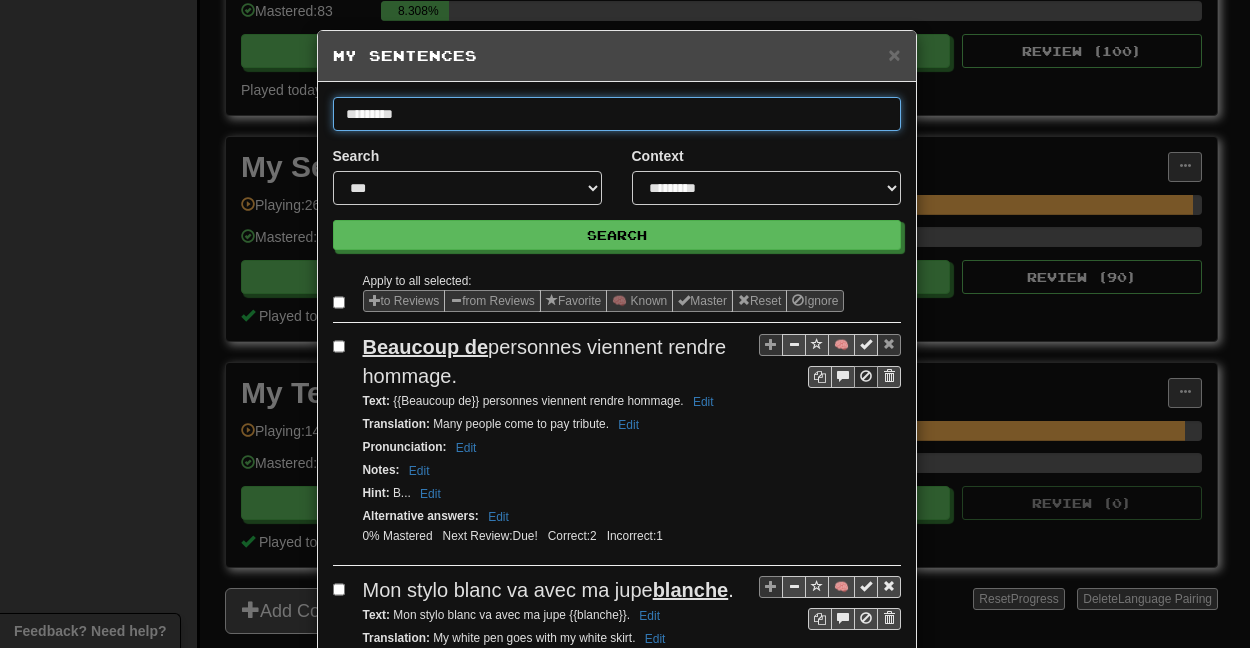 type on "*********" 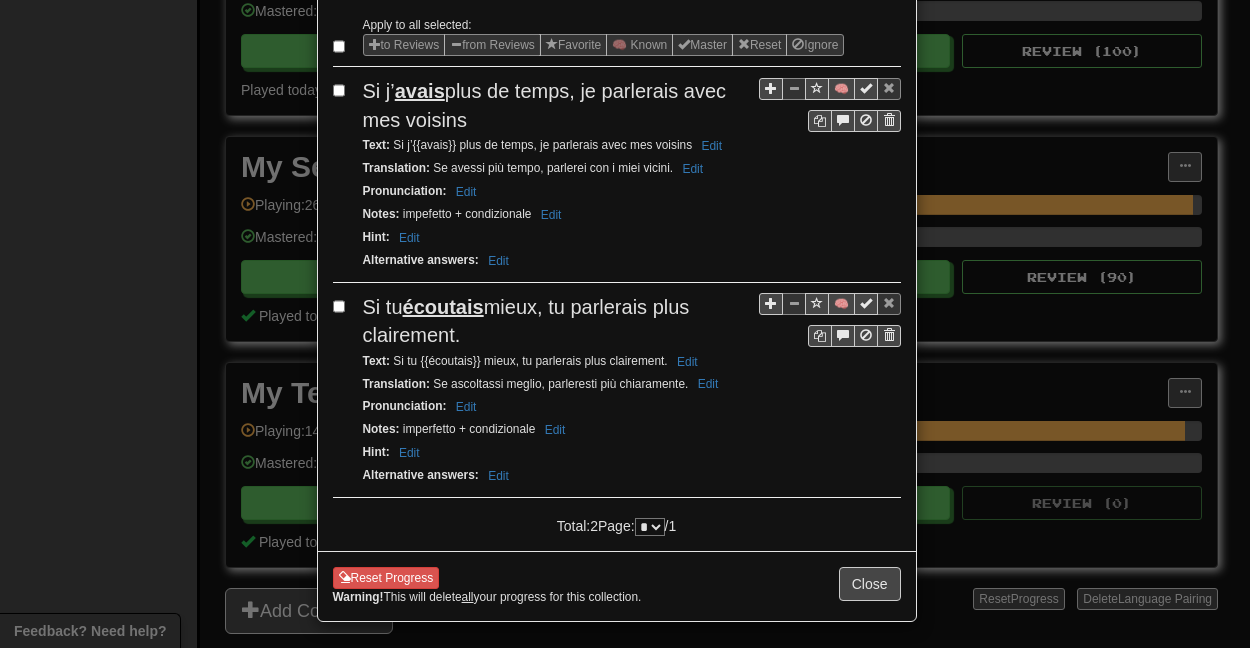 scroll, scrollTop: 0, scrollLeft: 0, axis: both 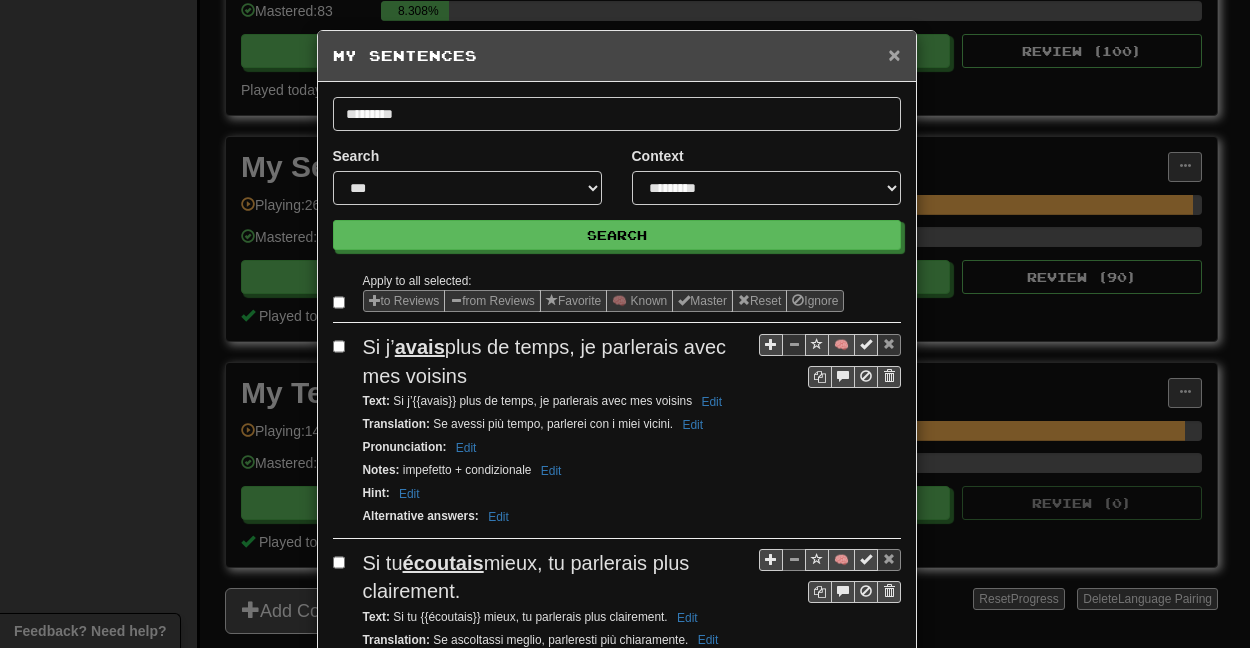 click on "×" at bounding box center (894, 54) 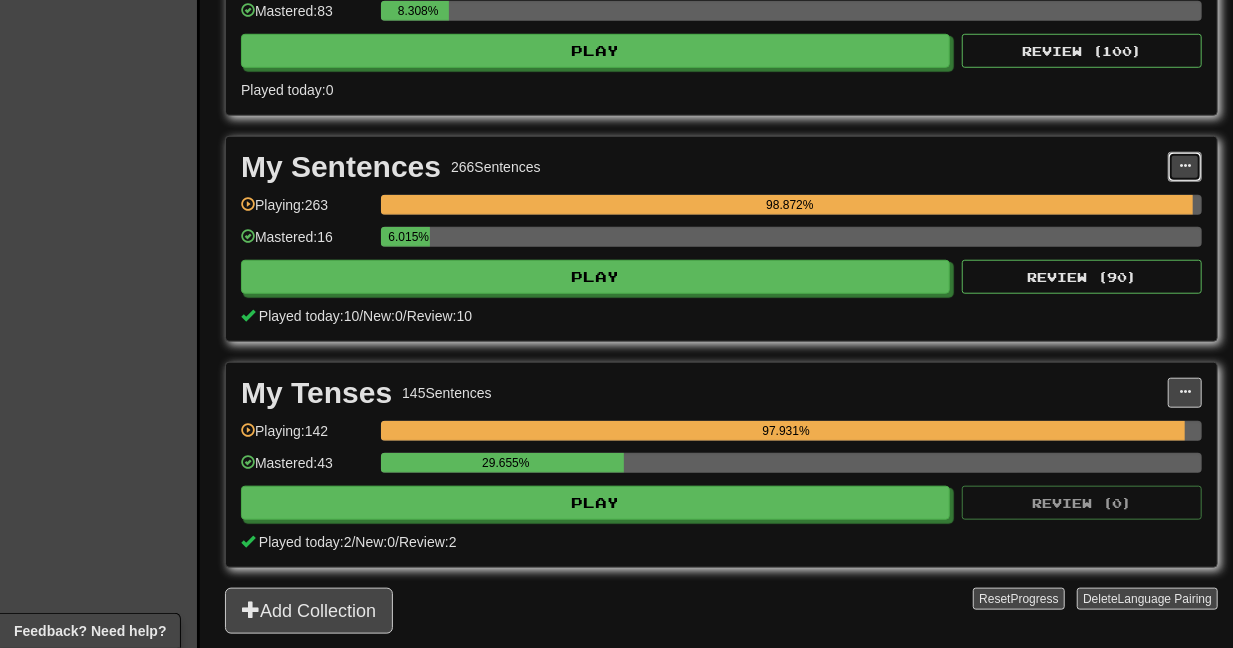 click at bounding box center [1185, 166] 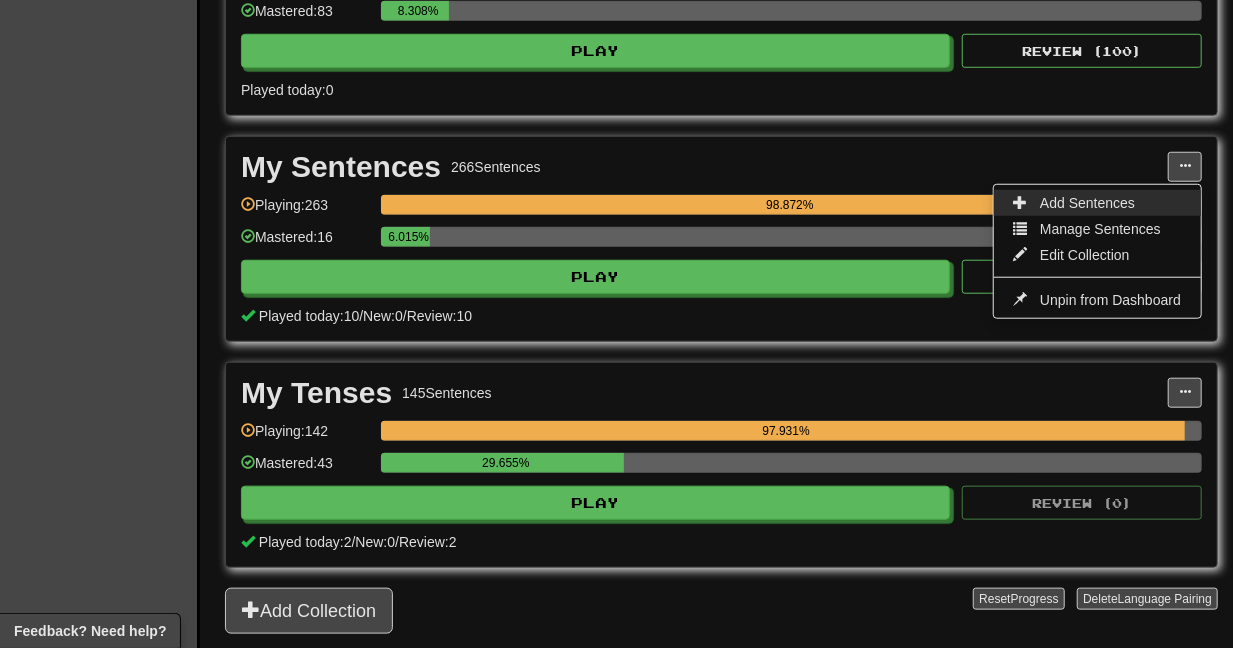 click on "Add Sentences" at bounding box center [1087, 203] 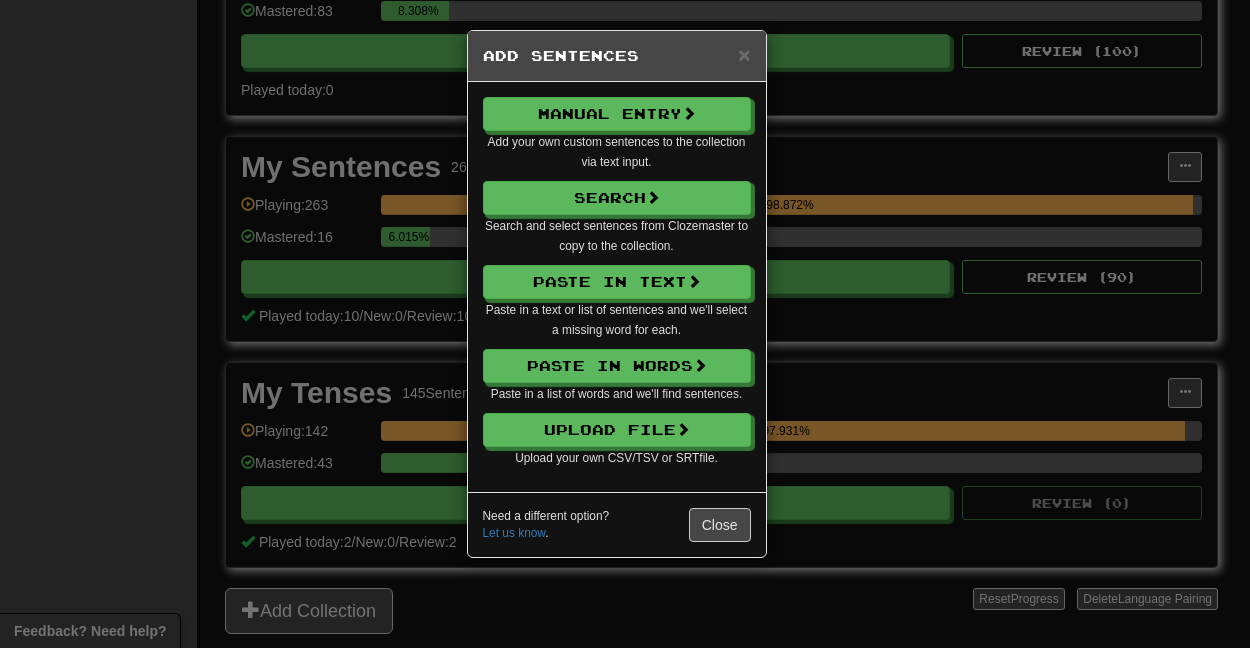 click on "Add your own custom sentences to the collection via text input." at bounding box center [617, 152] 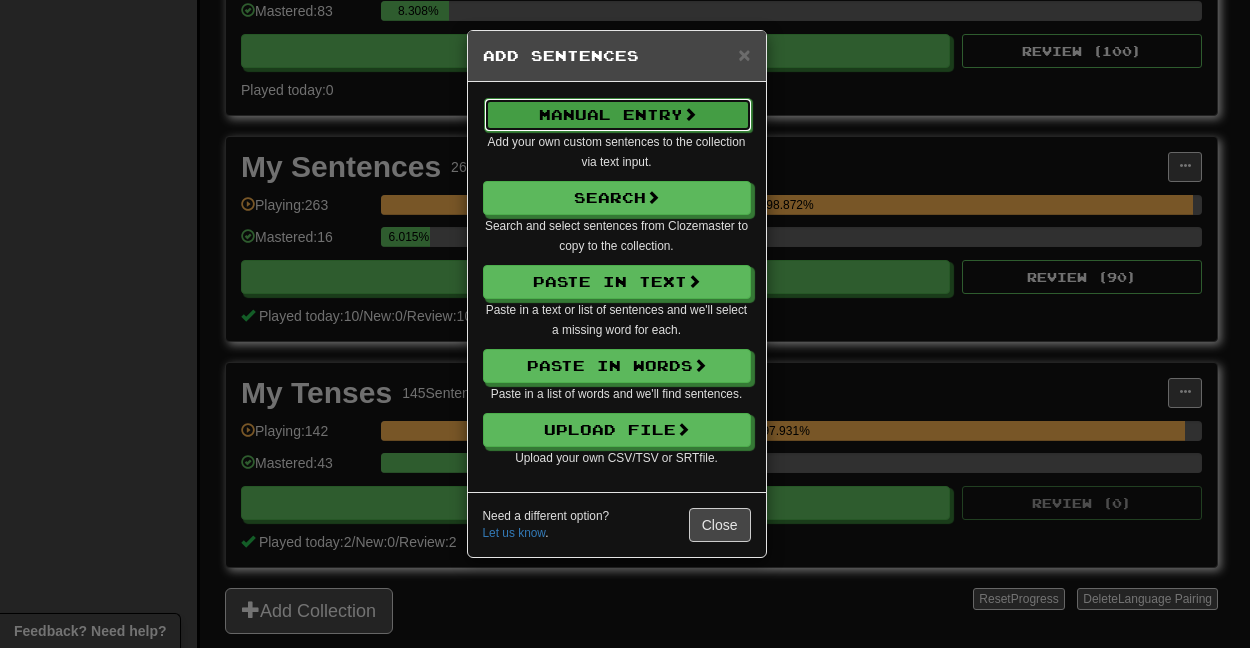 click on "Manual Entry" at bounding box center [618, 115] 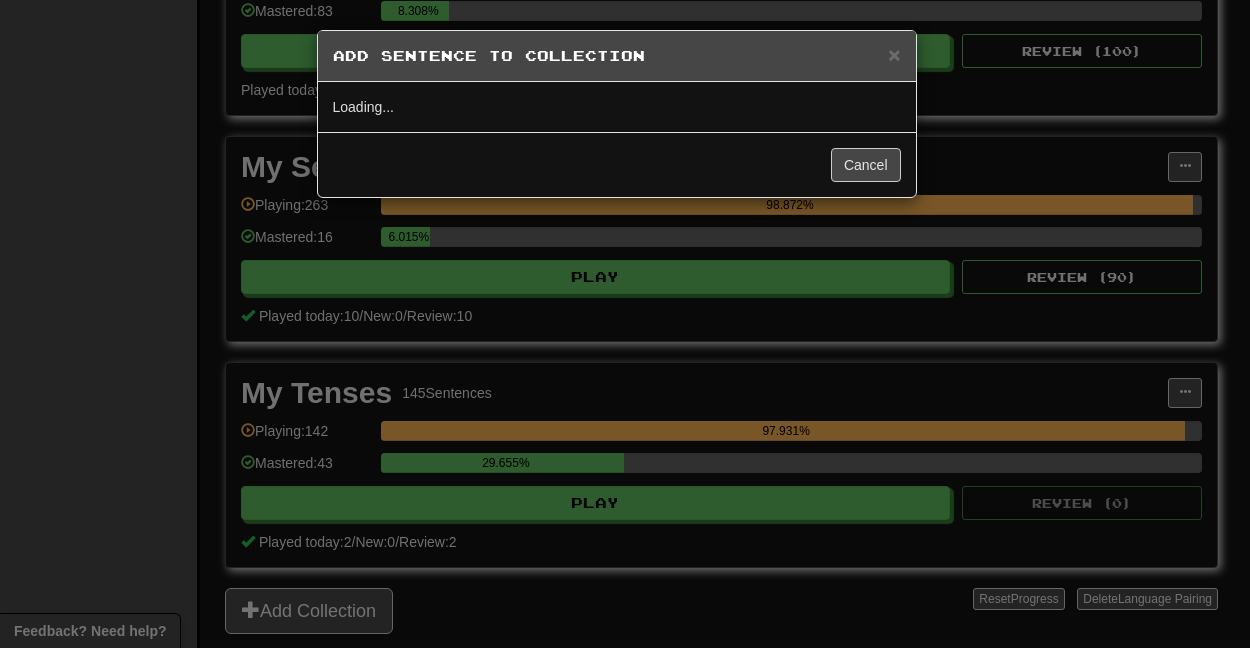 select on "*****" 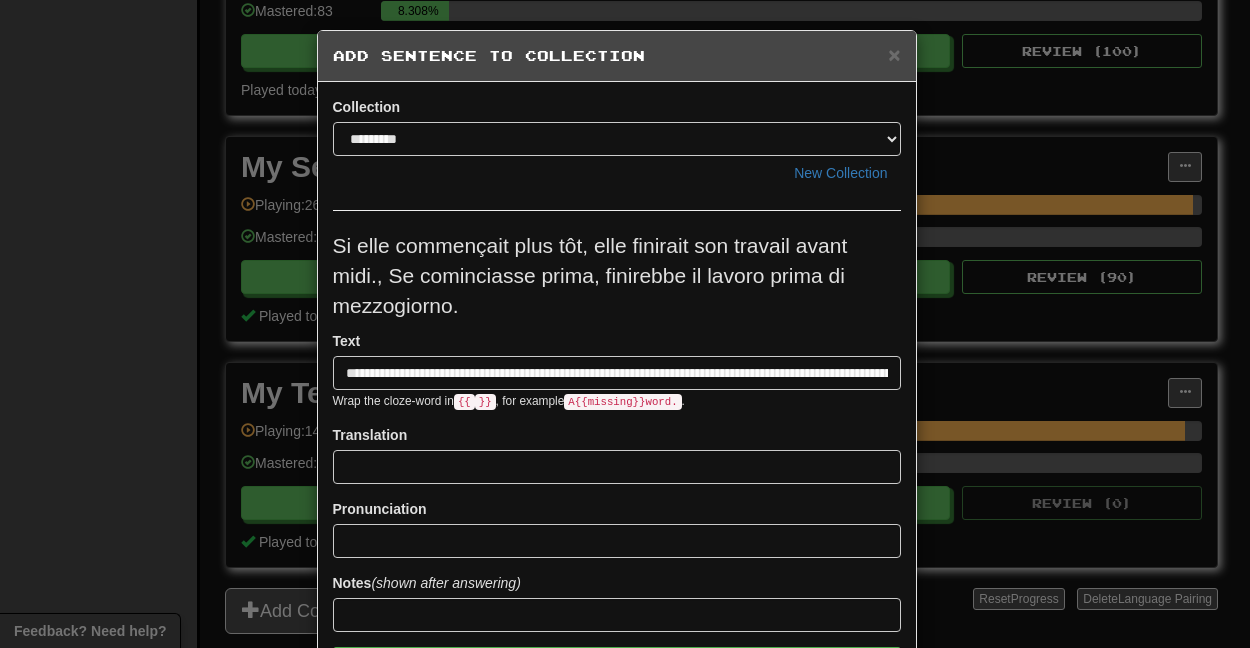 scroll, scrollTop: 0, scrollLeft: 238, axis: horizontal 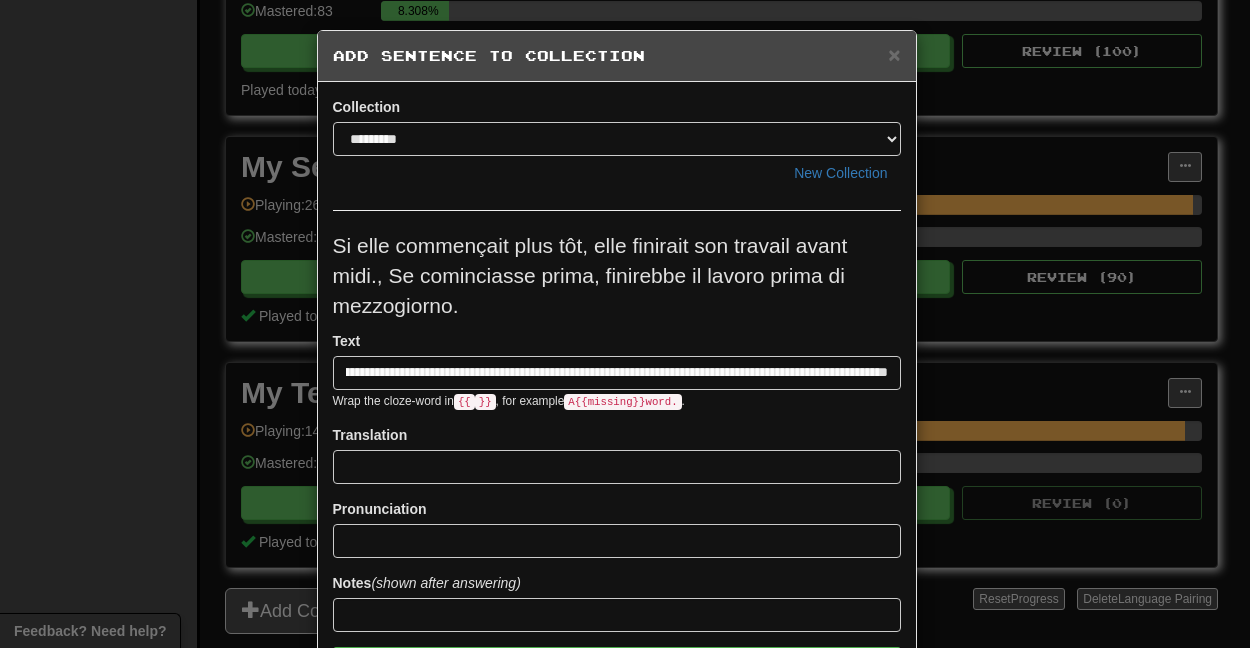 drag, startPoint x: 483, startPoint y: 367, endPoint x: 961, endPoint y: 392, distance: 478.65332 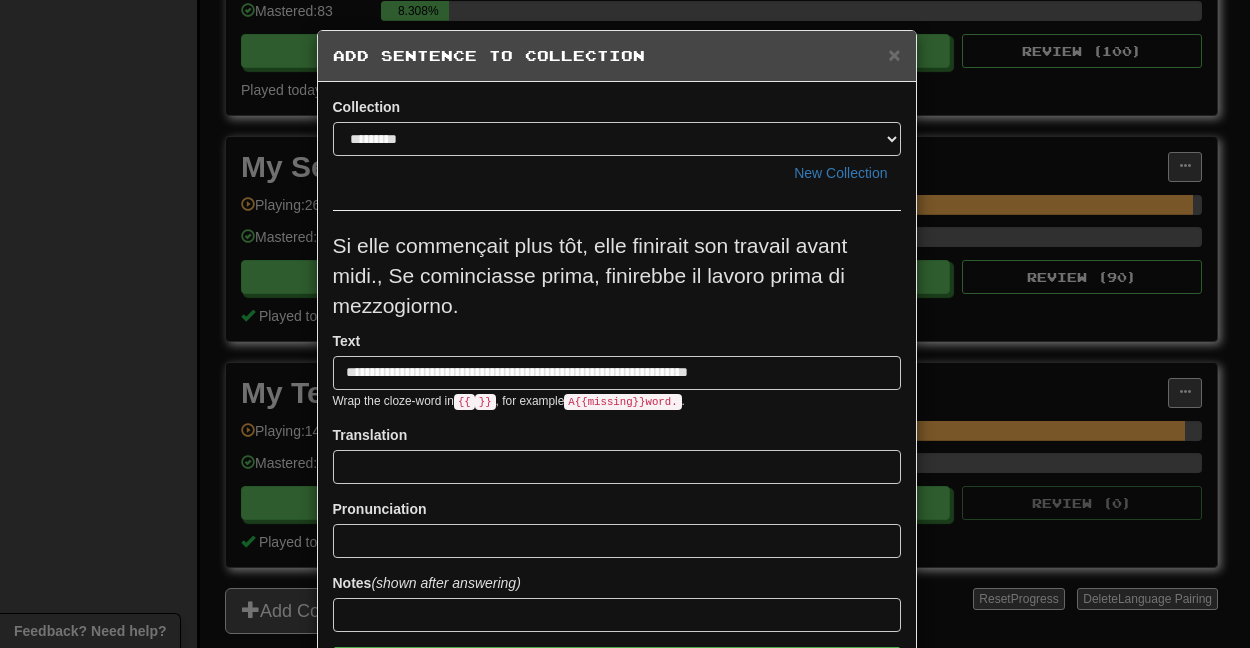 scroll, scrollTop: 0, scrollLeft: 0, axis: both 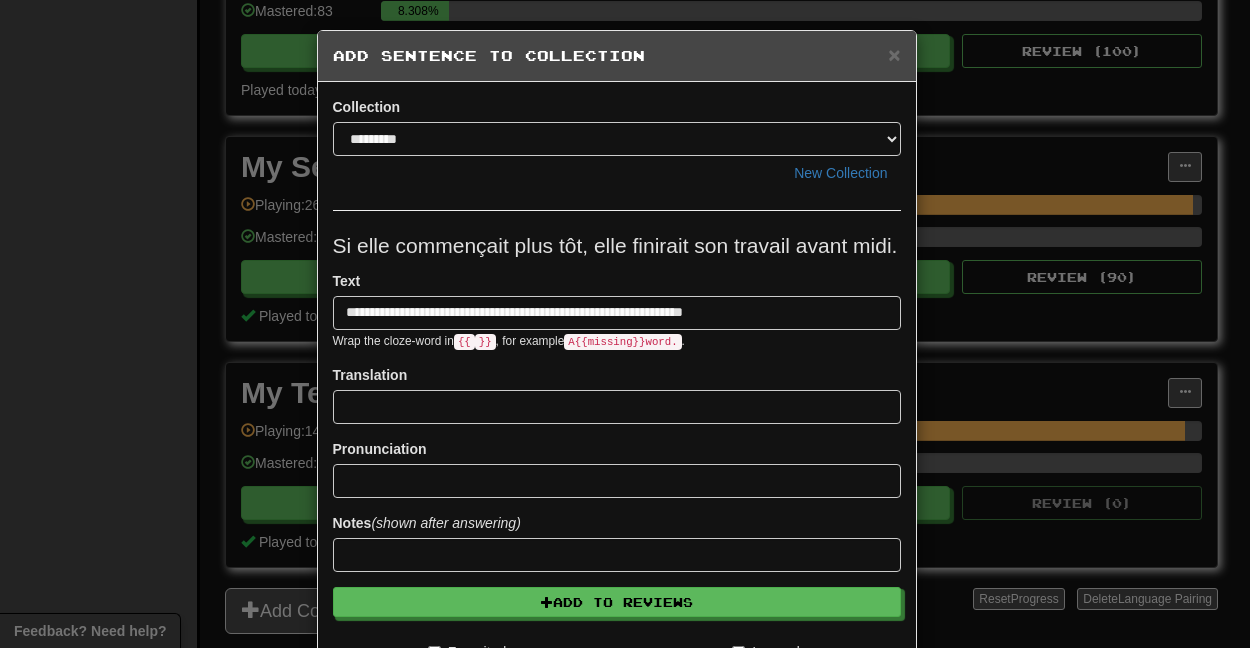 type on "**********" 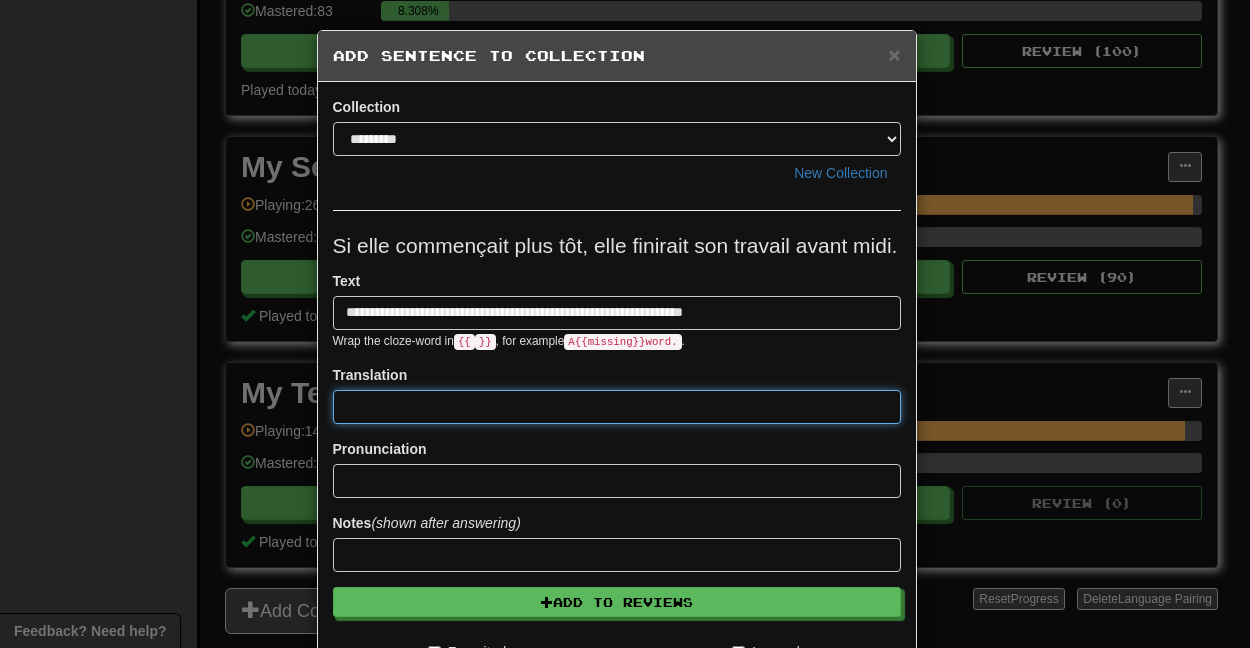 click at bounding box center (617, 407) 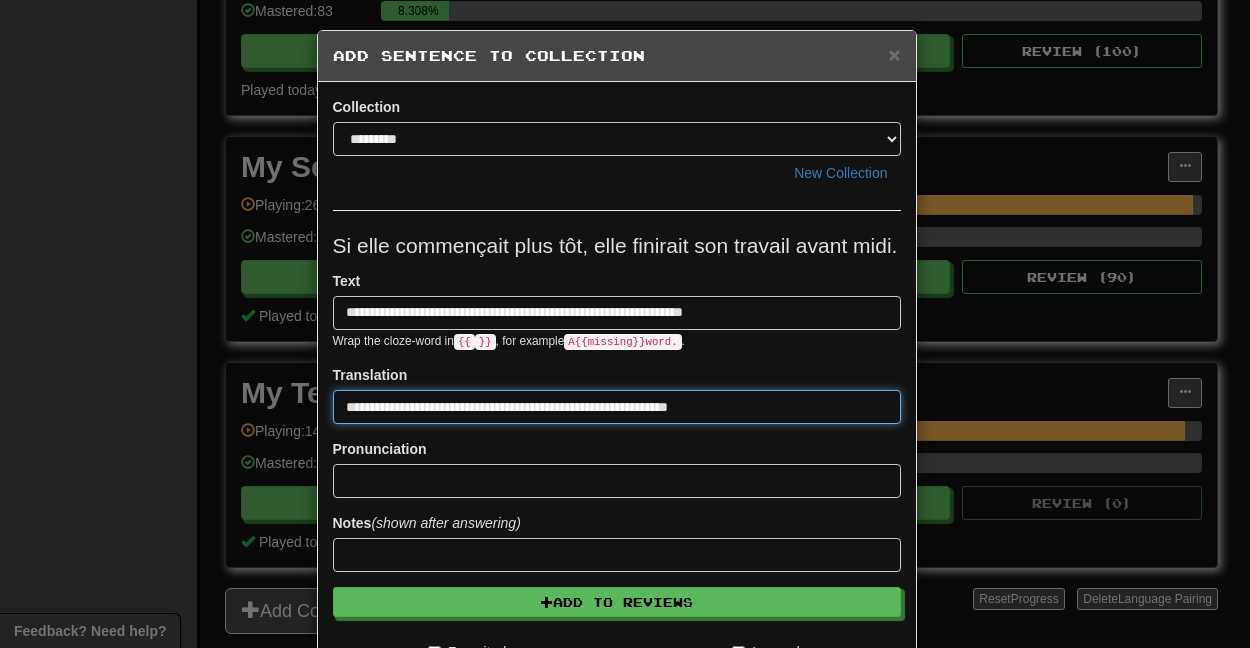 click on "**********" at bounding box center [617, 407] 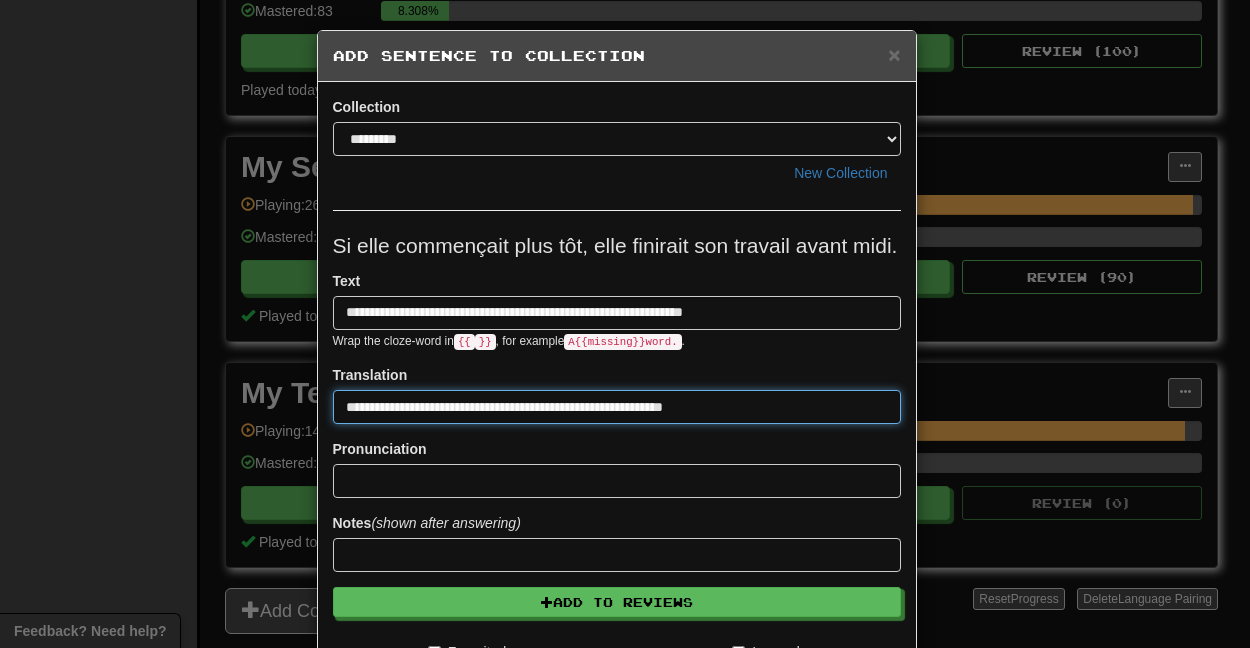 type on "**********" 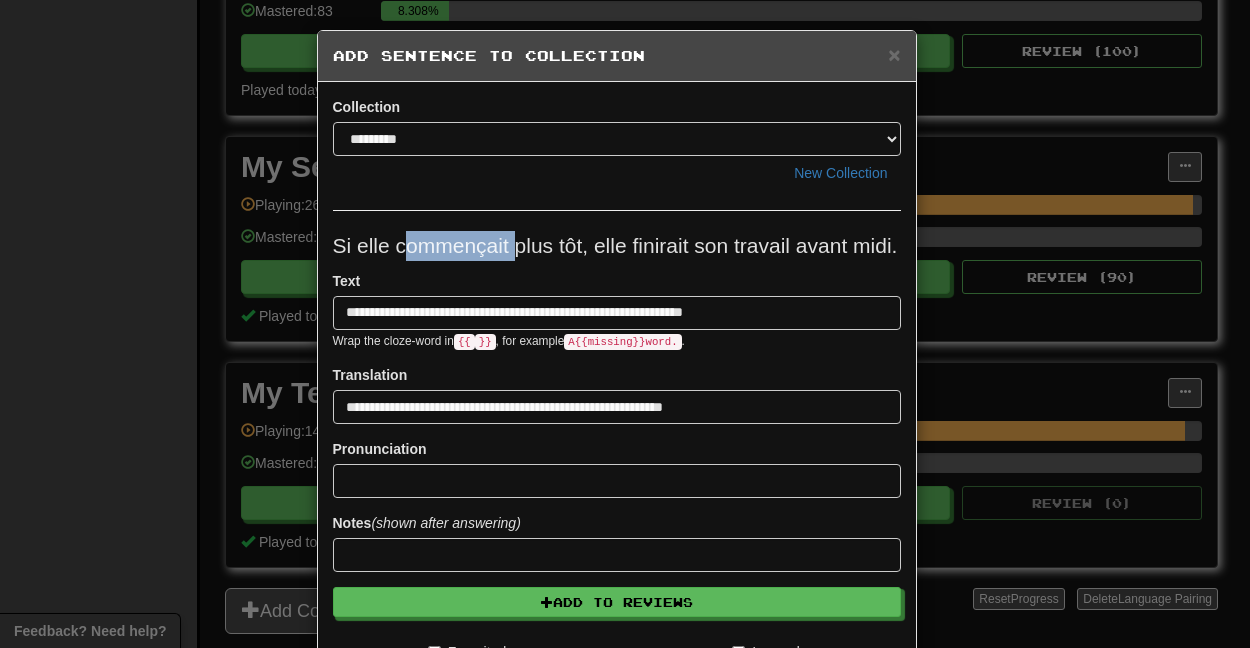 drag, startPoint x: 386, startPoint y: 241, endPoint x: 498, endPoint y: 240, distance: 112.00446 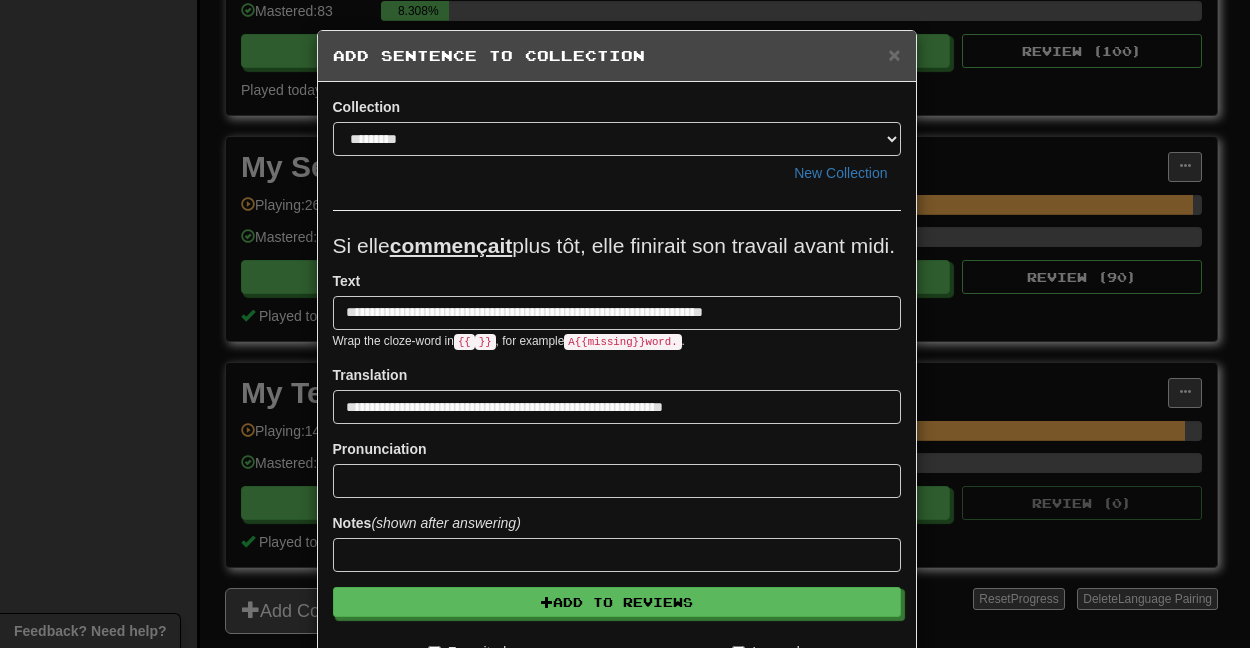 scroll, scrollTop: 333, scrollLeft: 0, axis: vertical 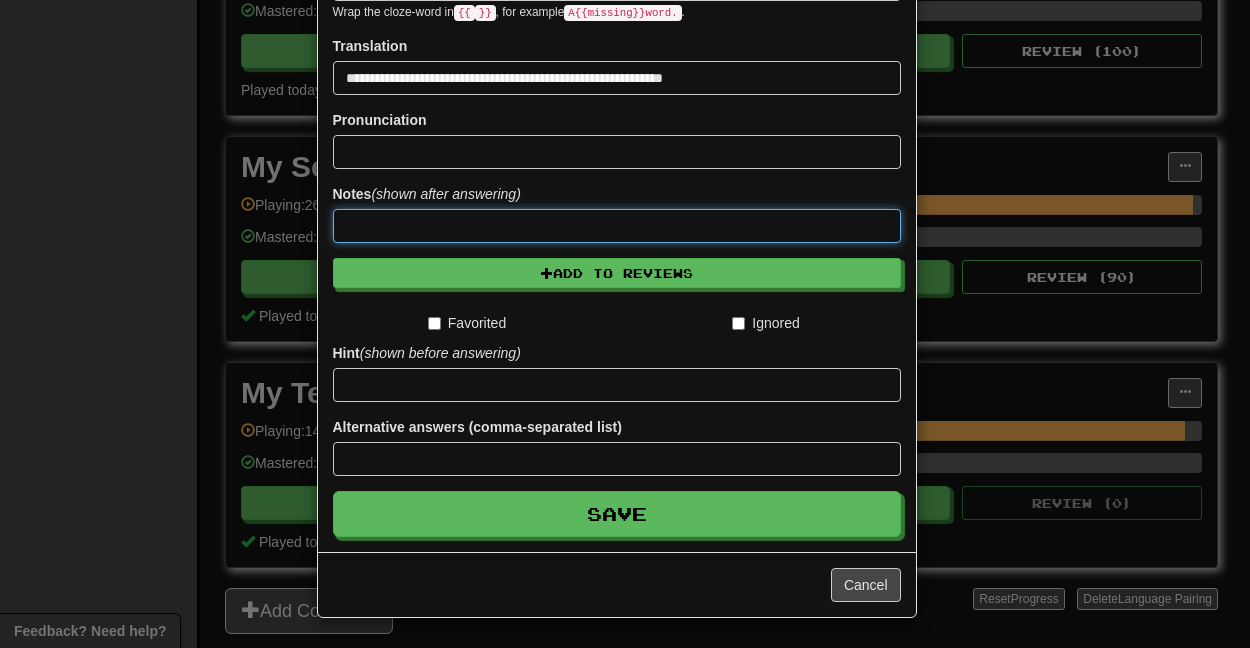 click at bounding box center (617, 226) 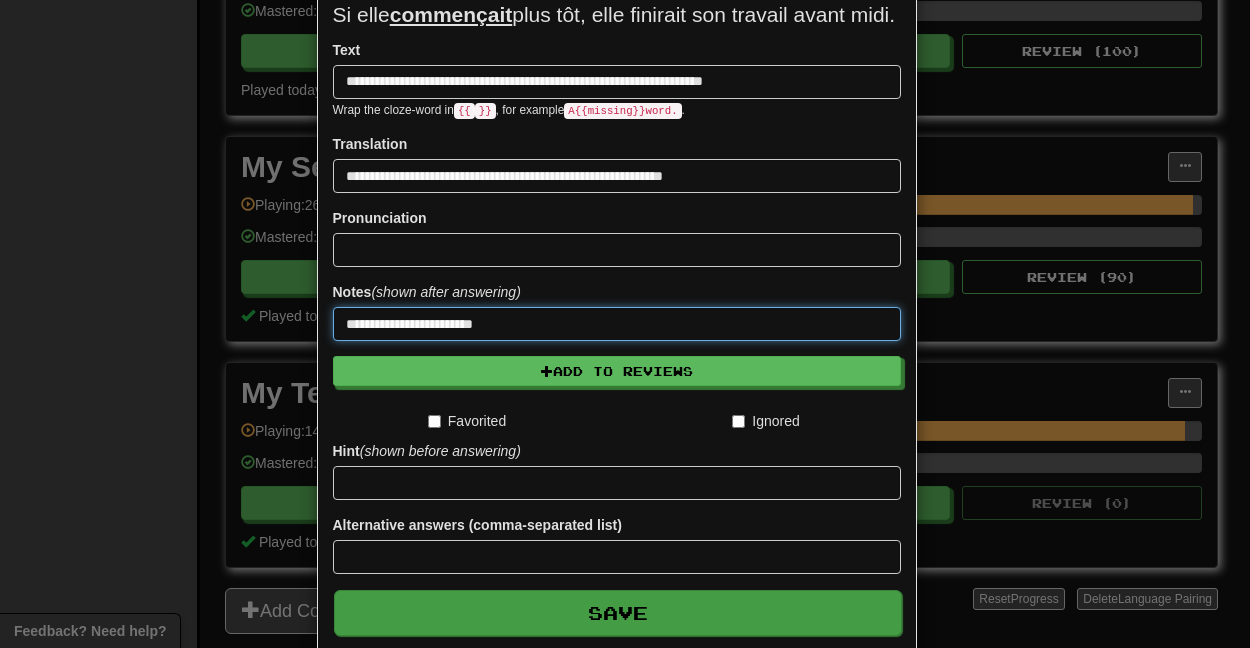 scroll, scrollTop: 357, scrollLeft: 0, axis: vertical 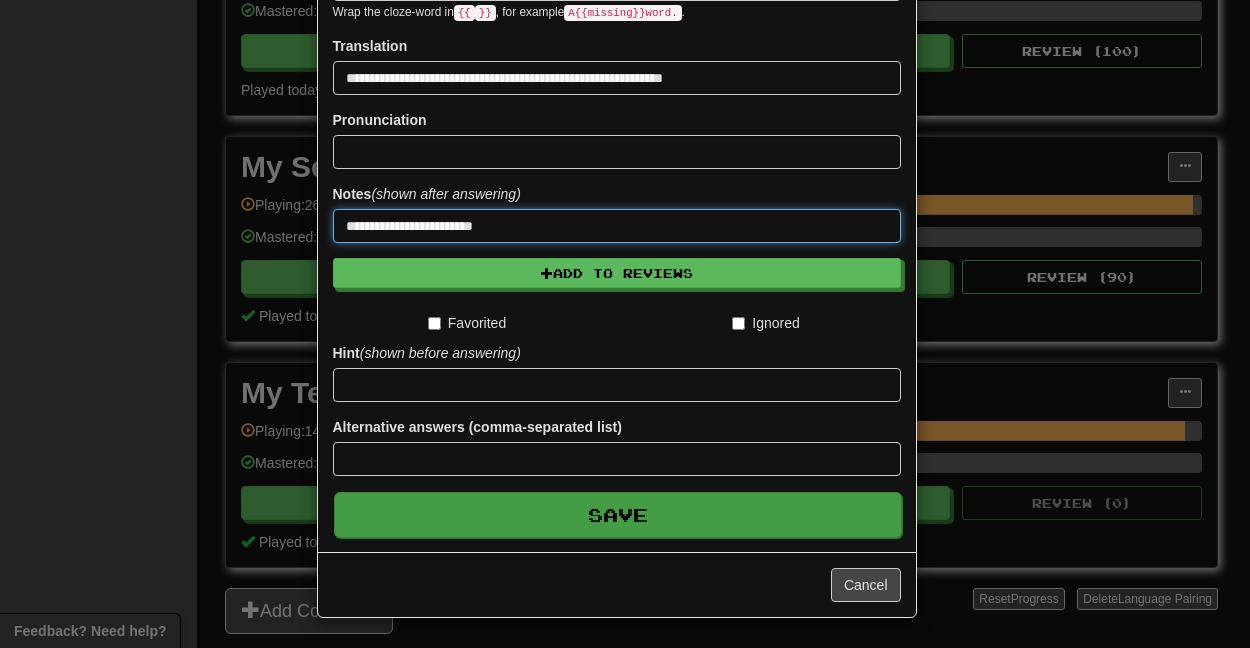 type on "**********" 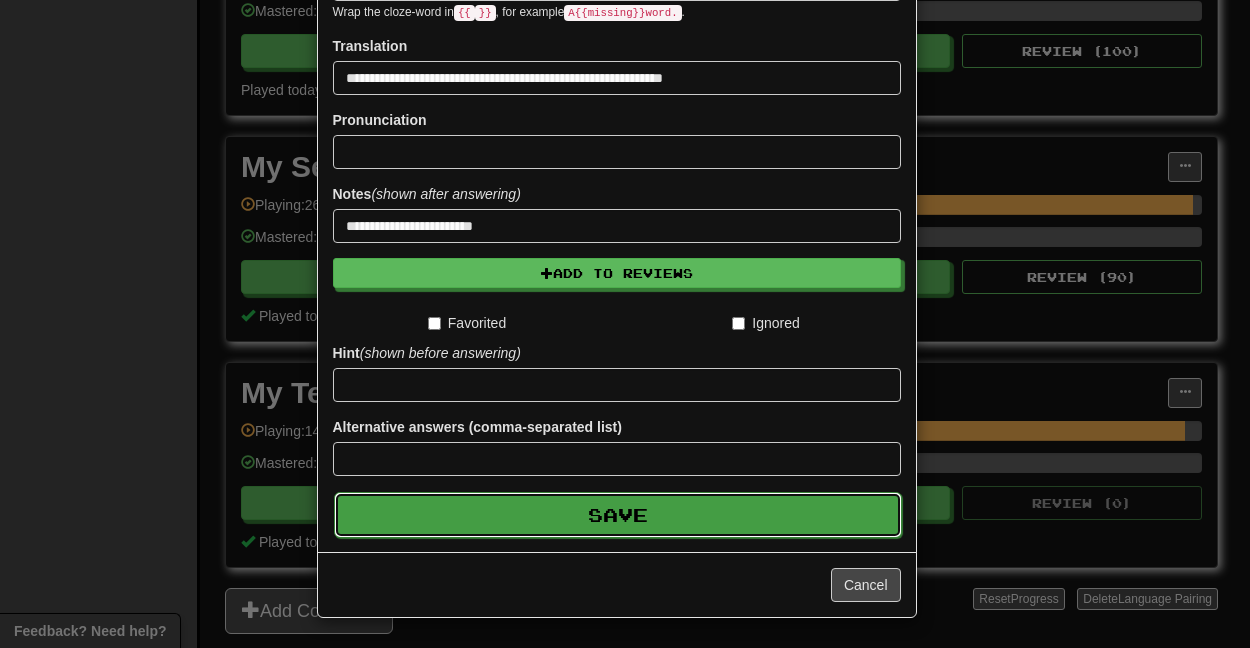 click on "Save" at bounding box center [618, 515] 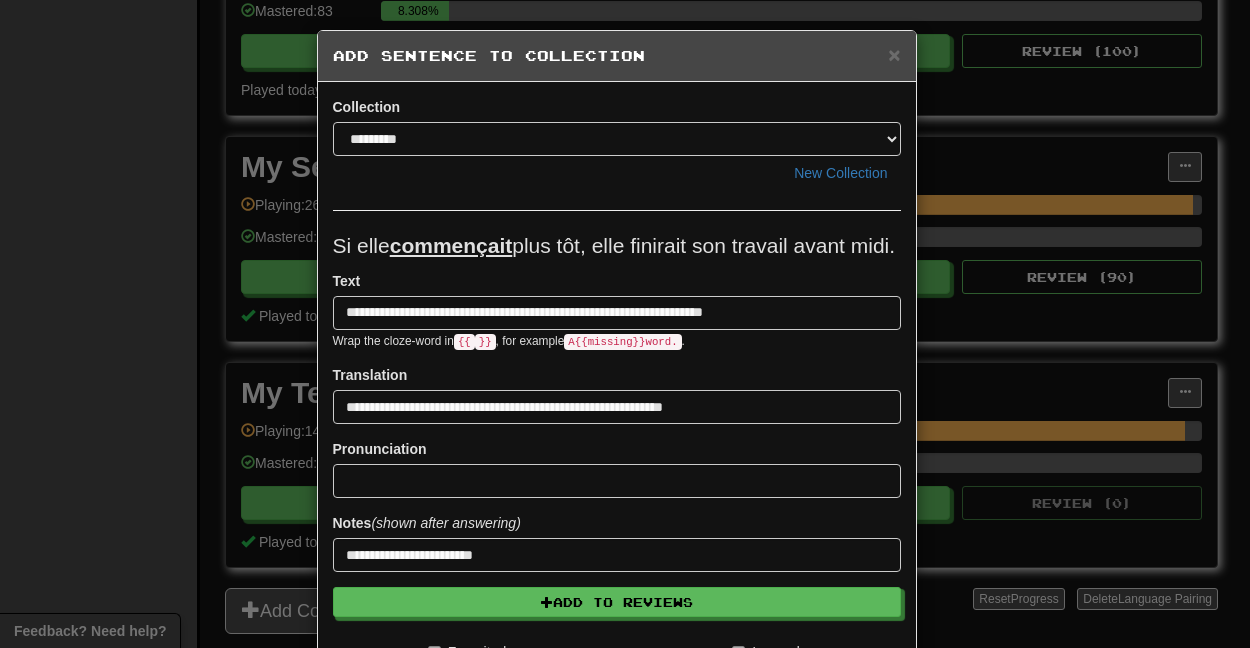 scroll, scrollTop: 0, scrollLeft: 0, axis: both 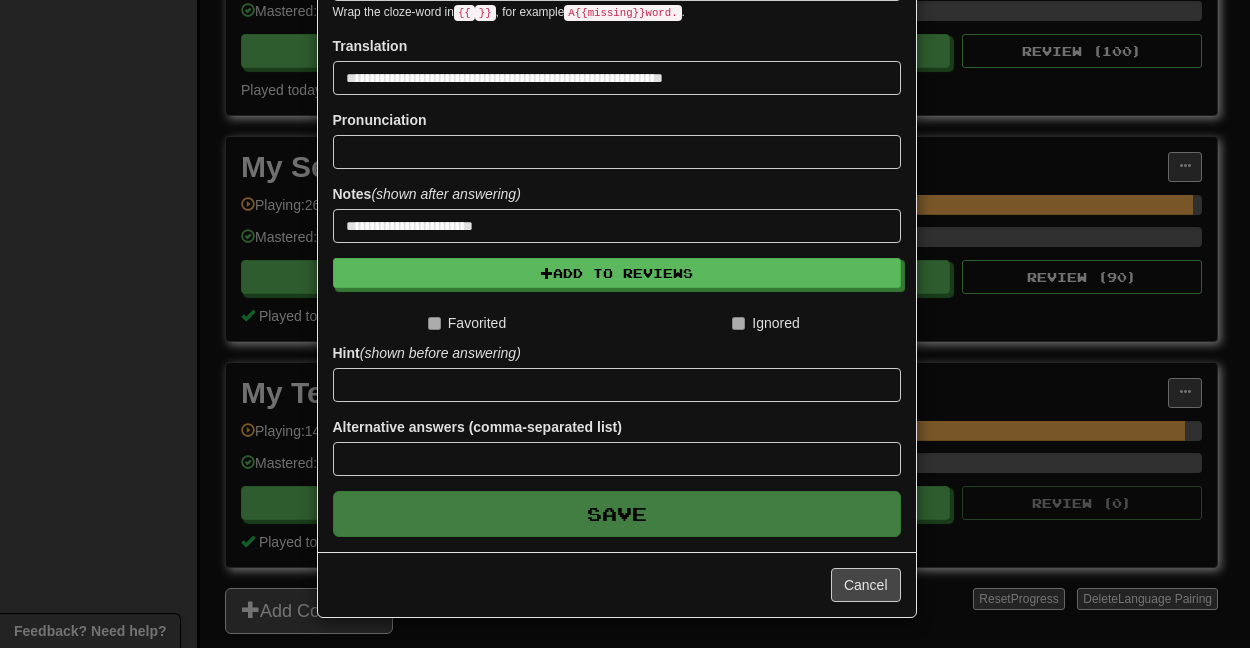 click on "Alternative answers (comma-separated list)" at bounding box center (617, 446) 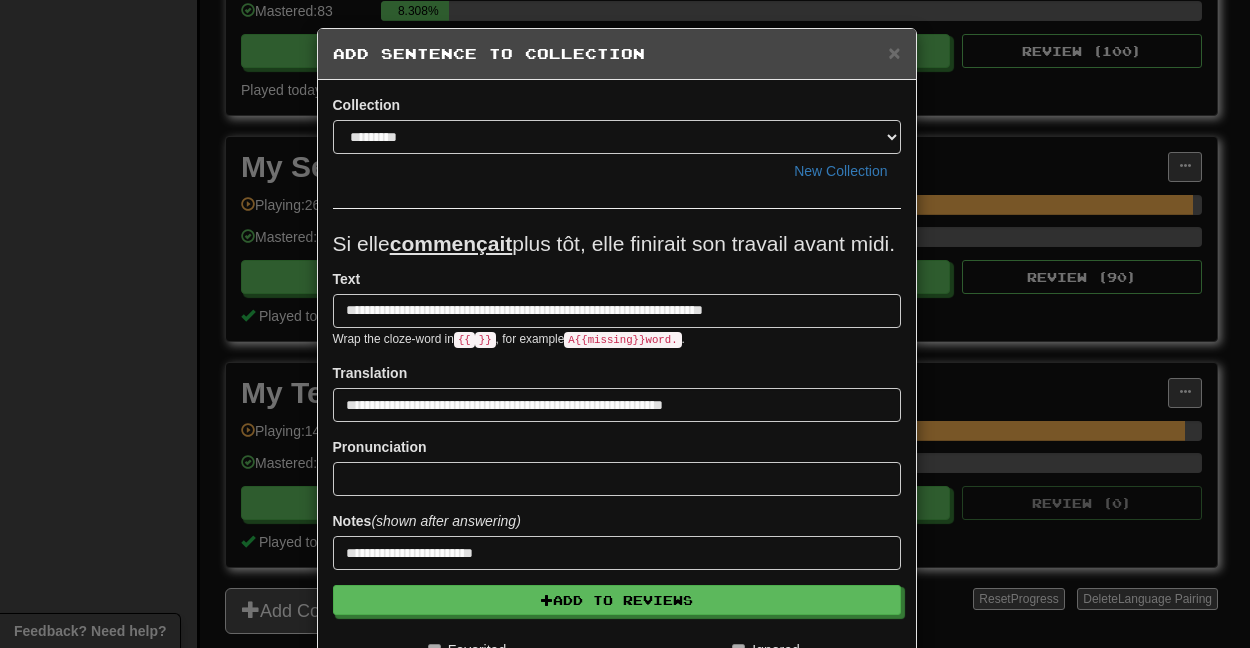scroll, scrollTop: 0, scrollLeft: 0, axis: both 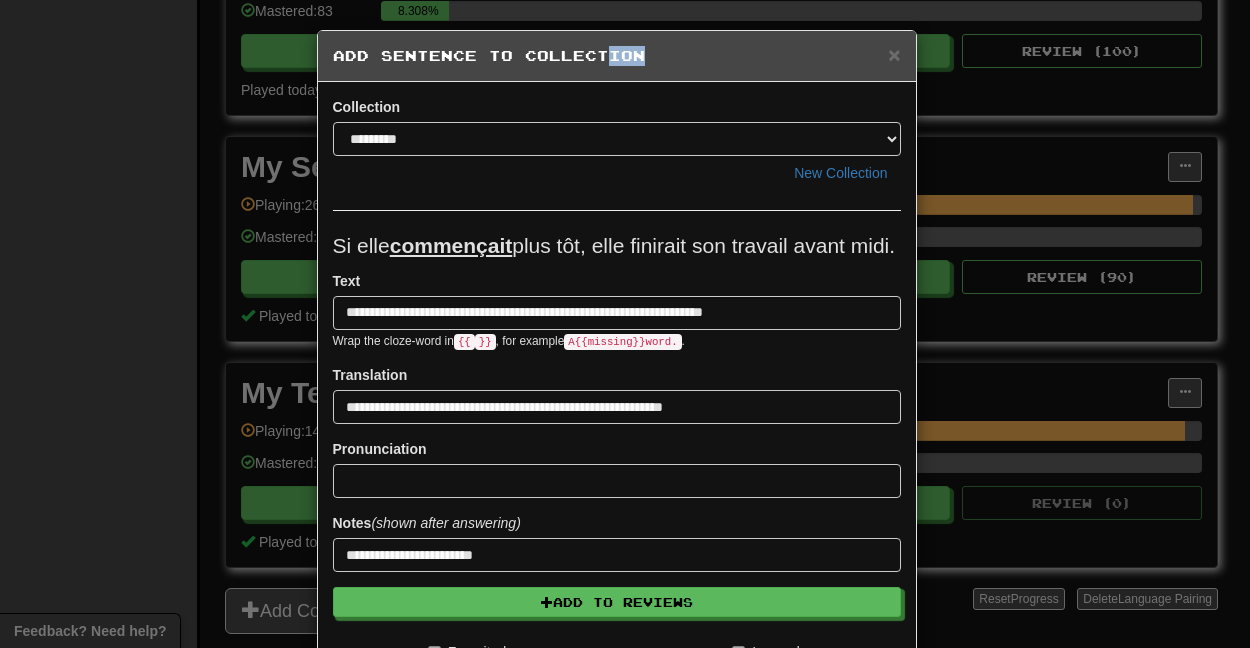 drag, startPoint x: 660, startPoint y: 64, endPoint x: 586, endPoint y: 66, distance: 74.02702 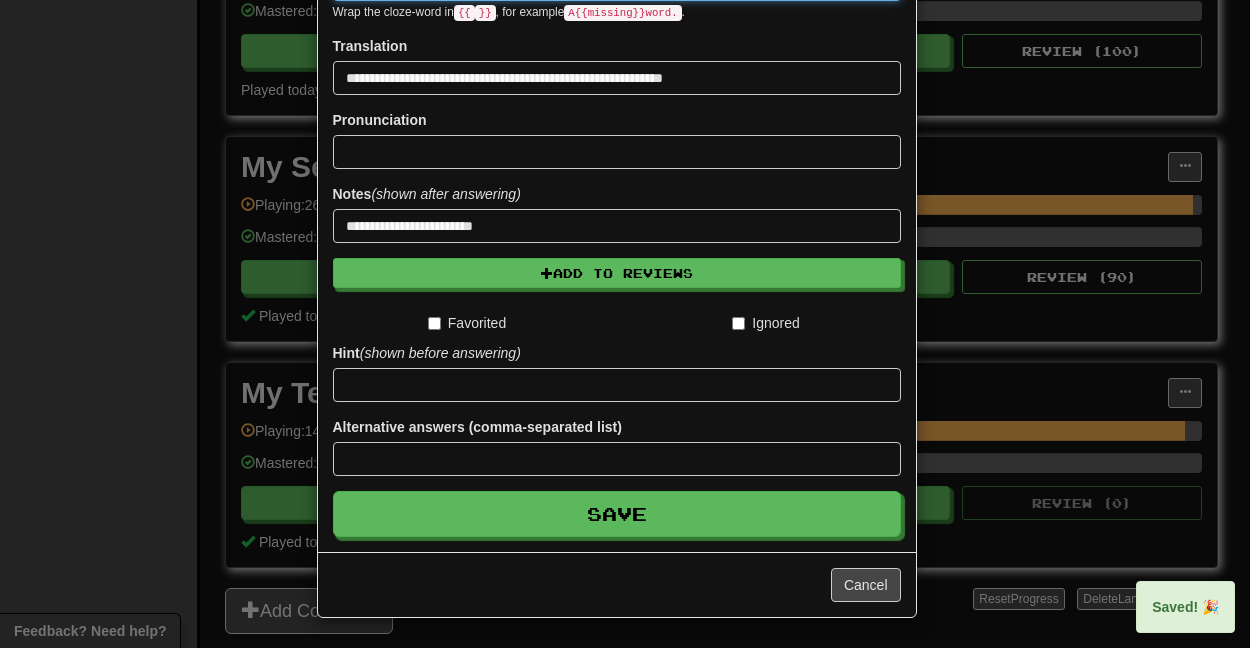 type 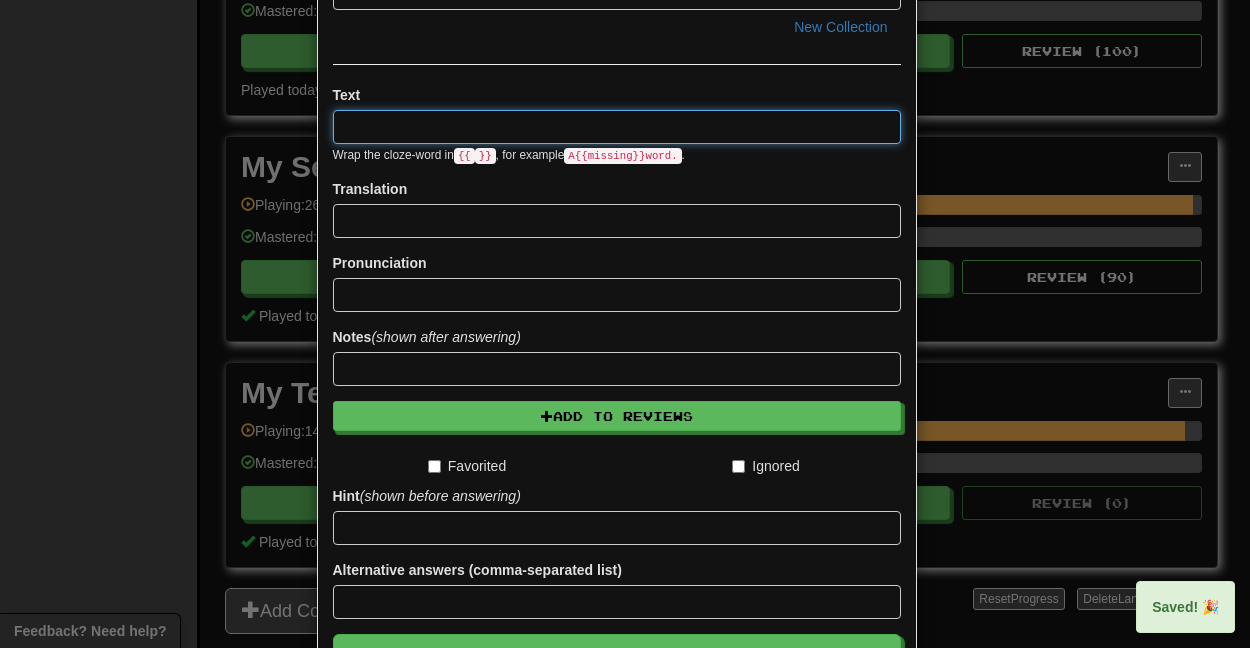 scroll, scrollTop: 0, scrollLeft: 0, axis: both 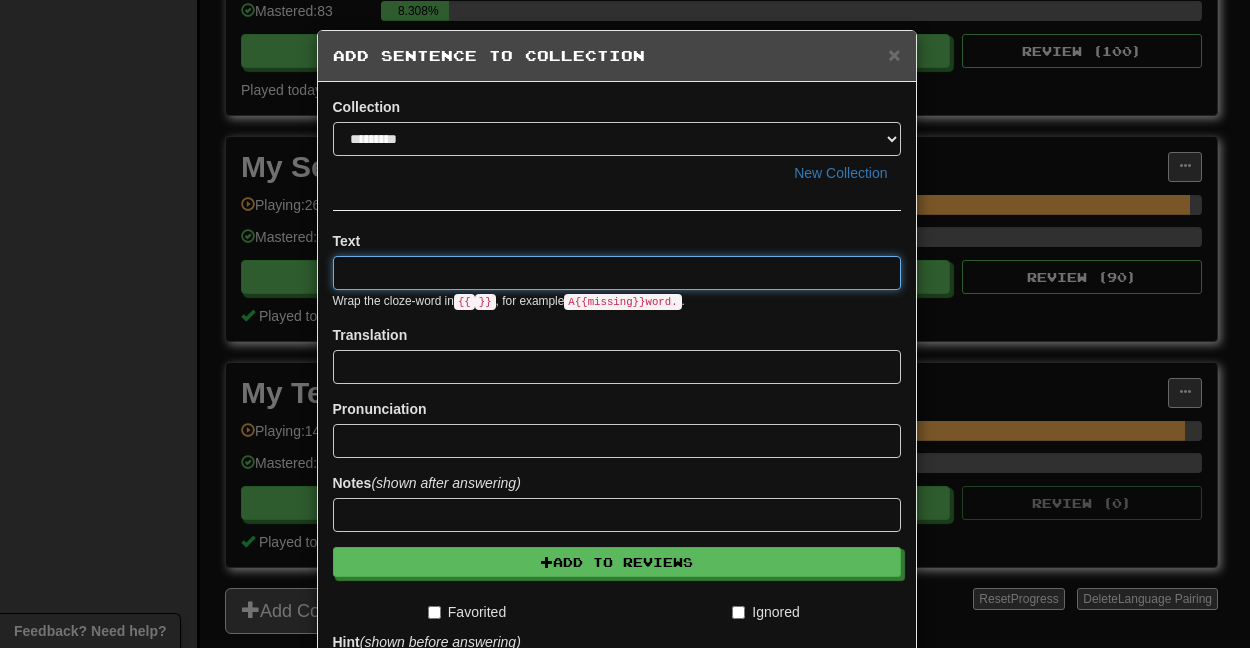 paste on "**********" 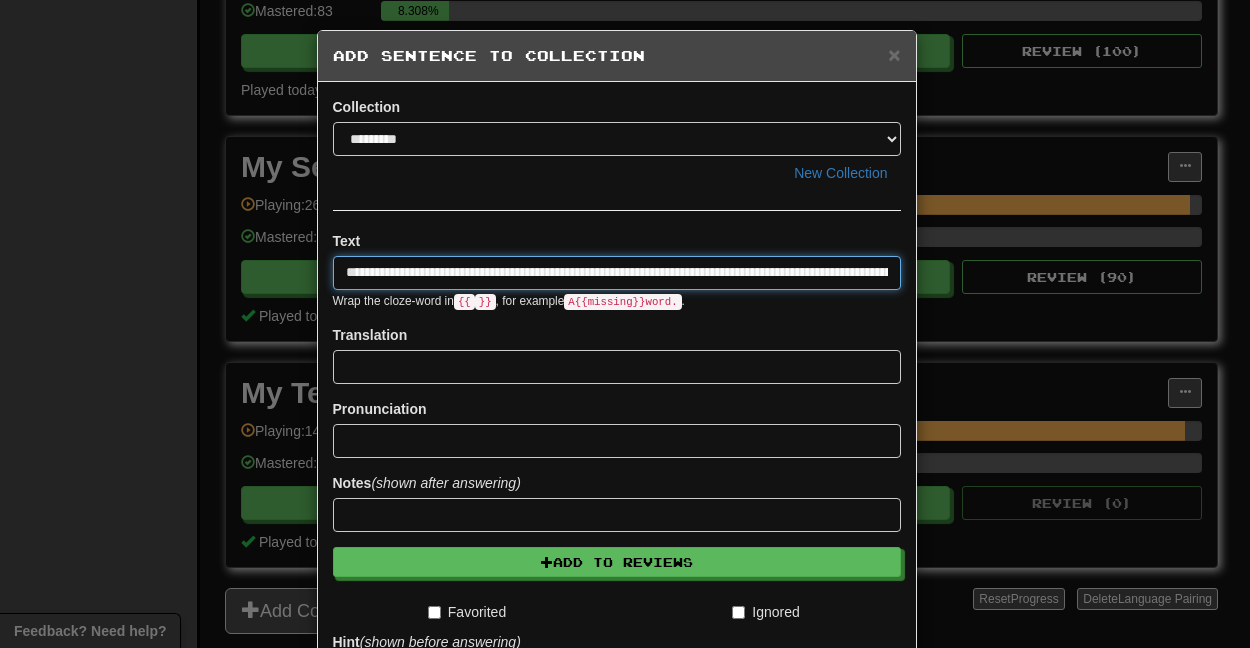 scroll, scrollTop: 0, scrollLeft: 170, axis: horizontal 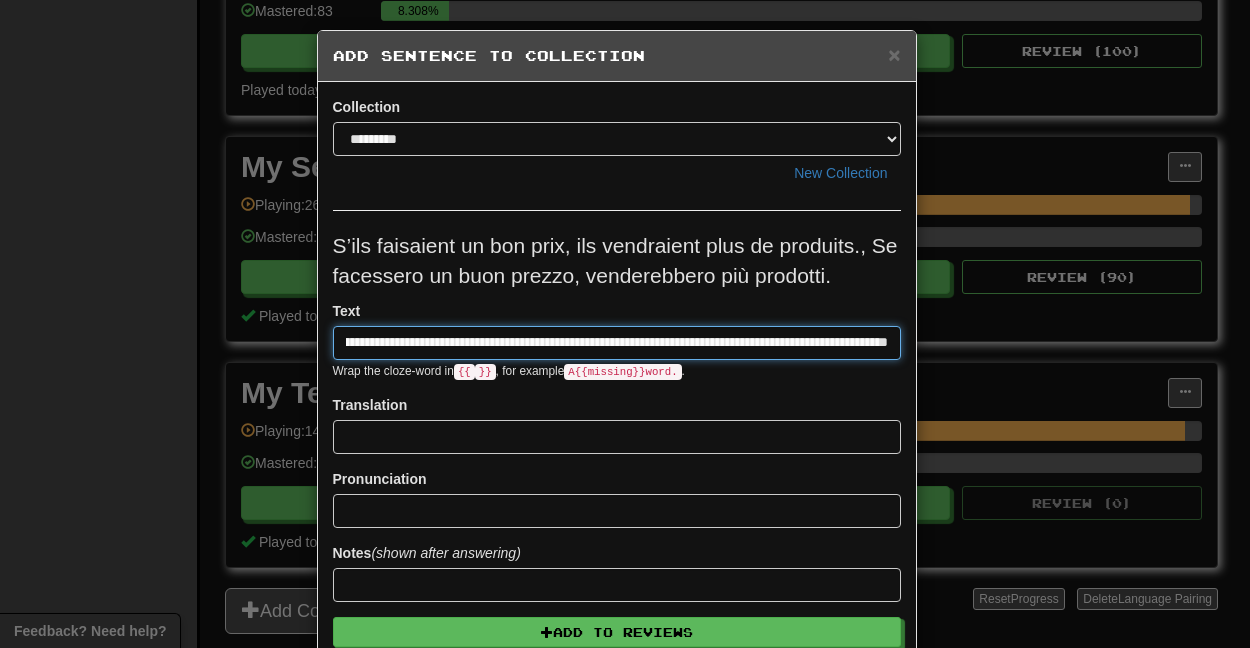 drag, startPoint x: 524, startPoint y: 334, endPoint x: 924, endPoint y: 344, distance: 400.12497 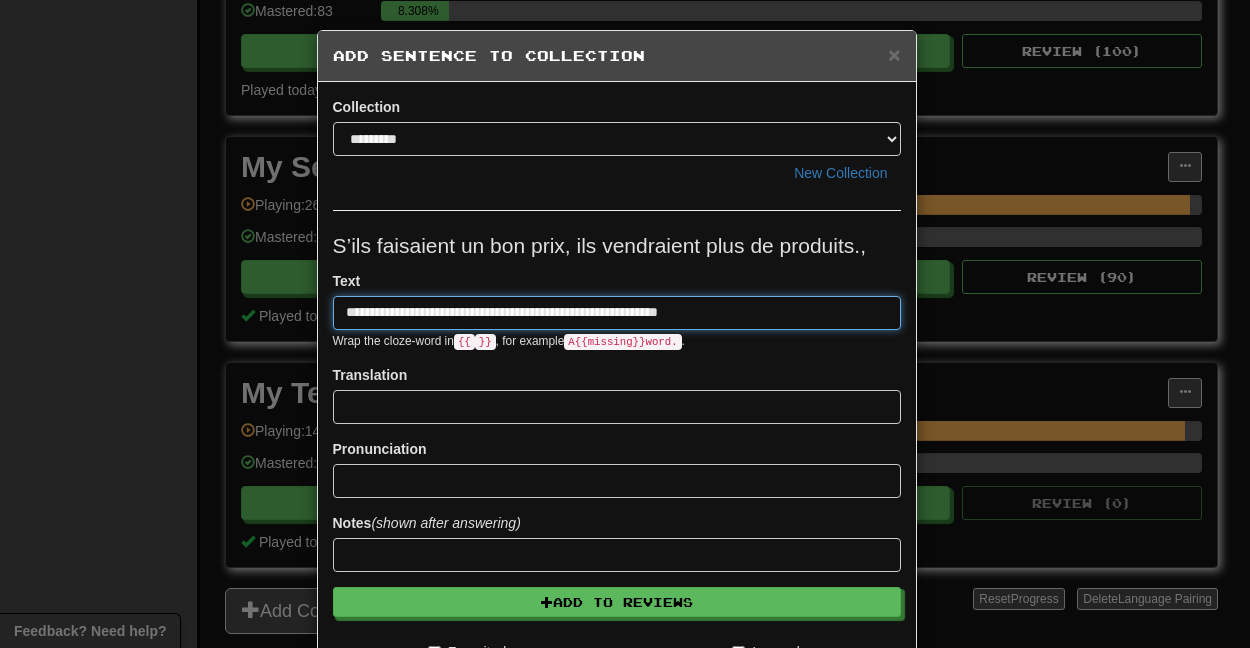 scroll, scrollTop: 0, scrollLeft: 0, axis: both 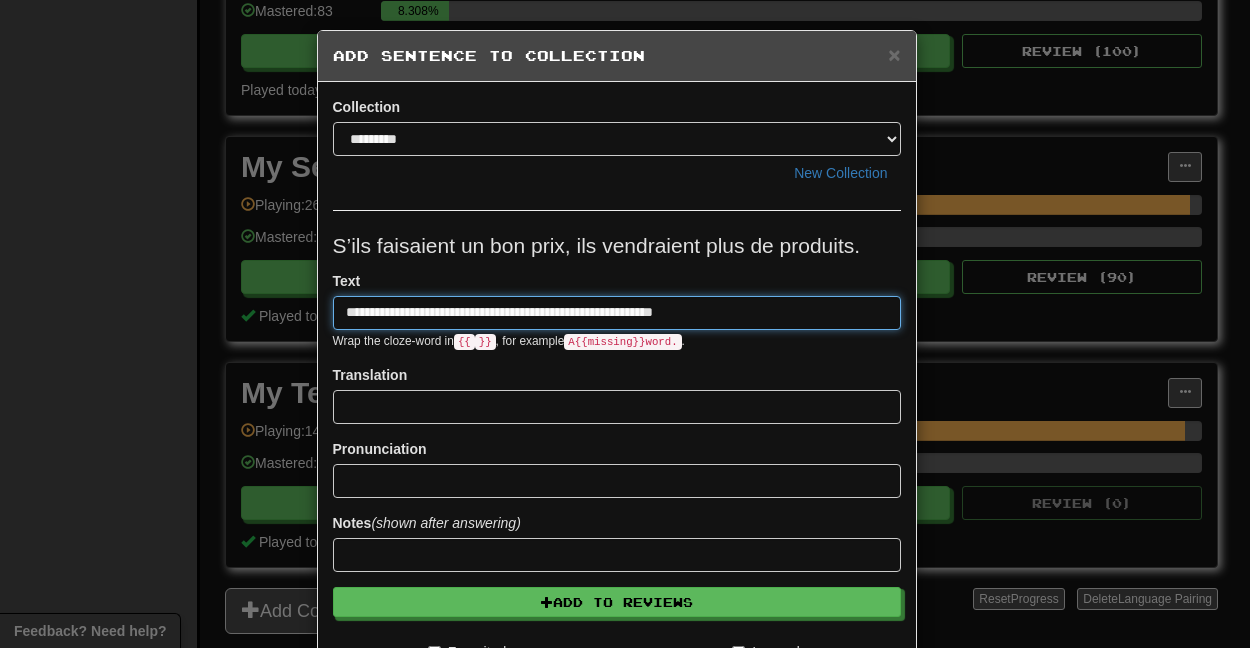 type on "**********" 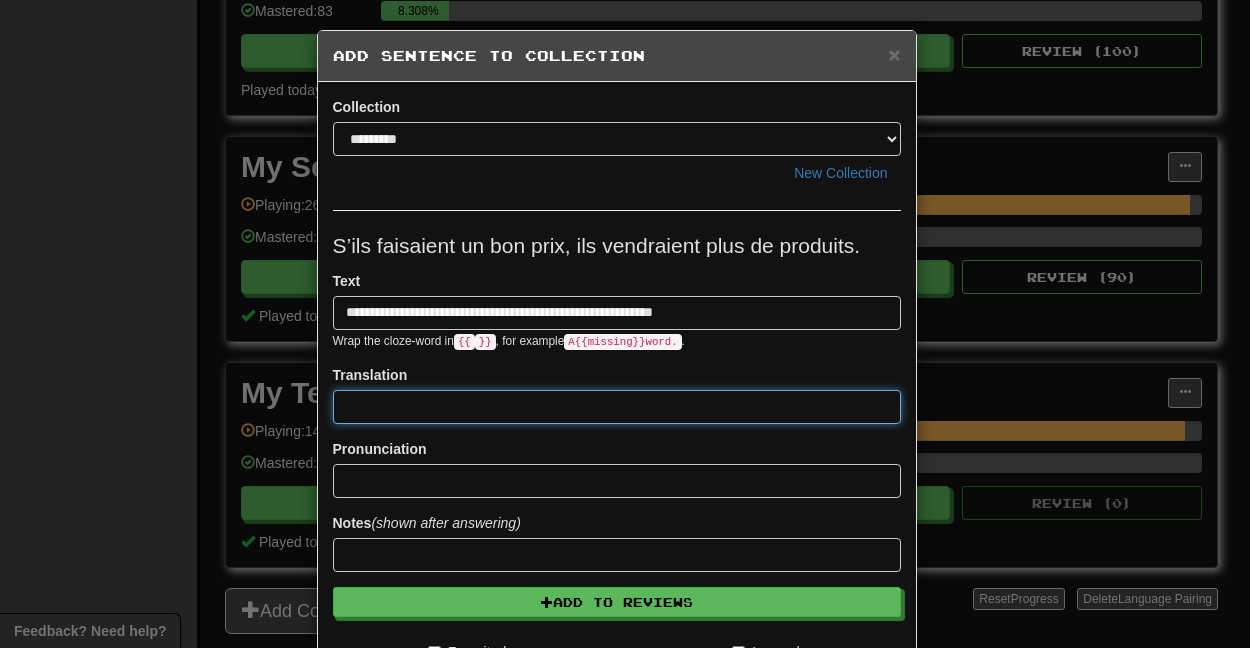 click at bounding box center (617, 407) 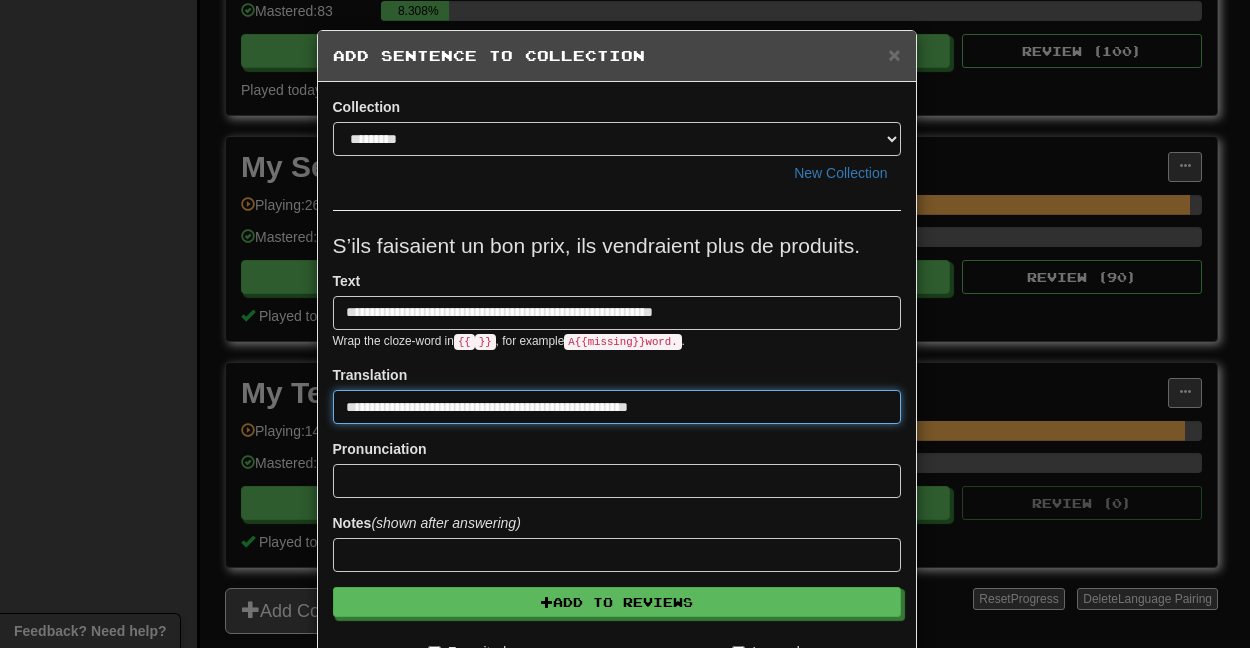 click on "**********" at bounding box center [617, 407] 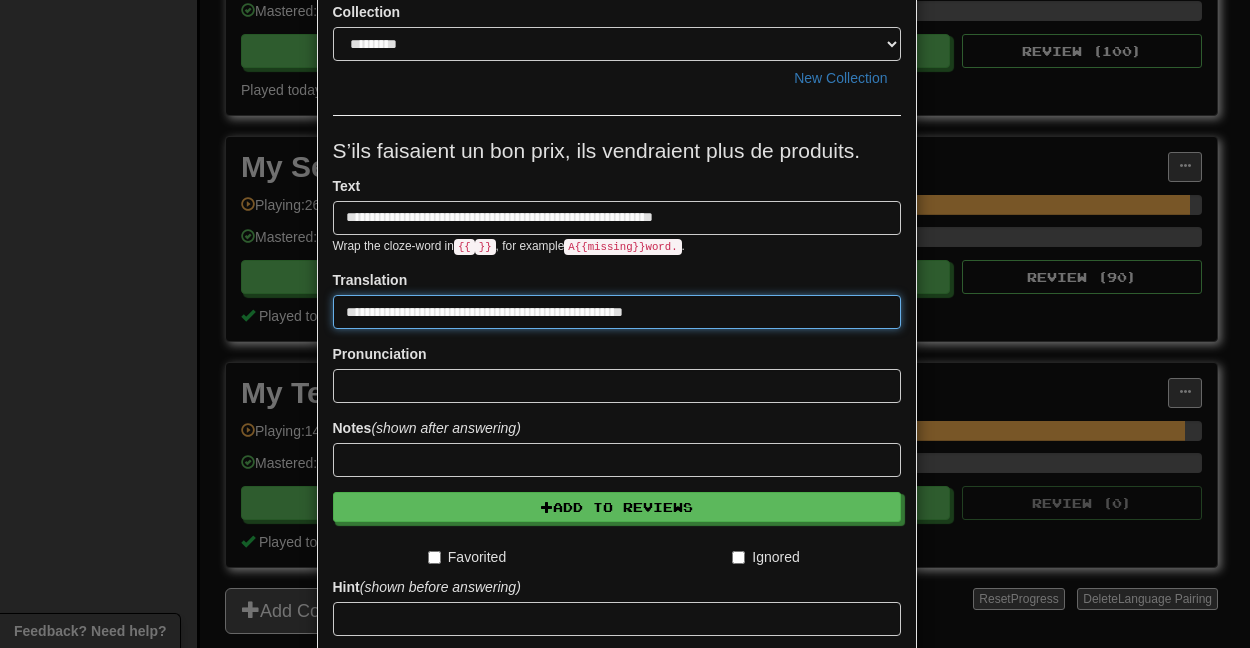 scroll, scrollTop: 111, scrollLeft: 0, axis: vertical 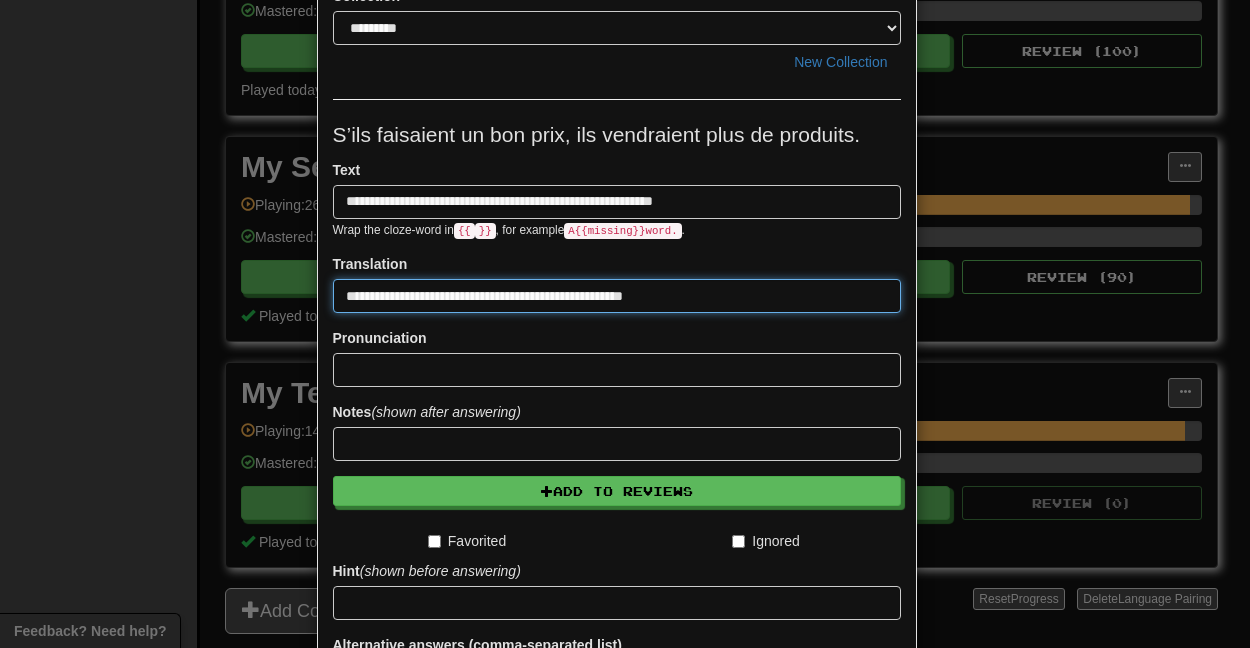 type on "**********" 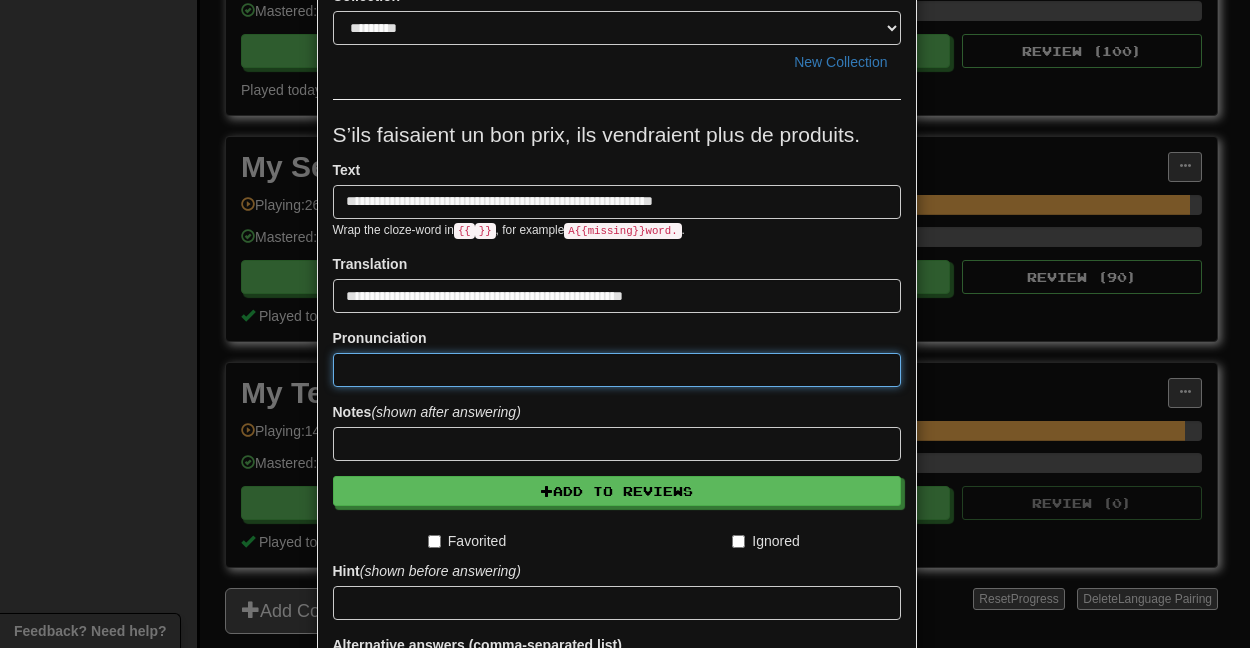 click at bounding box center (617, 370) 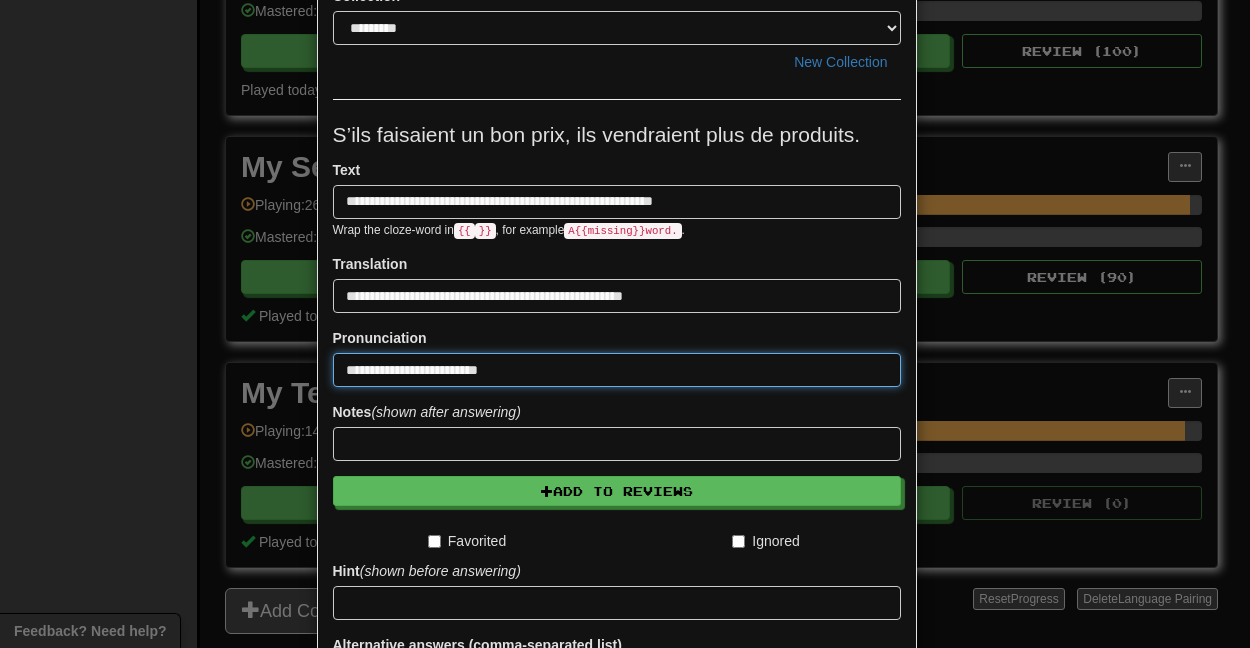 scroll, scrollTop: 0, scrollLeft: 0, axis: both 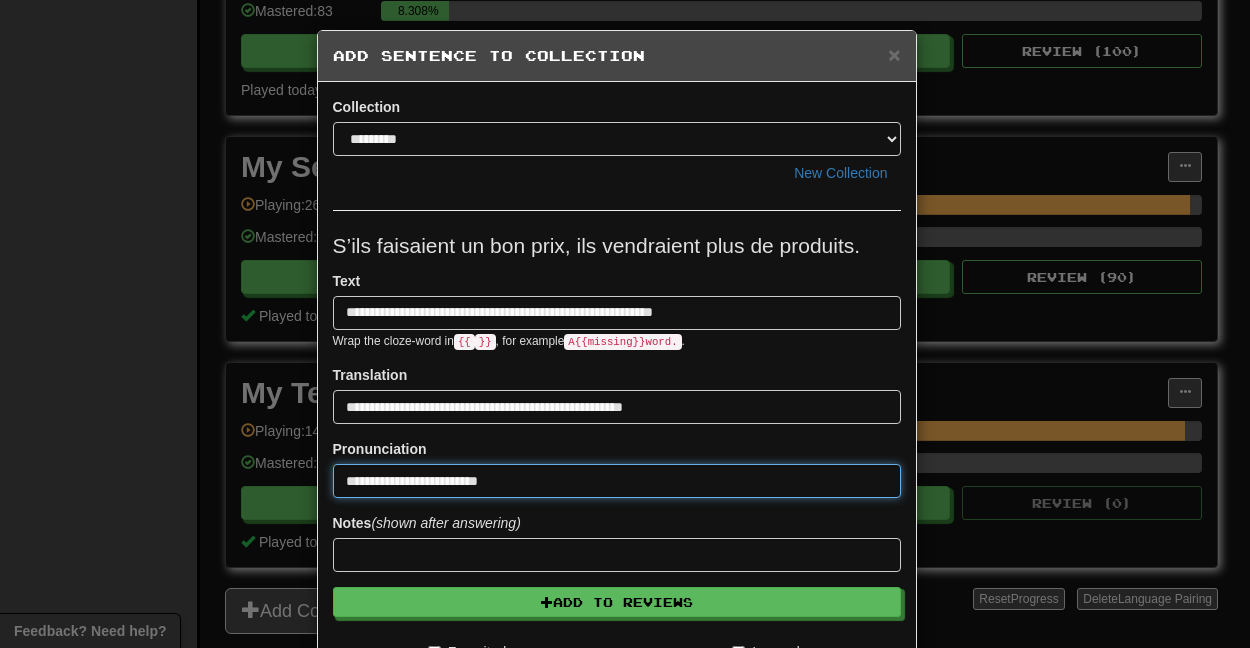 type on "**********" 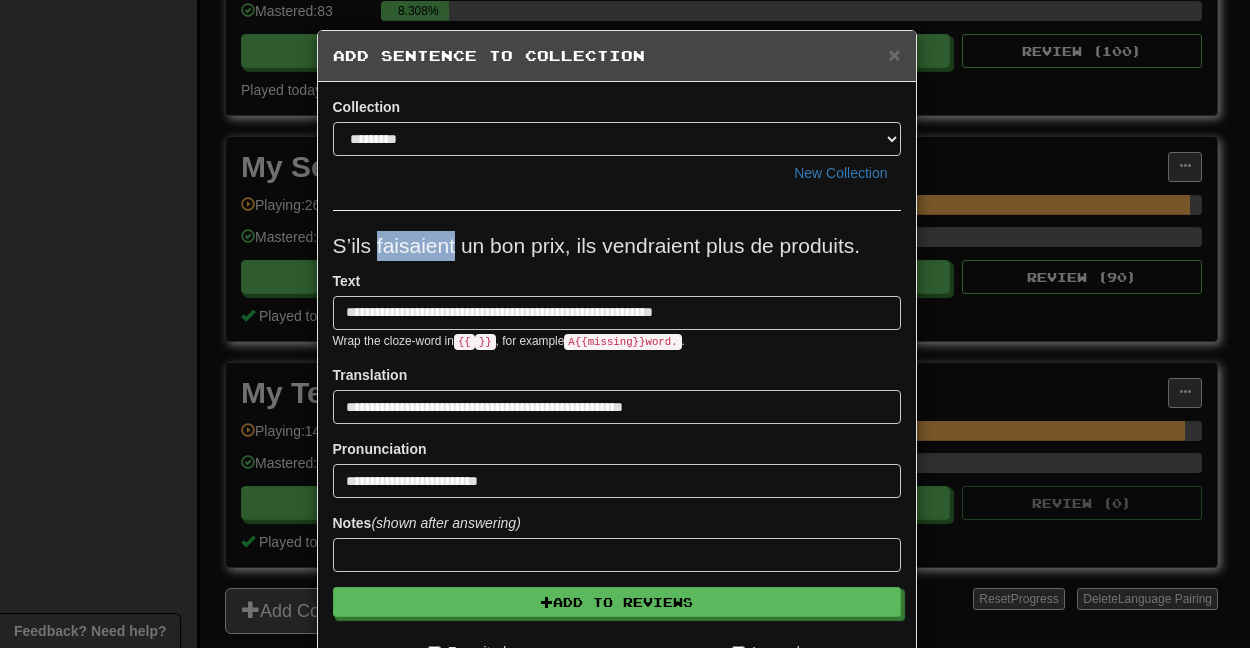 drag, startPoint x: 445, startPoint y: 238, endPoint x: 365, endPoint y: 243, distance: 80.1561 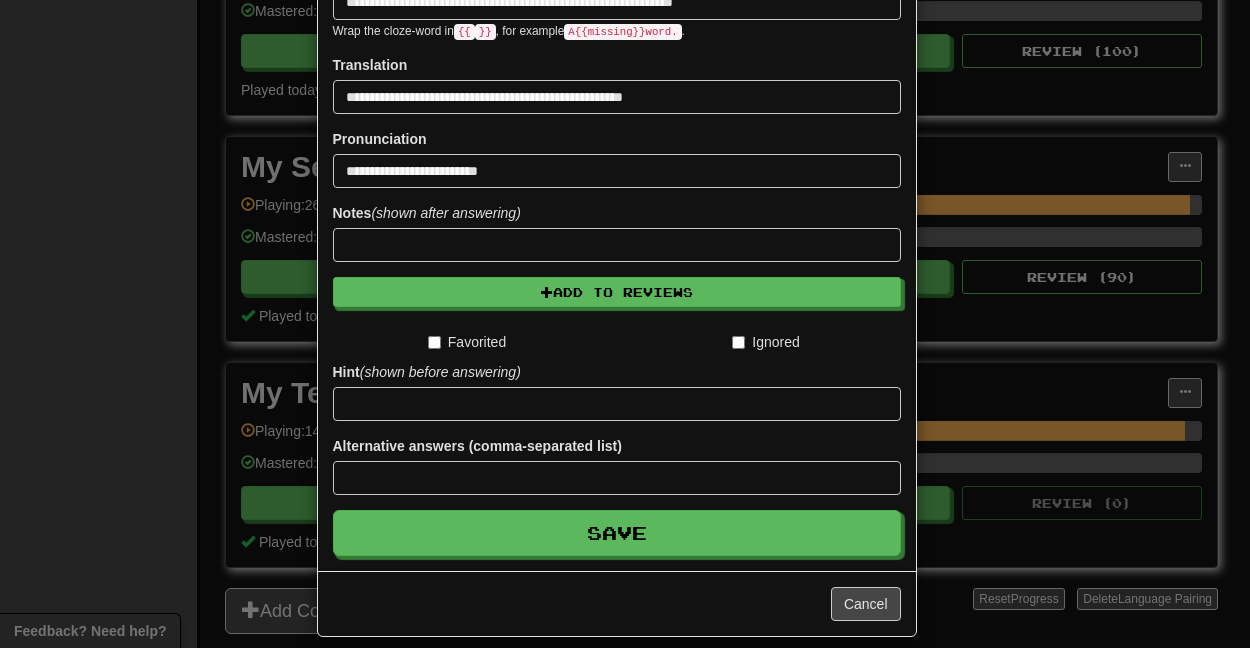 scroll, scrollTop: 327, scrollLeft: 0, axis: vertical 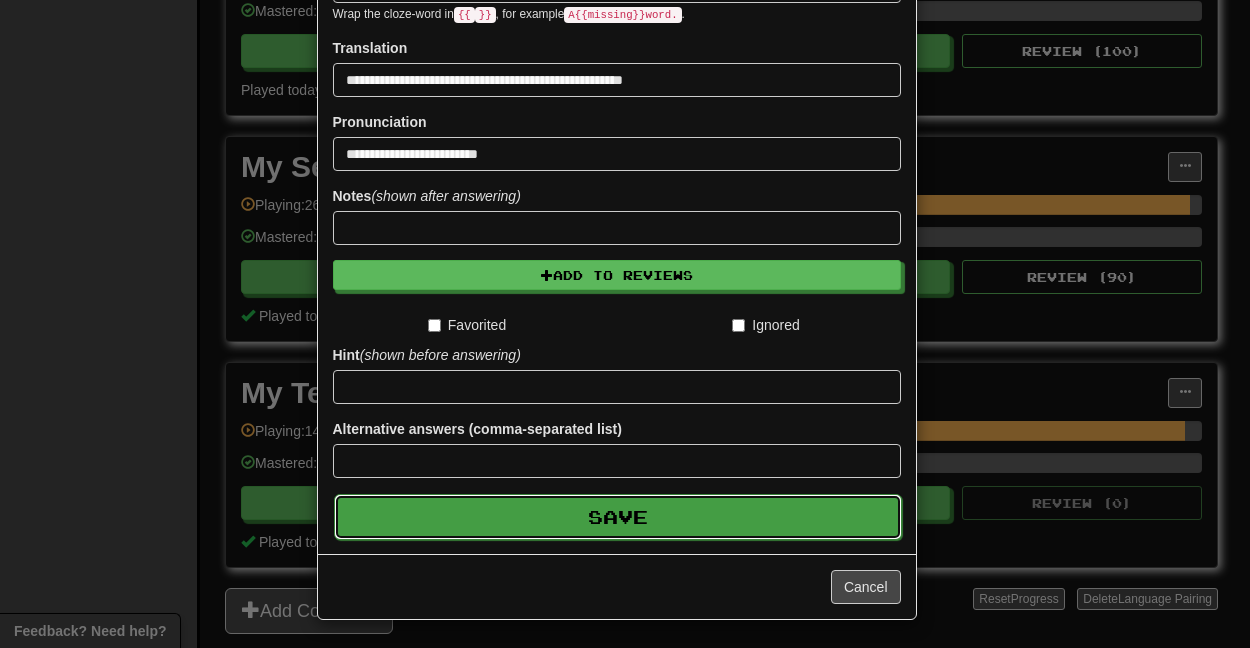 click on "Save" at bounding box center [618, 517] 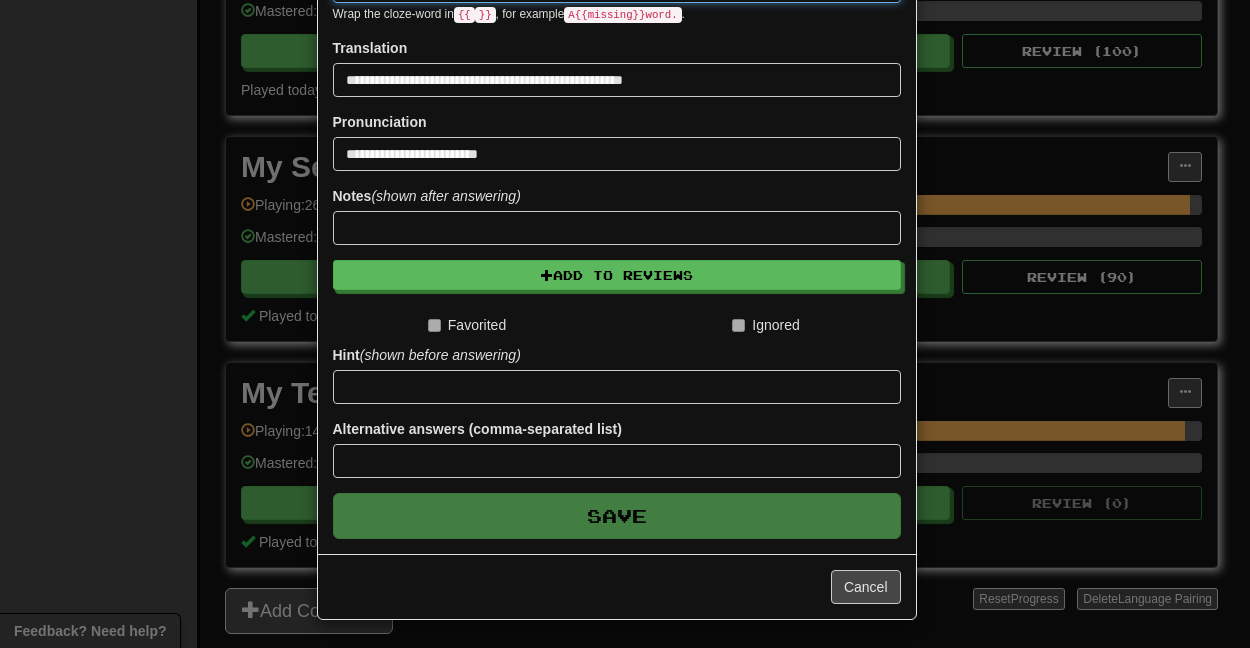 type 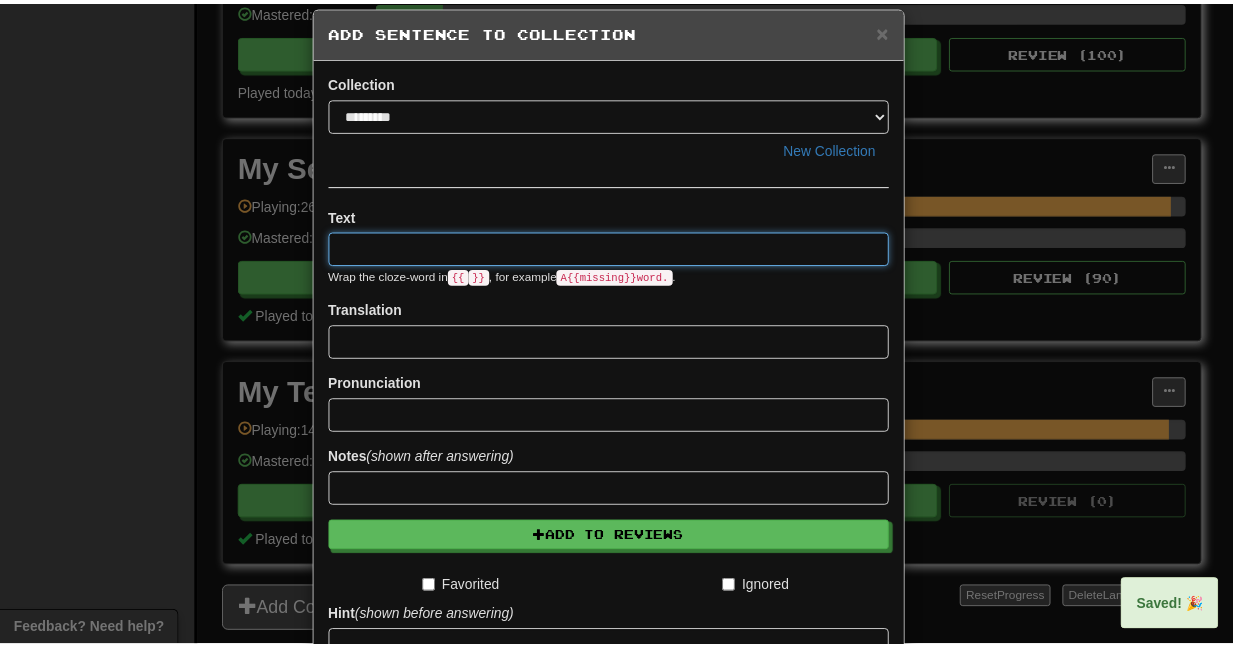 scroll, scrollTop: 0, scrollLeft: 0, axis: both 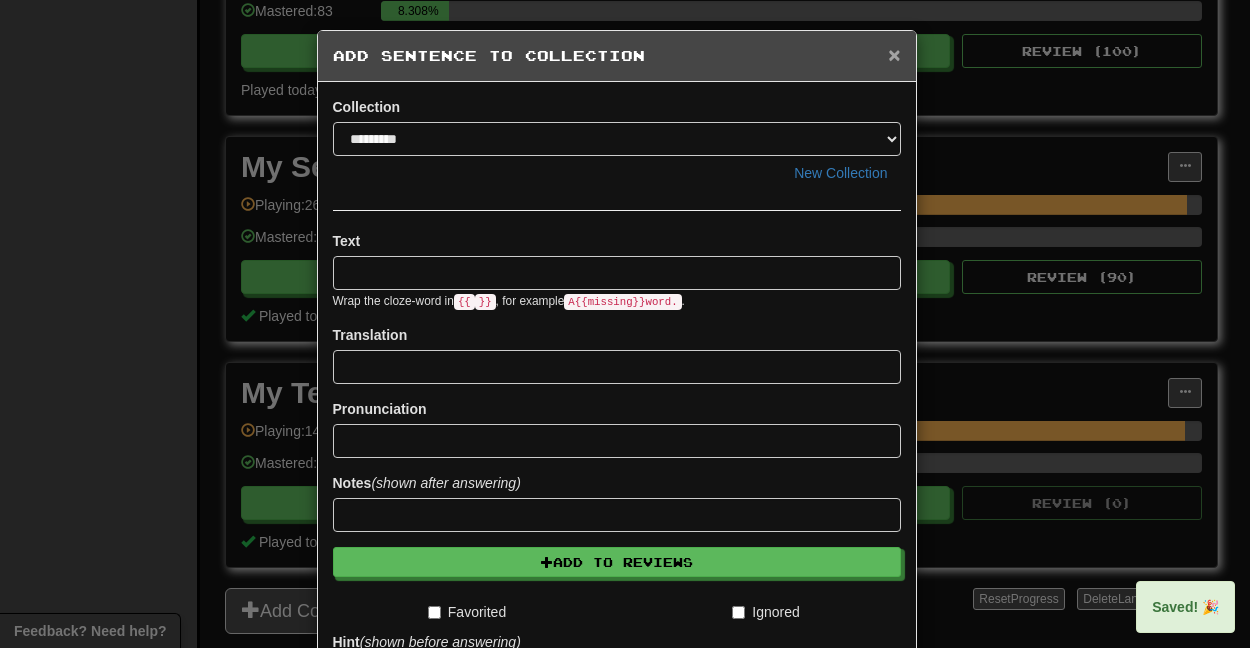 click on "×" at bounding box center [894, 54] 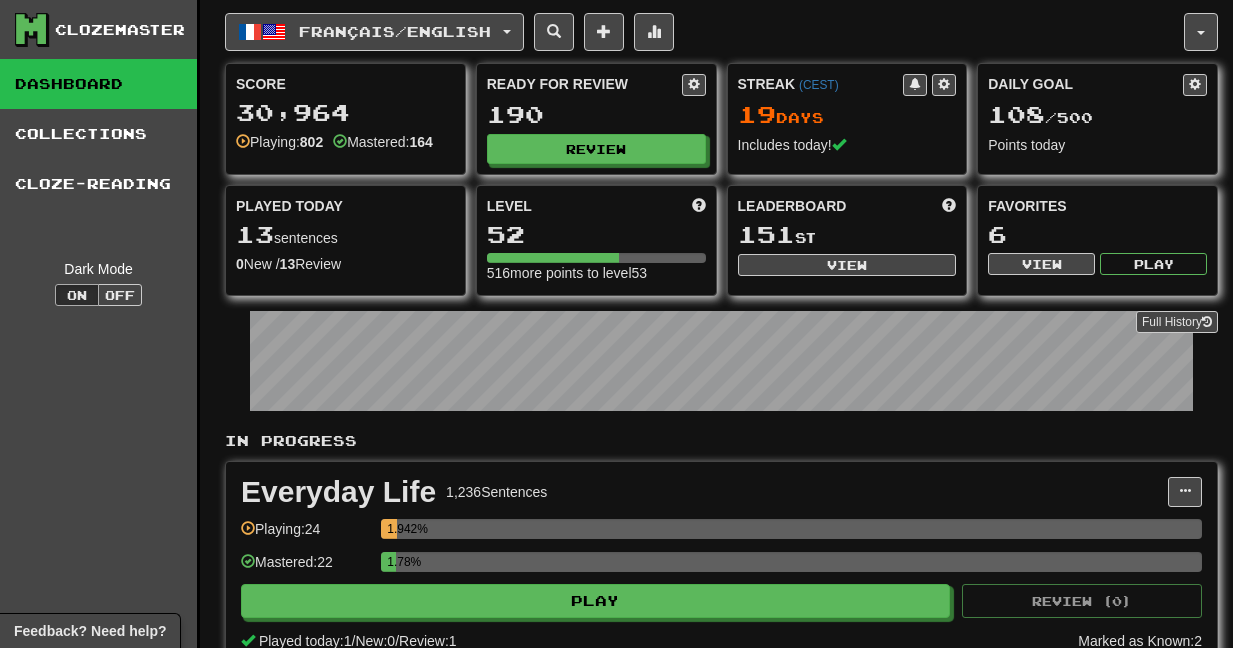 scroll, scrollTop: 0, scrollLeft: 0, axis: both 